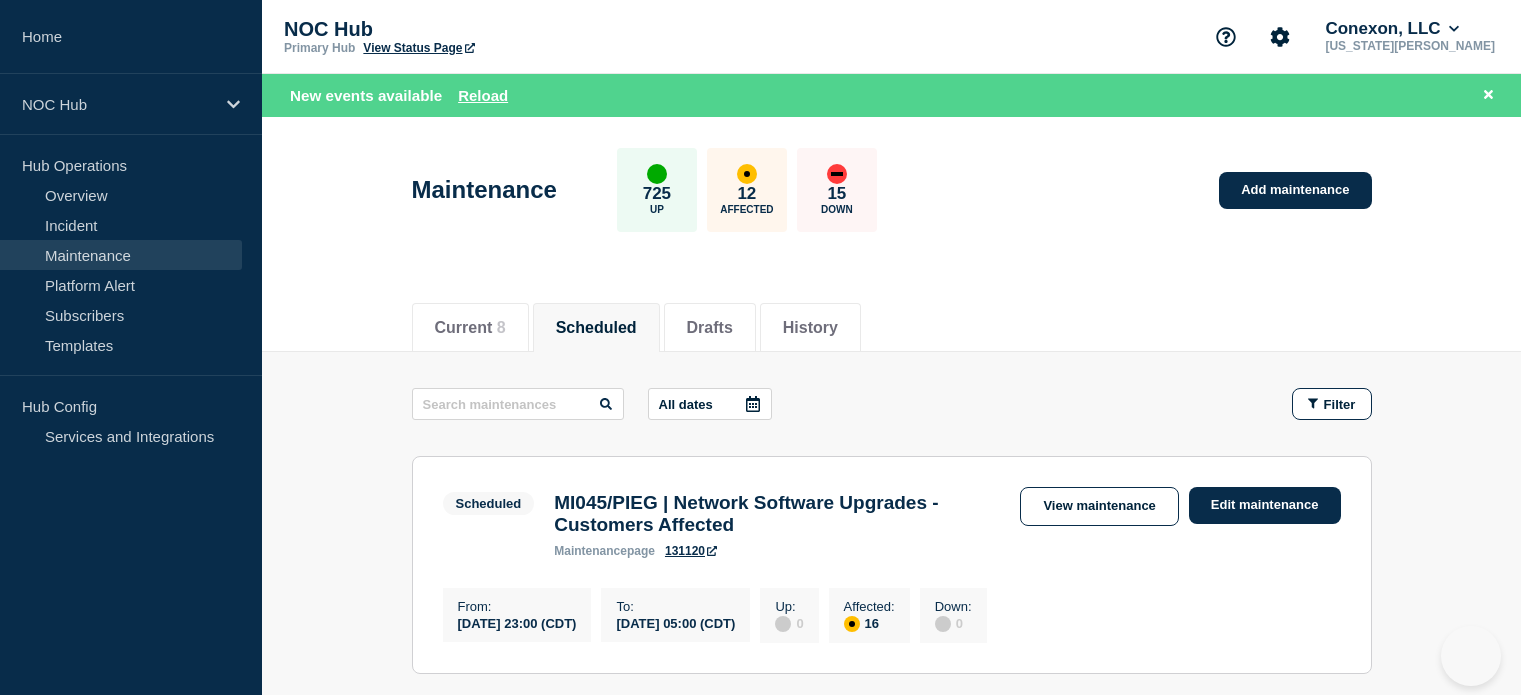 scroll, scrollTop: 0, scrollLeft: 0, axis: both 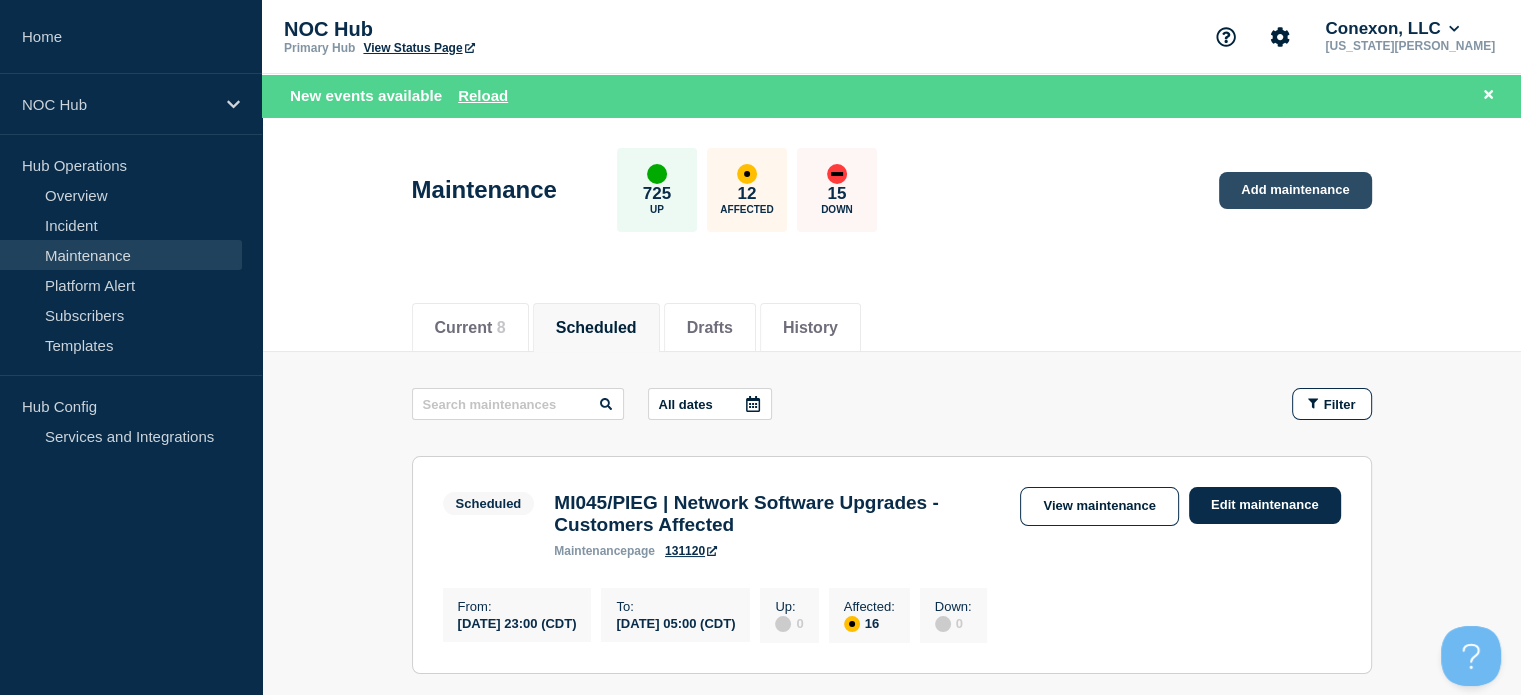 click on "Add maintenance" 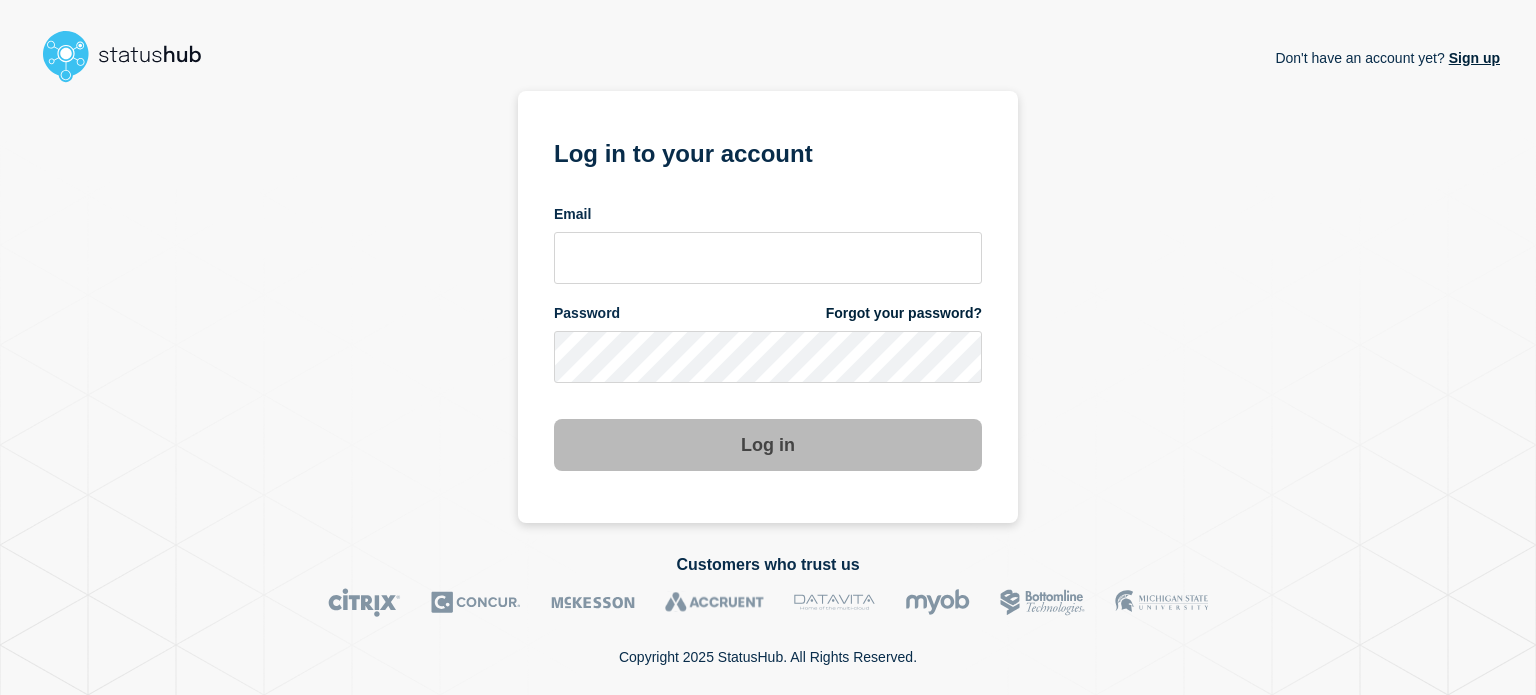 scroll, scrollTop: 0, scrollLeft: 0, axis: both 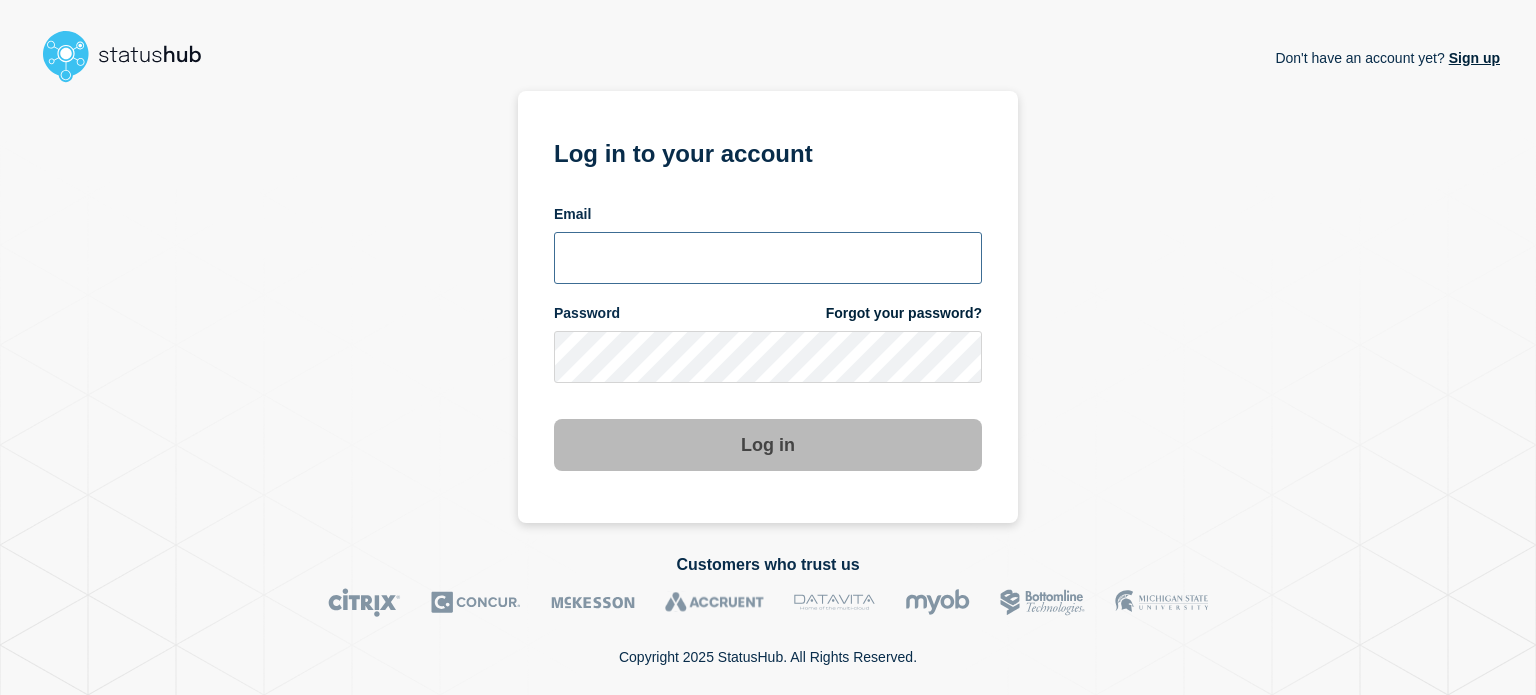 click at bounding box center (768, 258) 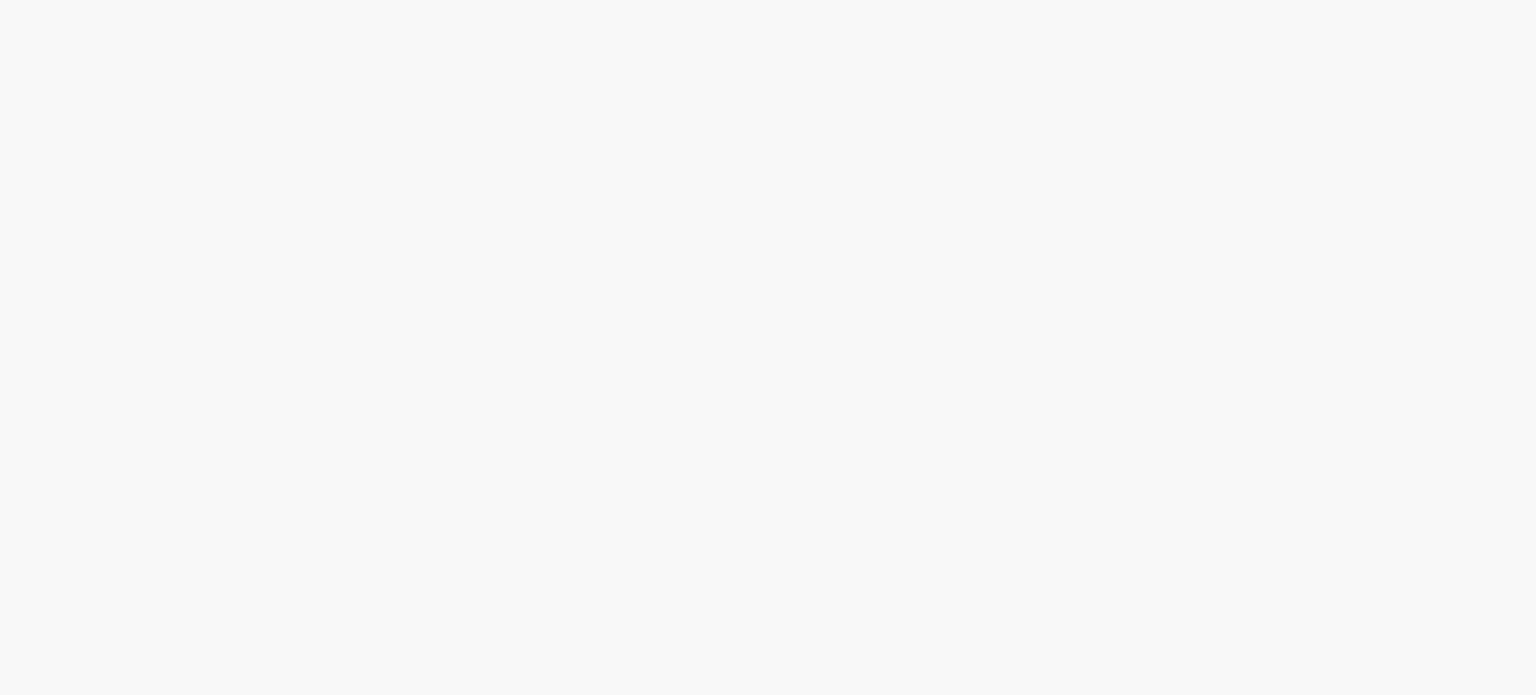 scroll, scrollTop: 0, scrollLeft: 0, axis: both 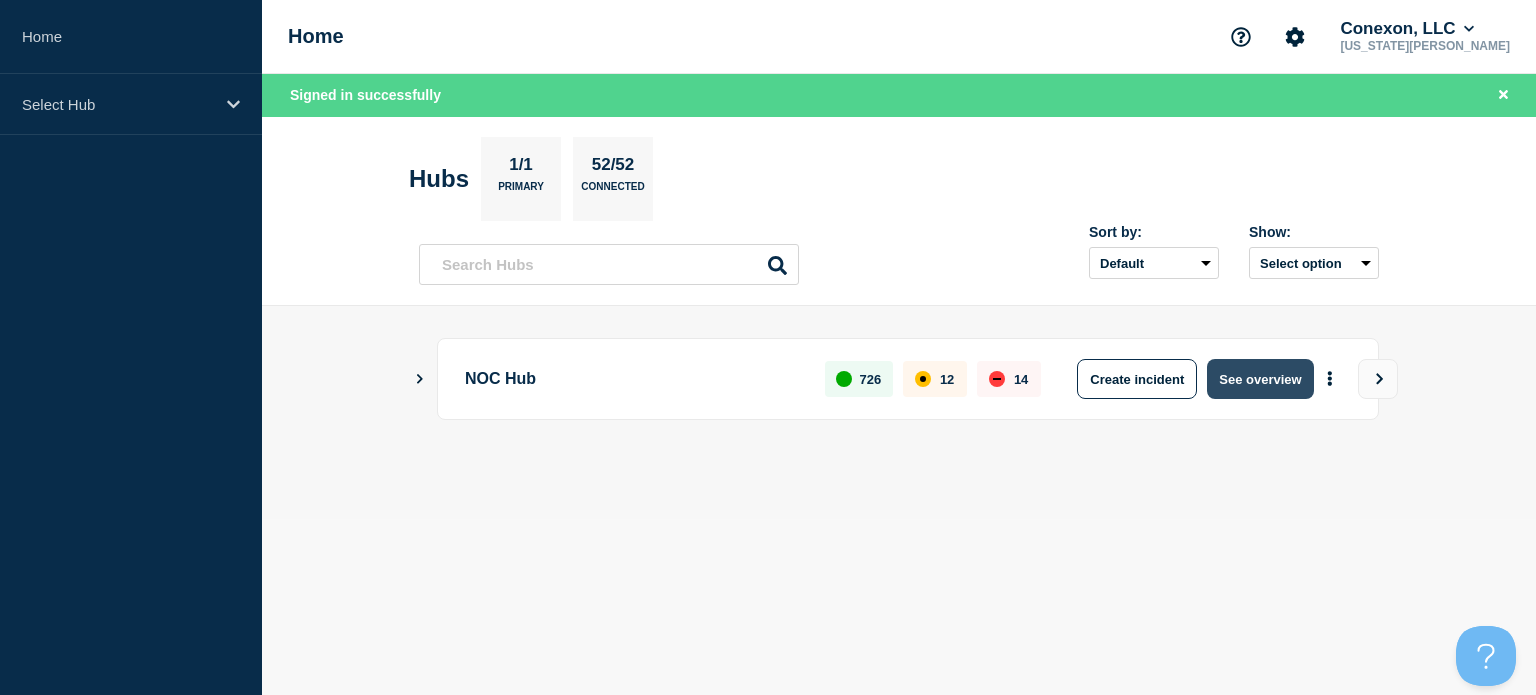 click on "See overview" at bounding box center (1260, 379) 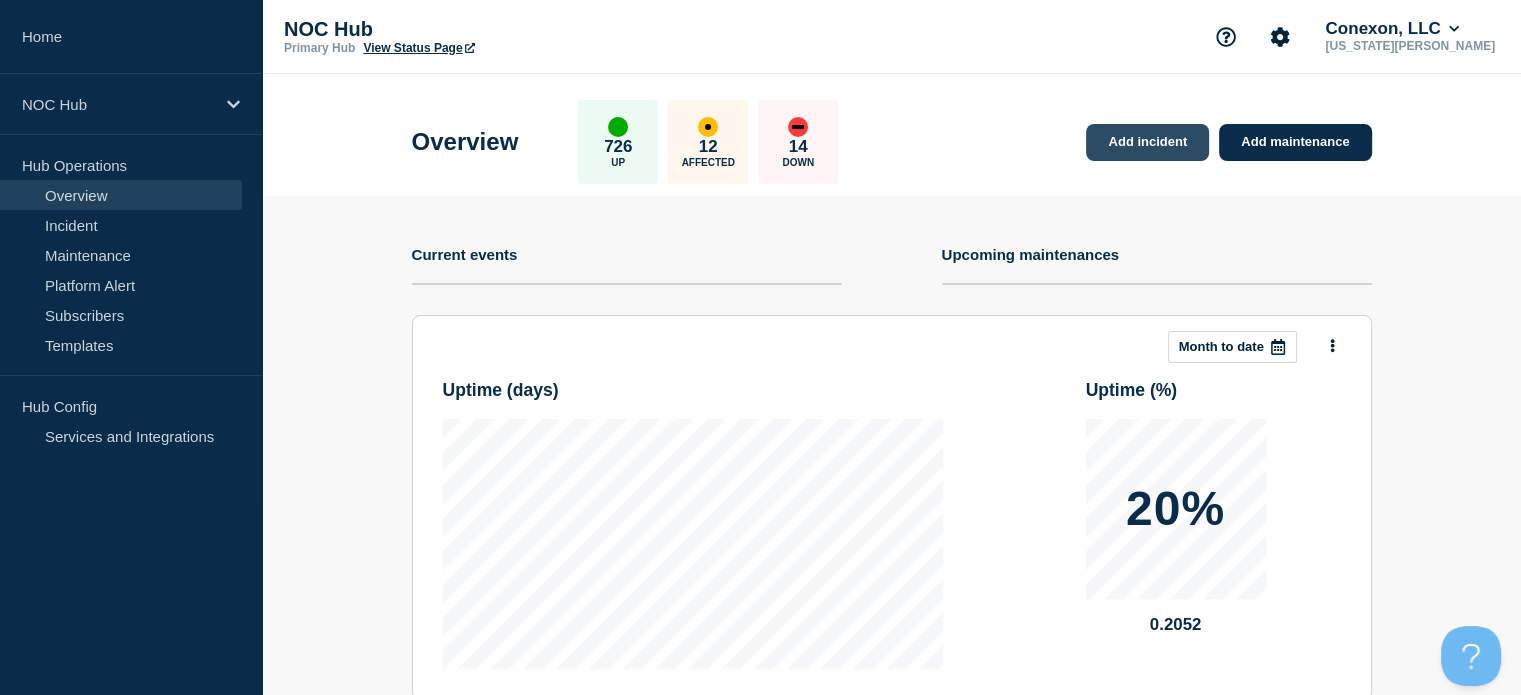 click on "Add incident" at bounding box center [1147, 142] 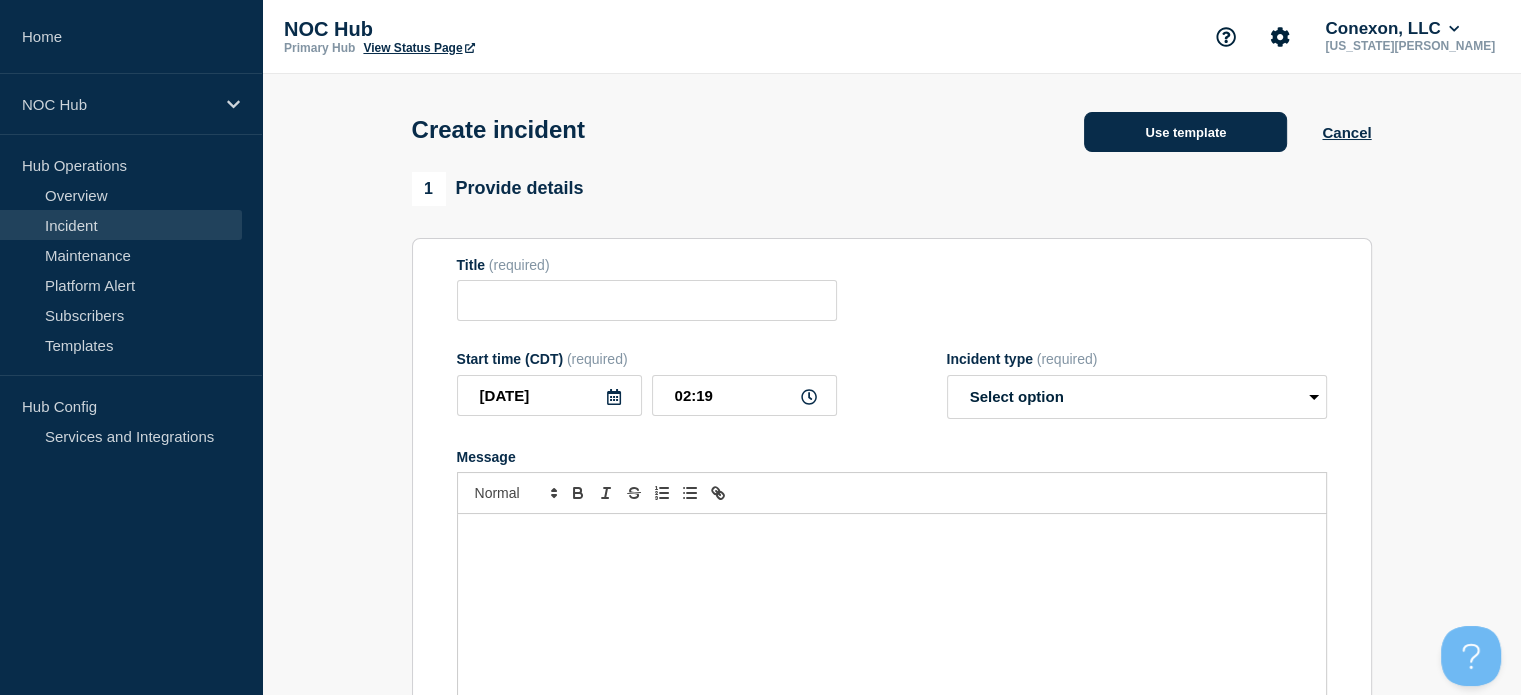 click on "Use template" at bounding box center [1185, 132] 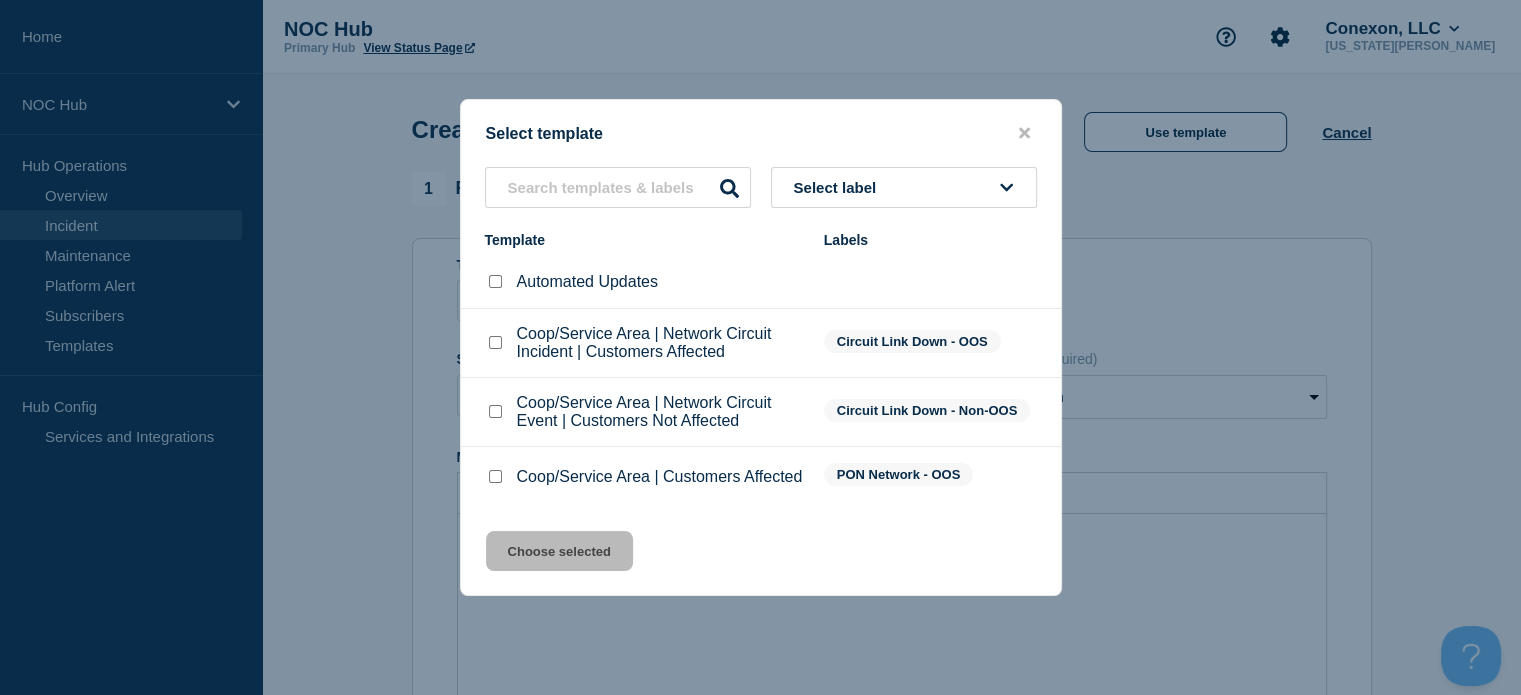 click on "Coop/Service Area | Customers Affected" at bounding box center [644, 477] 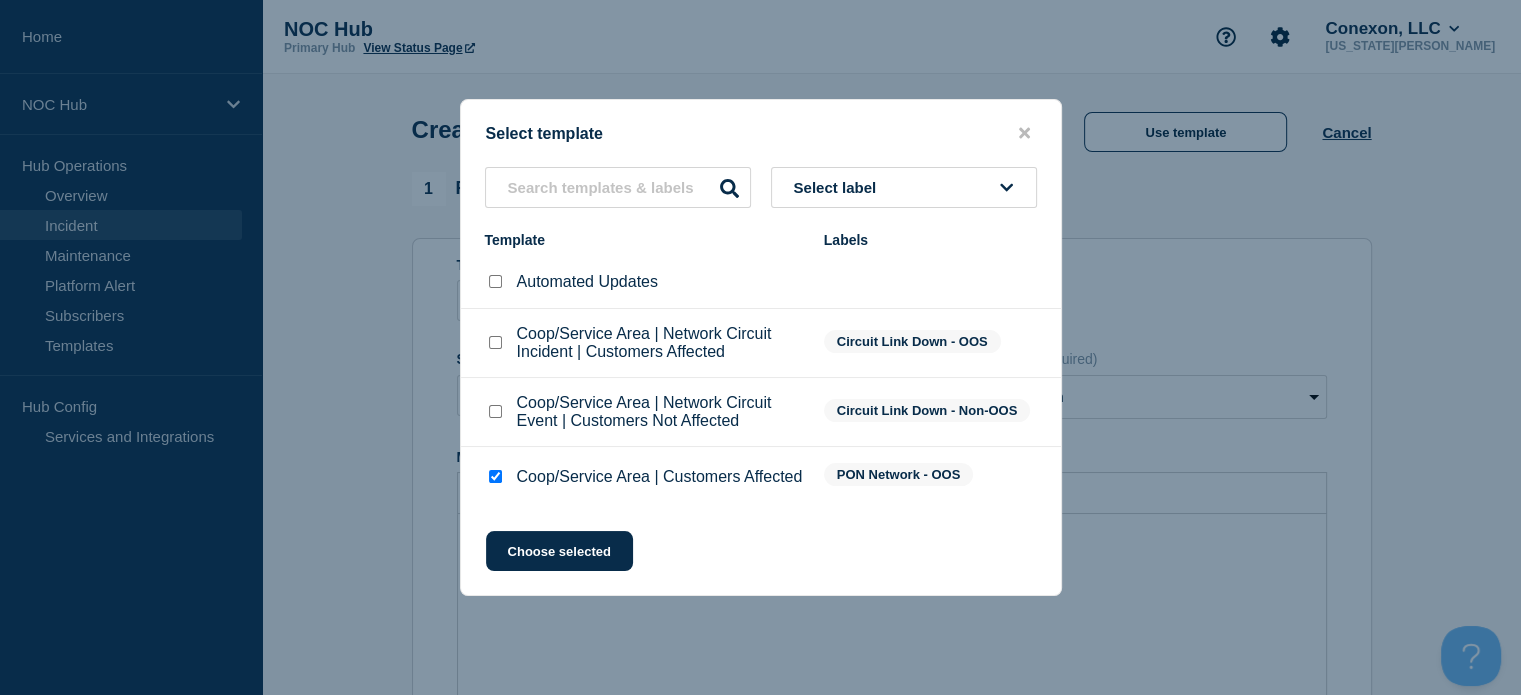 click on "Select template Select label  Template Labels Automated Updates Coop/Service Area | Network Circuit Incident | Customers Affected Circuit Link Down - OOS Coop/Service Area | Network Circuit Event | Customers Not Affected Circuit Link Down - Non-OOS Coop/Service Area | Customers Affected PON Network - OOS Choose selected" at bounding box center (761, 347) 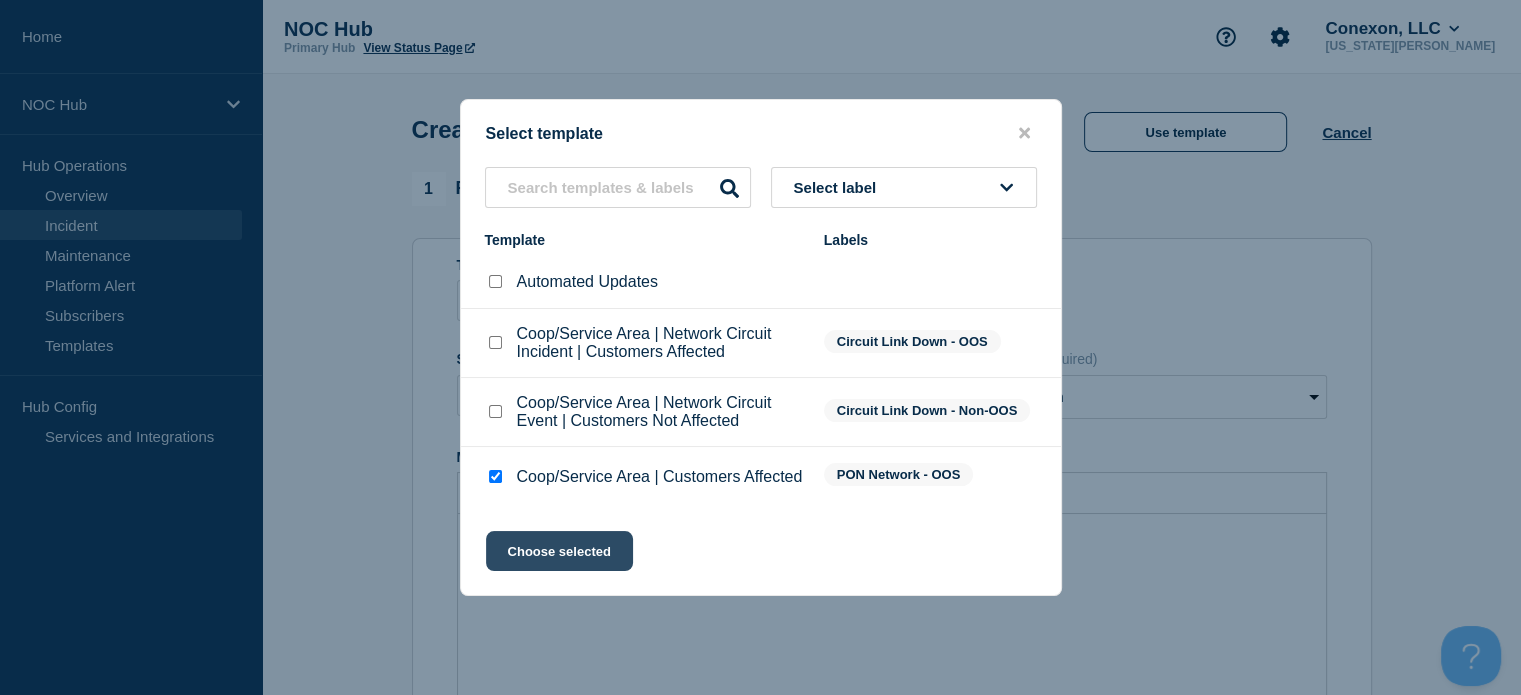 click on "Choose selected" 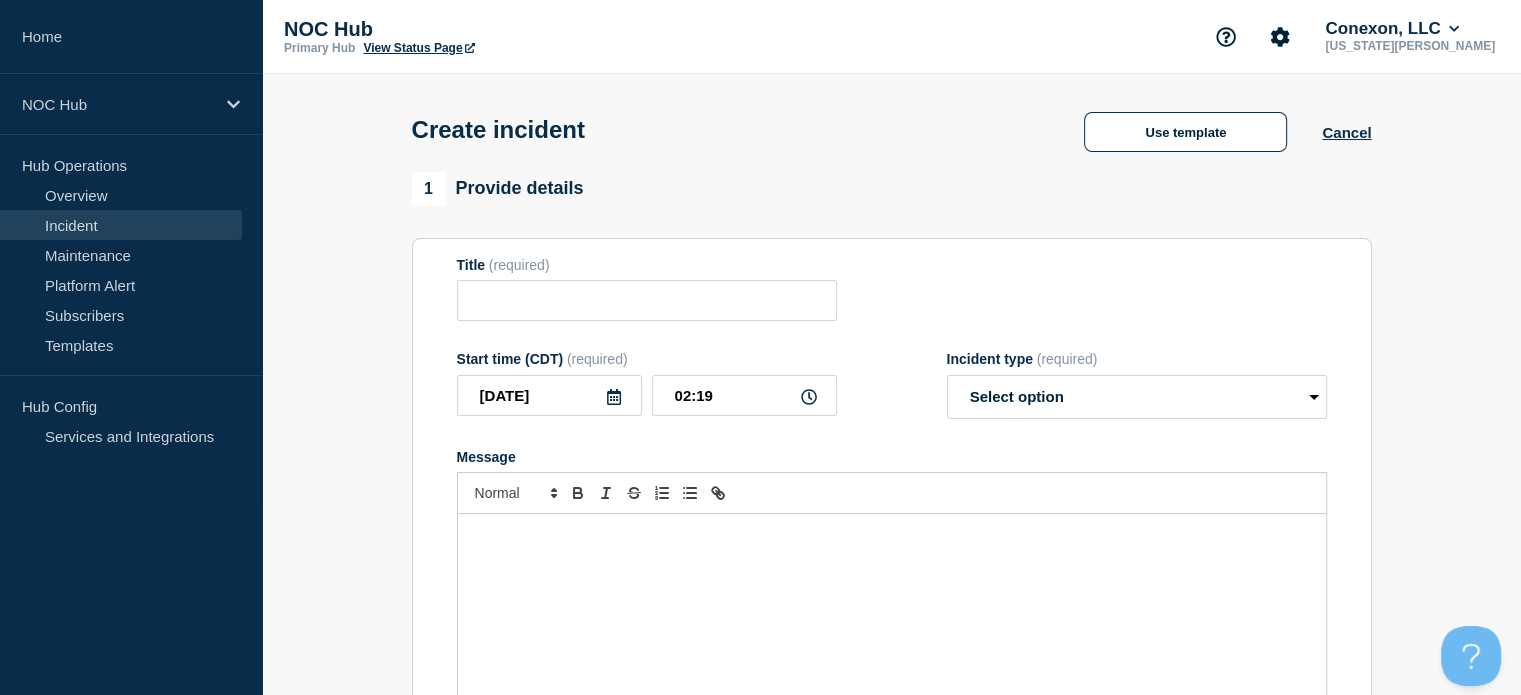 type on "Coop/Service Area | Customers Affected" 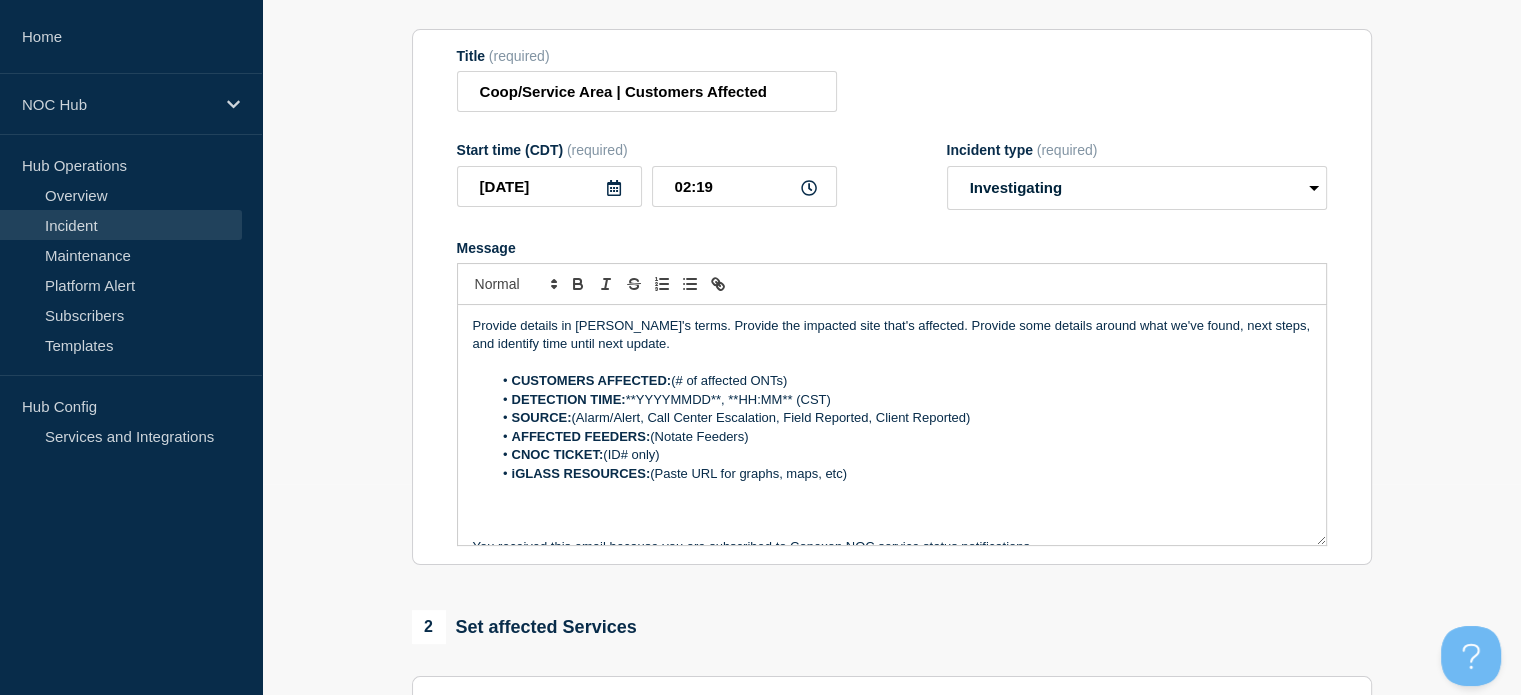 scroll, scrollTop: 232, scrollLeft: 0, axis: vertical 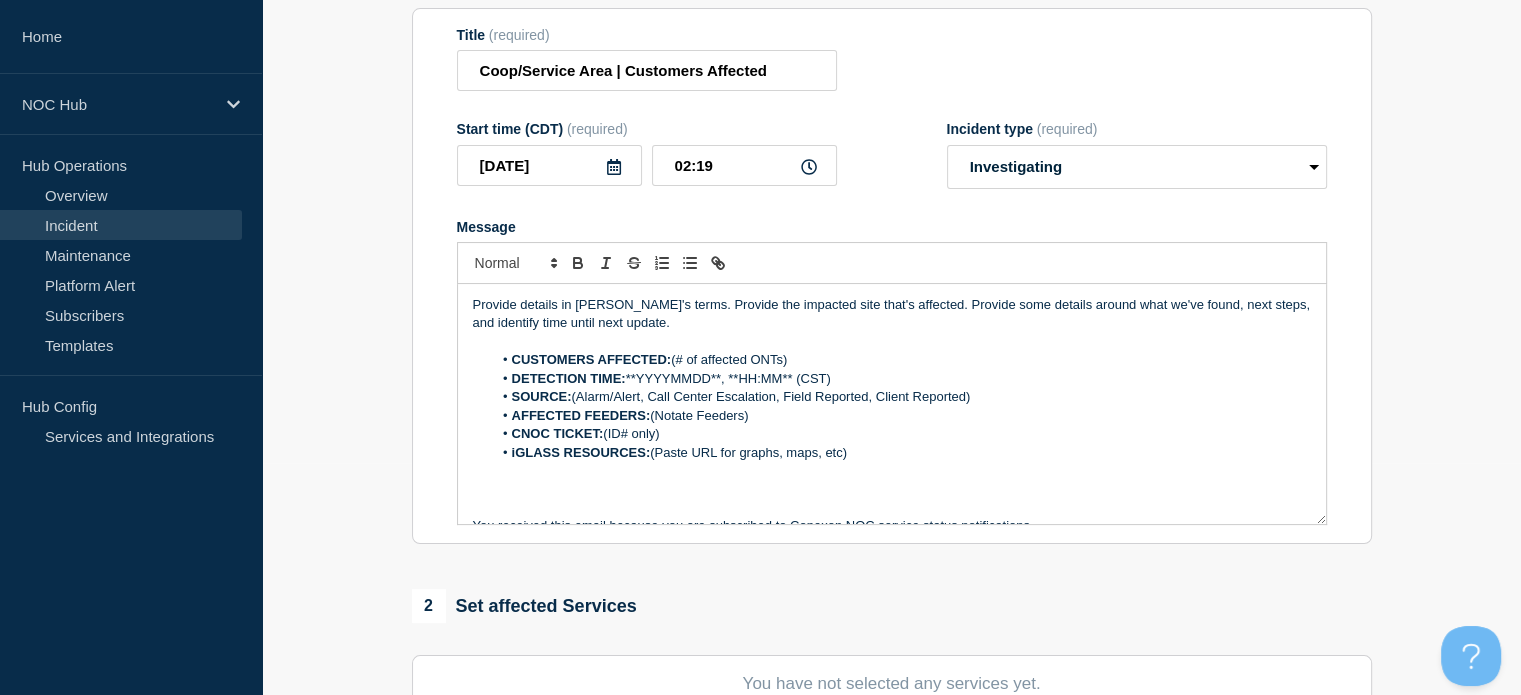 drag, startPoint x: 666, startPoint y: 443, endPoint x: 607, endPoint y: 446, distance: 59.07622 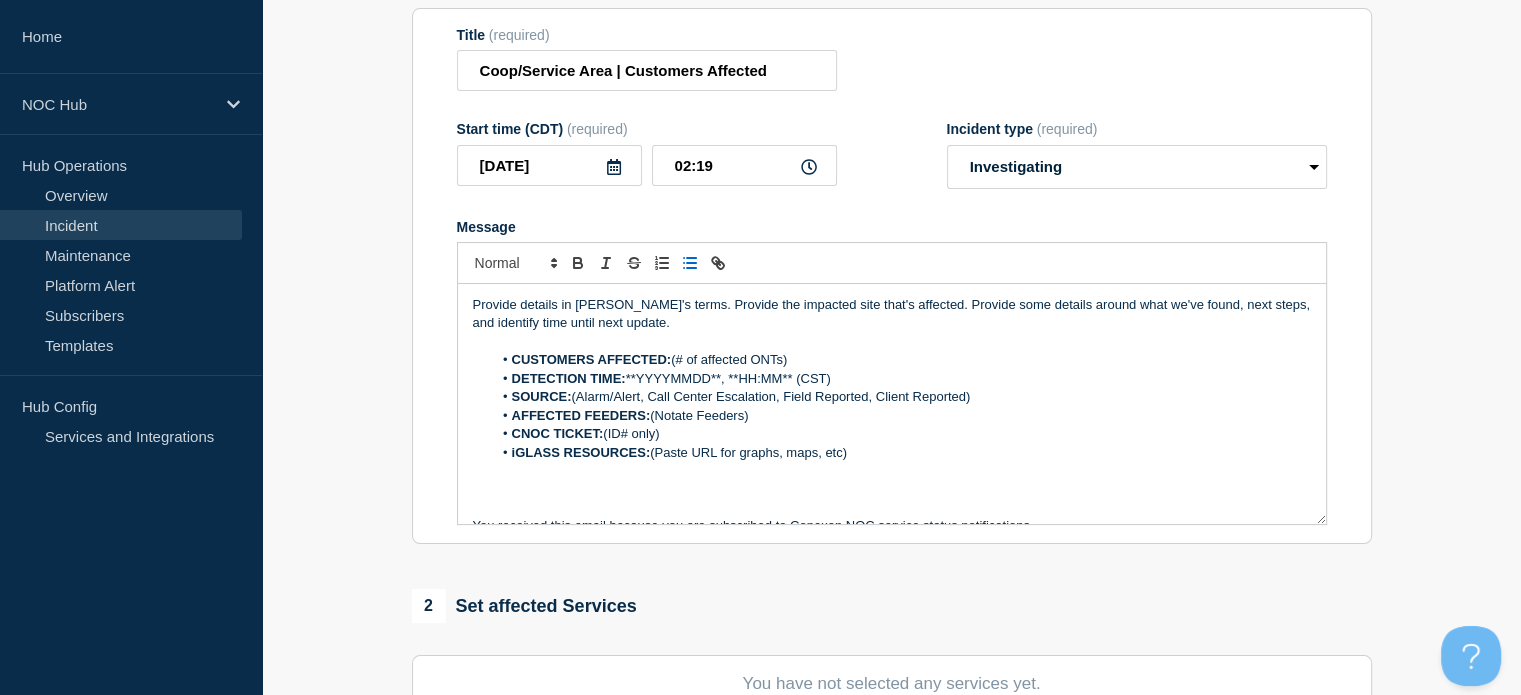 paste 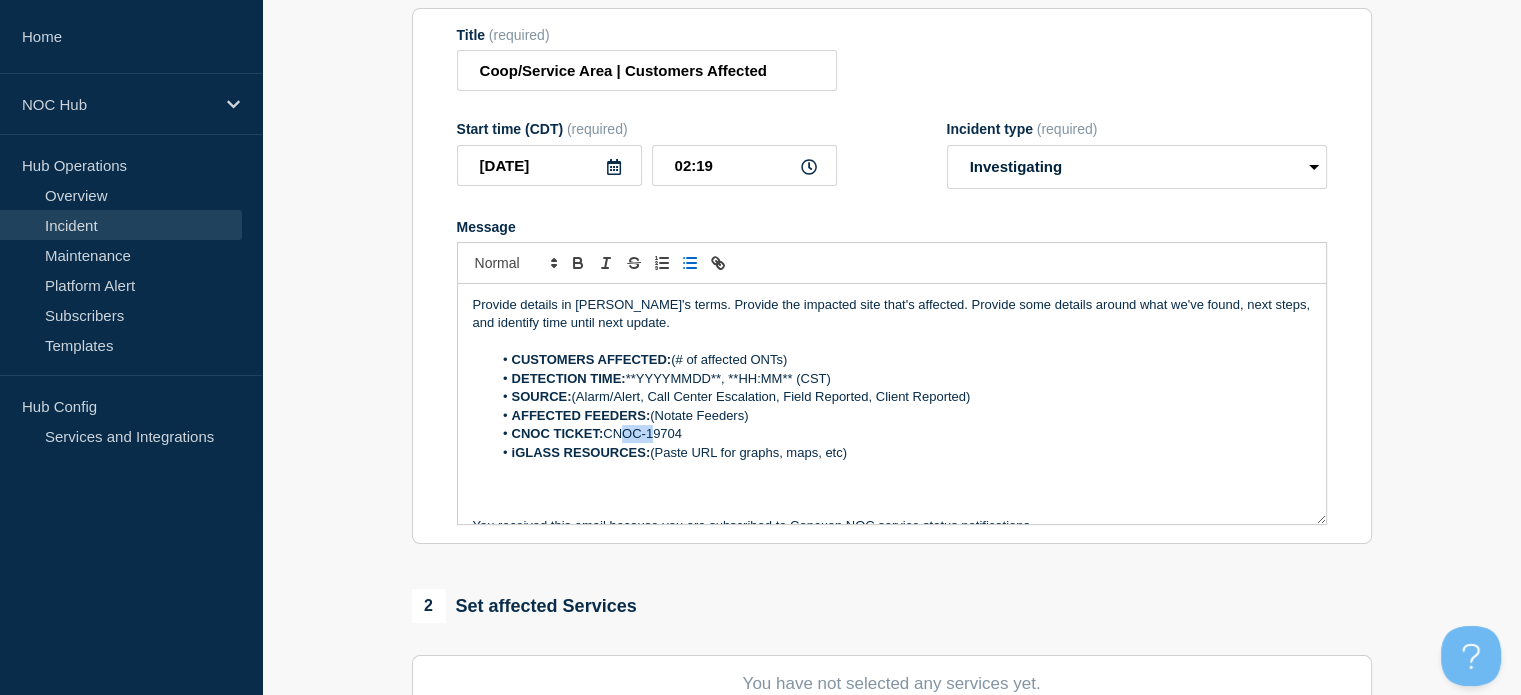 drag, startPoint x: 648, startPoint y: 435, endPoint x: 611, endPoint y: 440, distance: 37.336308 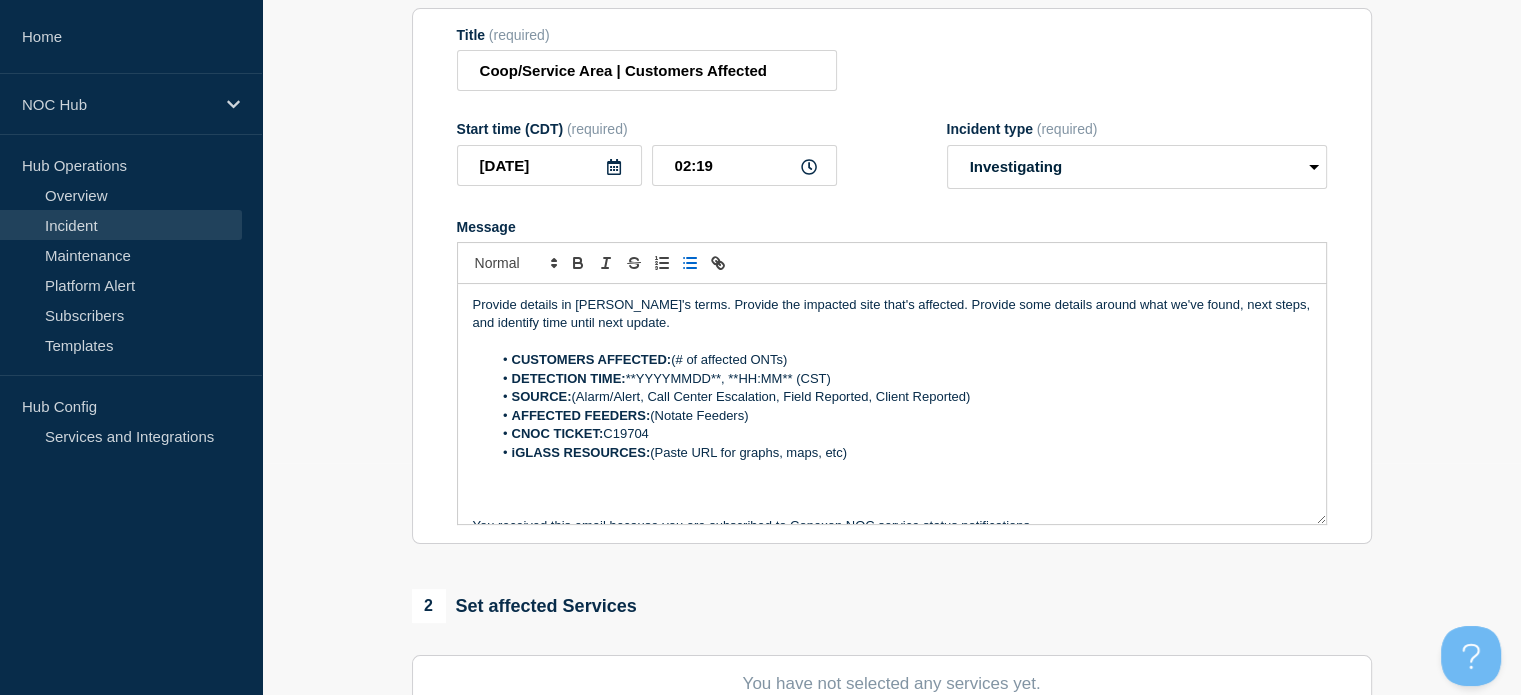 type 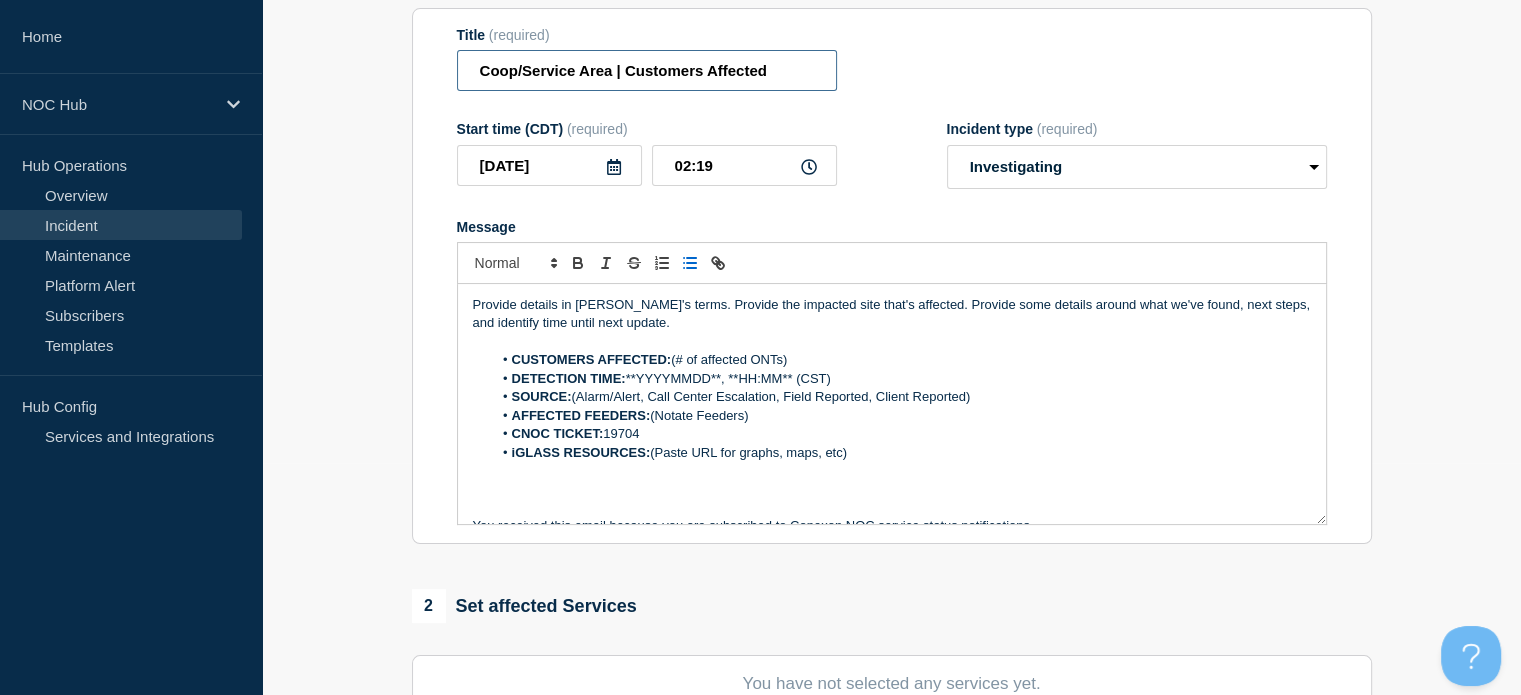 drag, startPoint x: 611, startPoint y: 78, endPoint x: 468, endPoint y: 86, distance: 143.2236 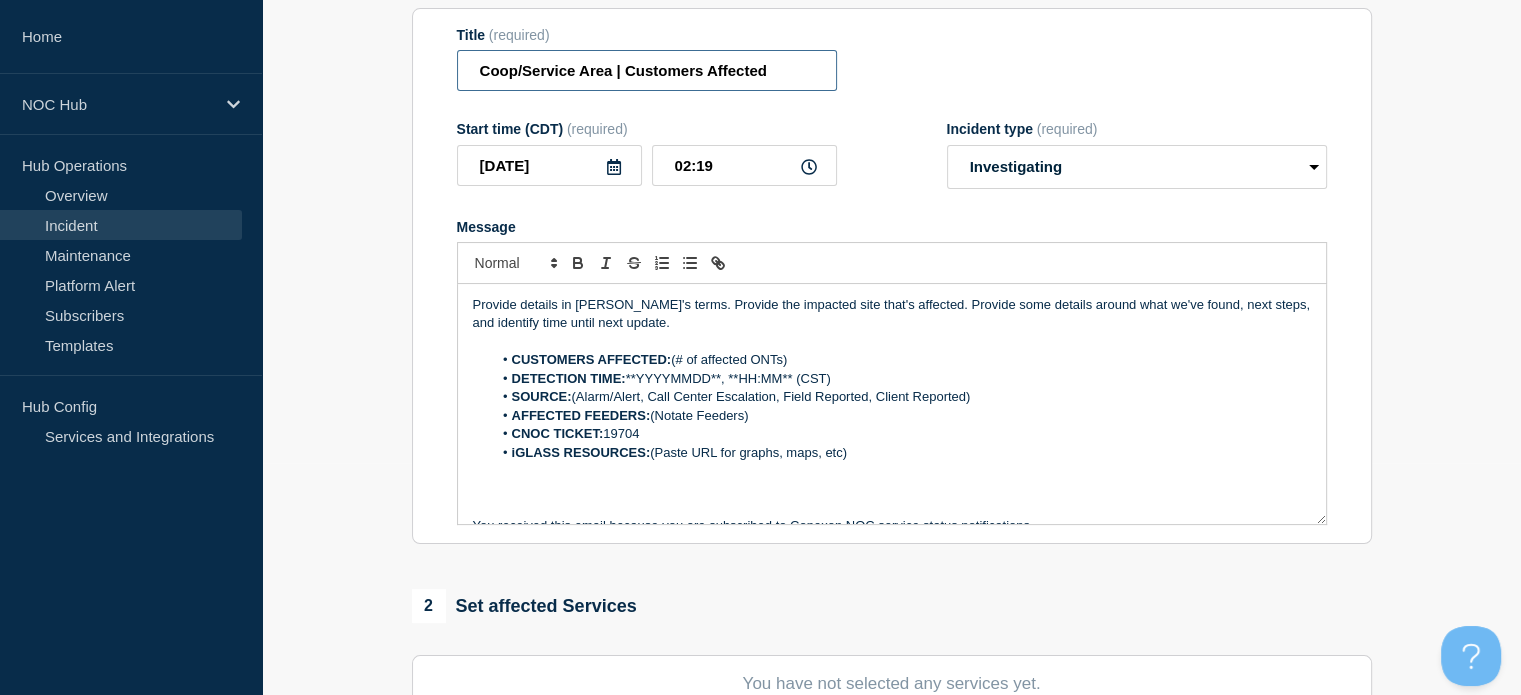 paste on "KY034 (Kenergy)" 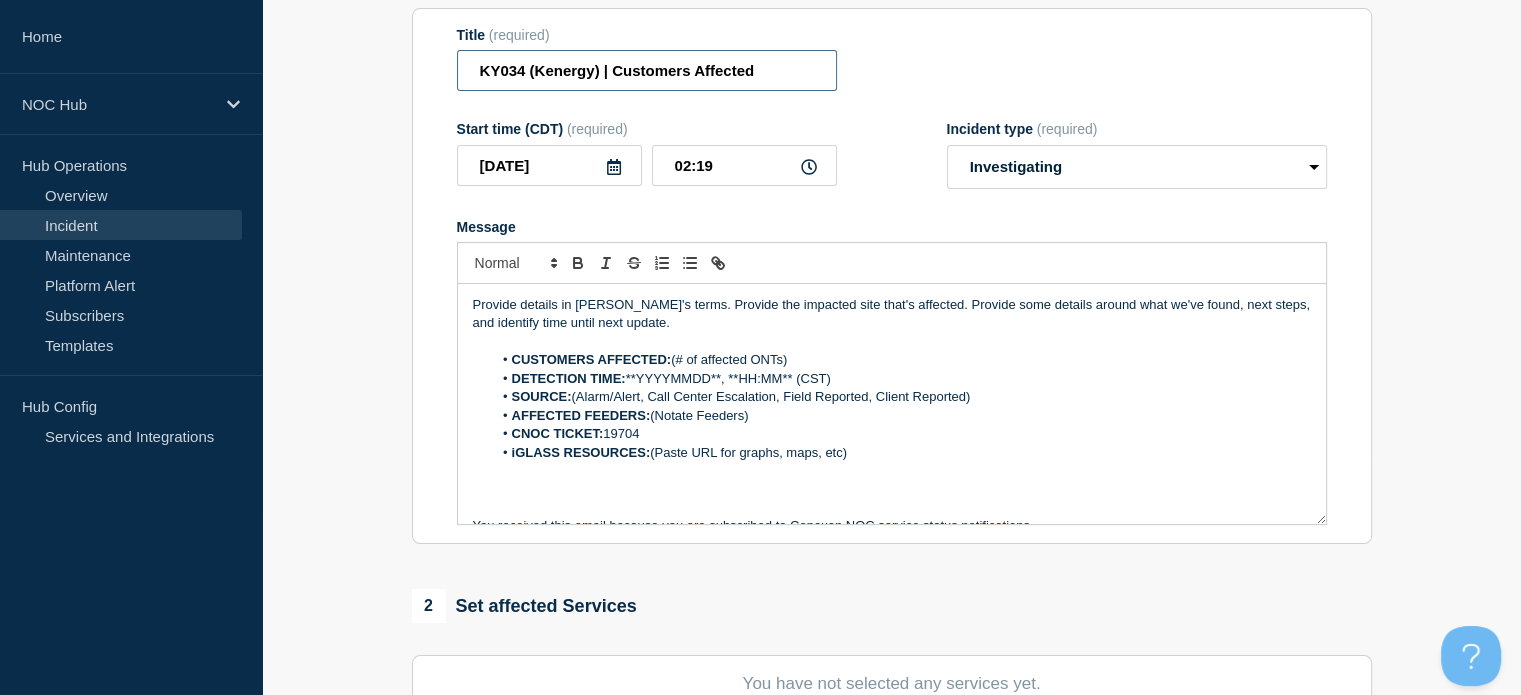 type on "KY034 (Kenergy) | Customers Affected" 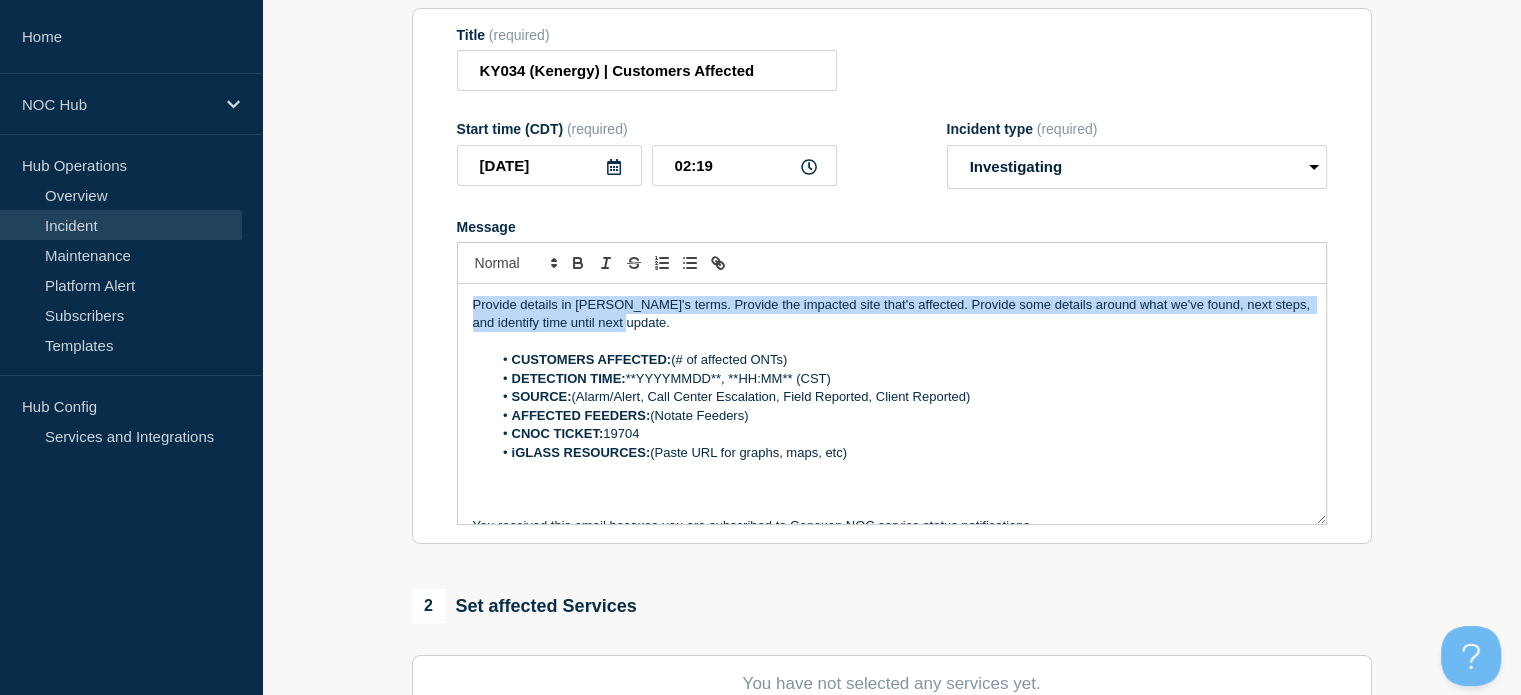 drag, startPoint x: 675, startPoint y: 331, endPoint x: 428, endPoint y: 275, distance: 253.26863 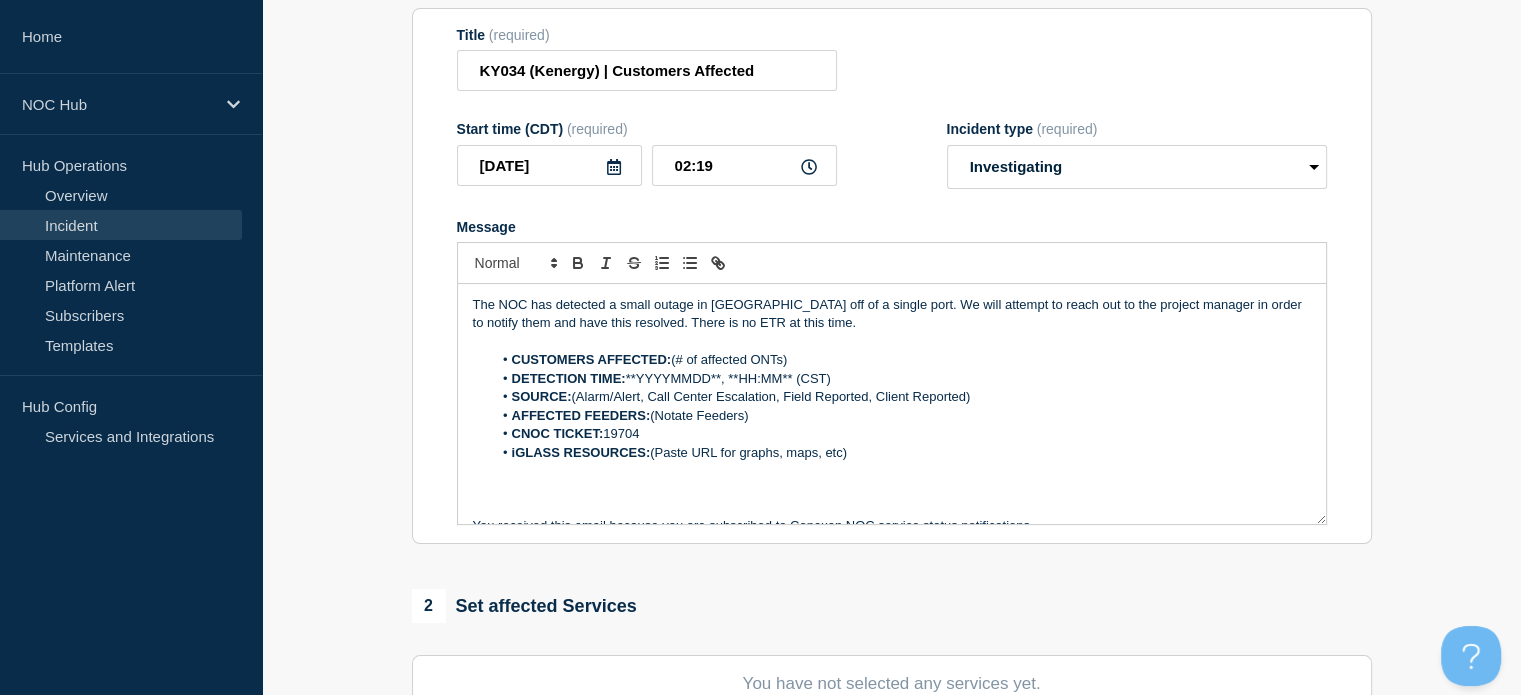 drag, startPoint x: 804, startPoint y: 358, endPoint x: 675, endPoint y: 370, distance: 129.55693 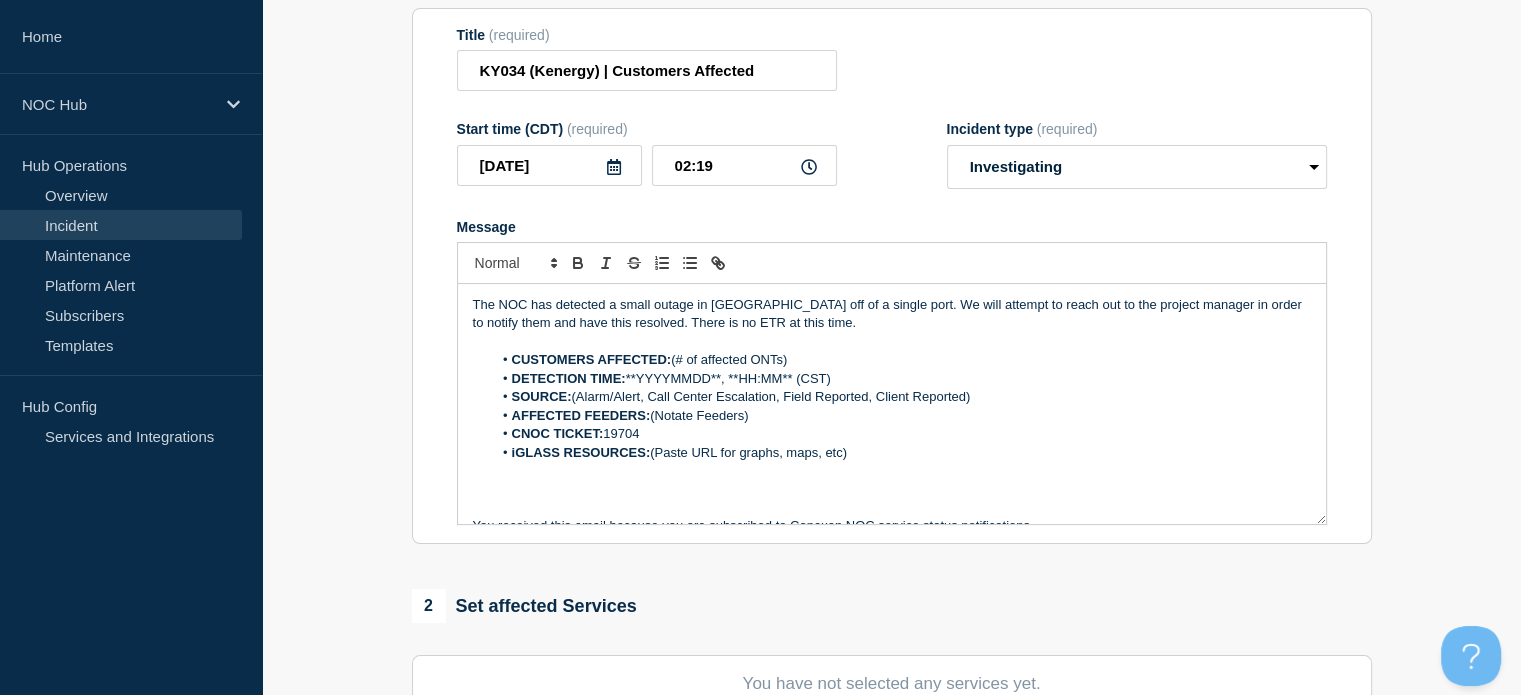 click on "CUSTOMERS AFFECTED:  (# of affected ONTs)" at bounding box center [901, 360] 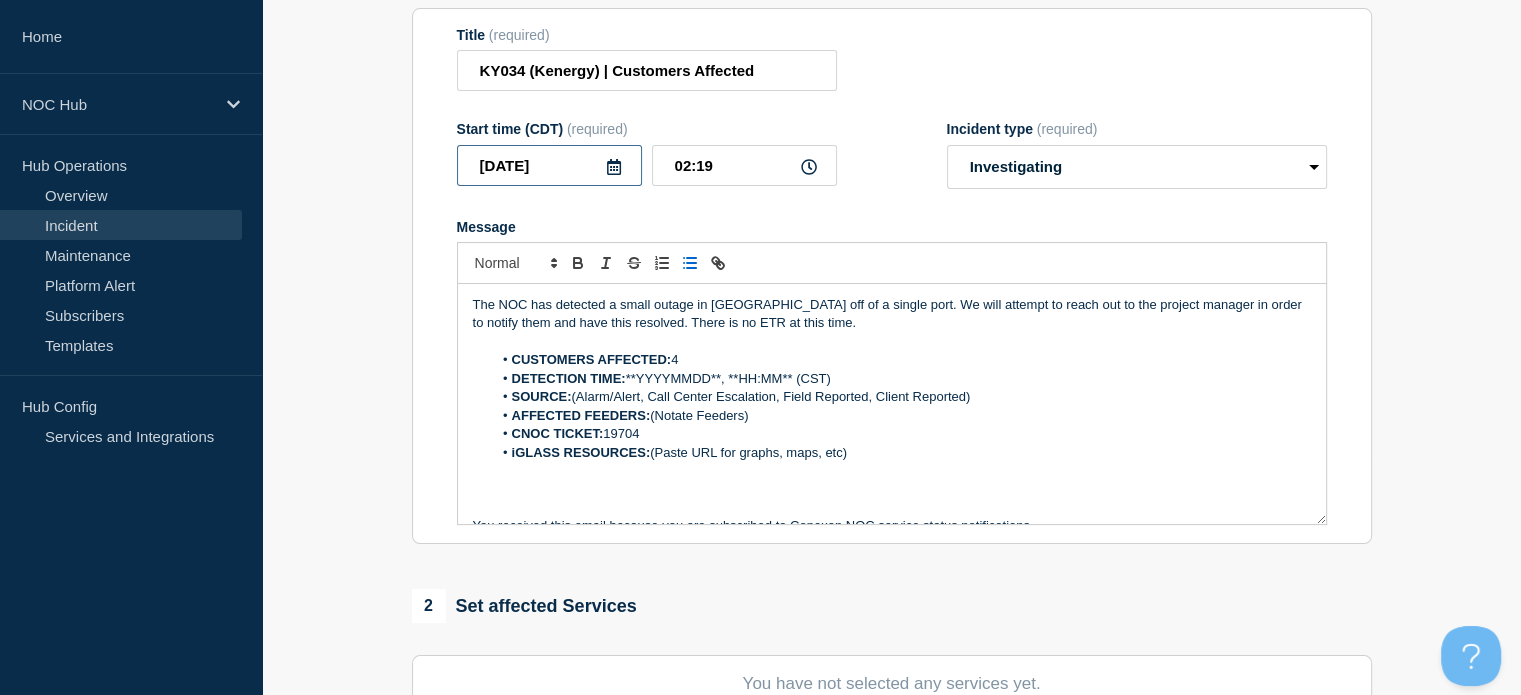 drag, startPoint x: 562, startPoint y: 175, endPoint x: 471, endPoint y: 183, distance: 91.350975 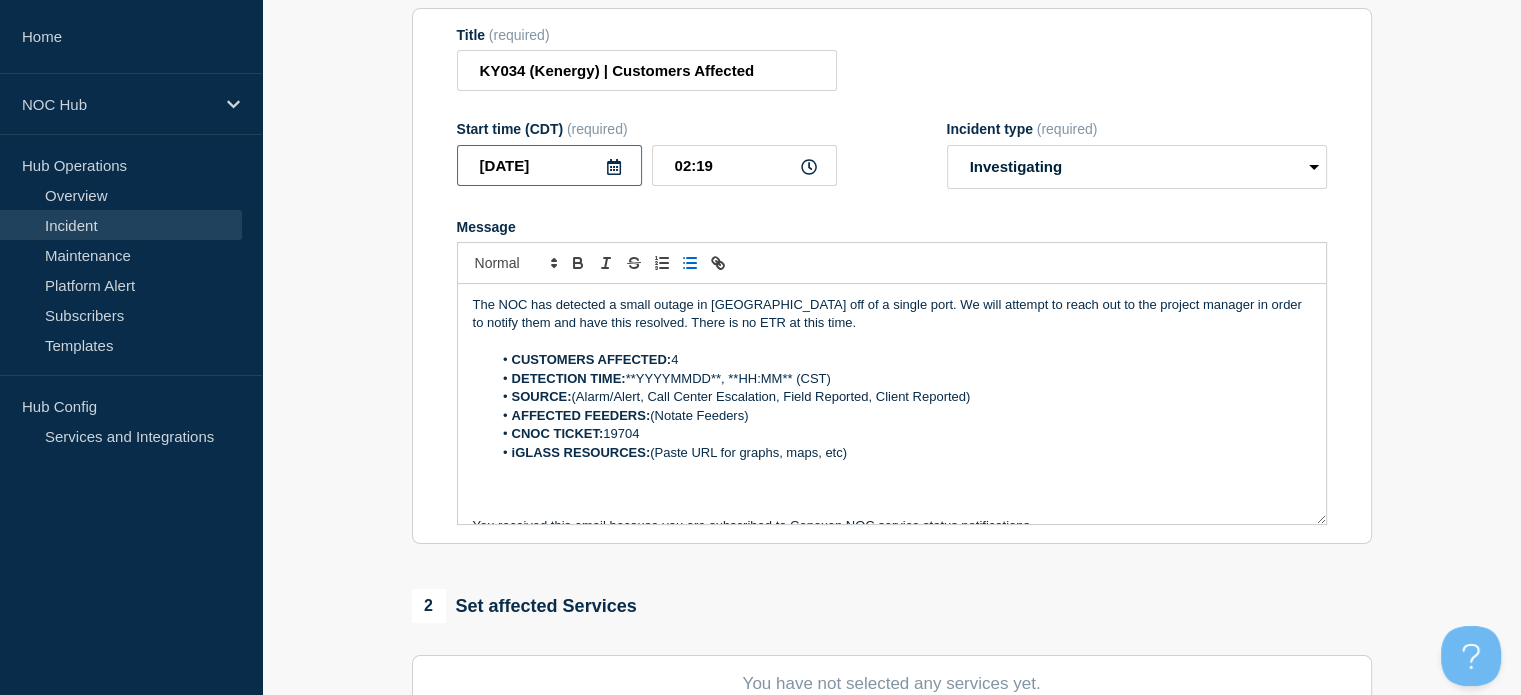click on "2025-07-17" at bounding box center (549, 165) 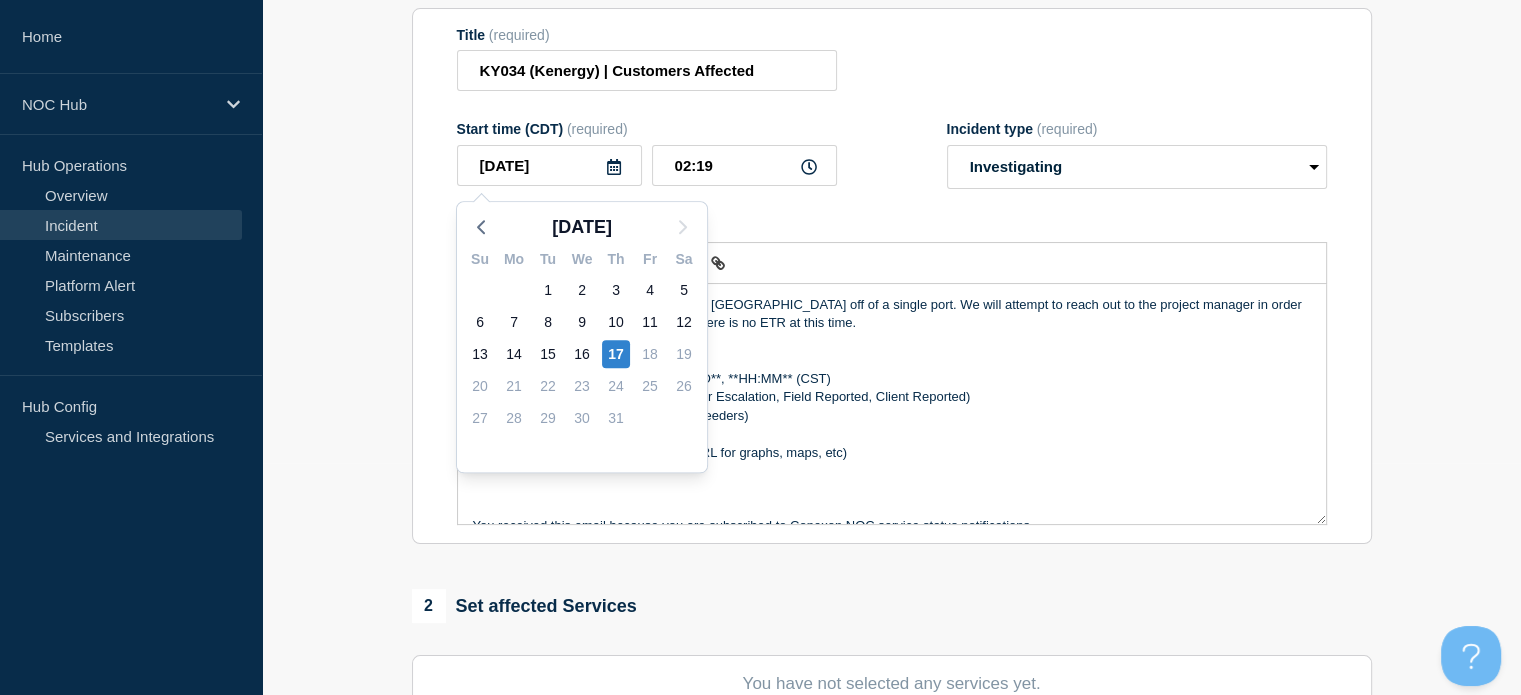 click on "SOURCE:  (Alarm/Alert, Call Center Escalation, Field Reported, Client Reported)" at bounding box center [901, 397] 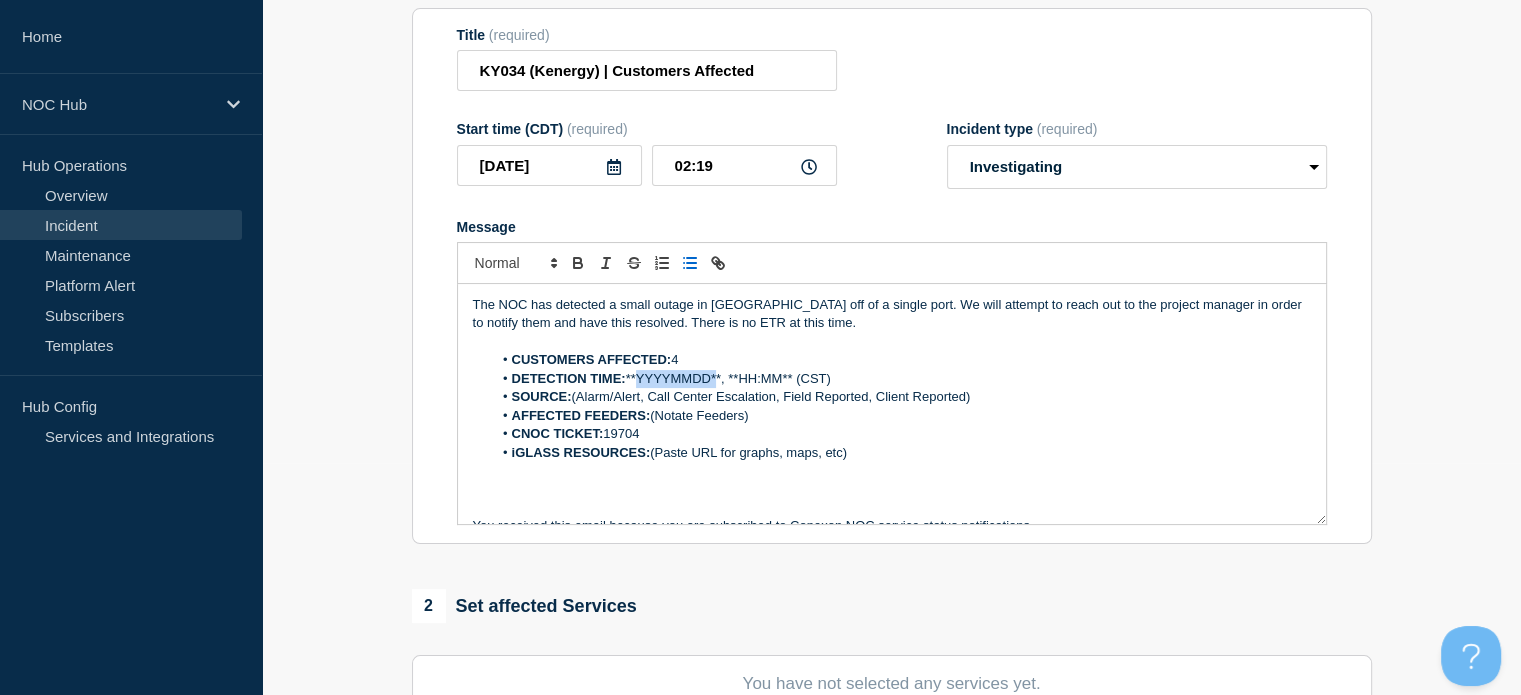 drag, startPoint x: 638, startPoint y: 381, endPoint x: 720, endPoint y: 385, distance: 82.0975 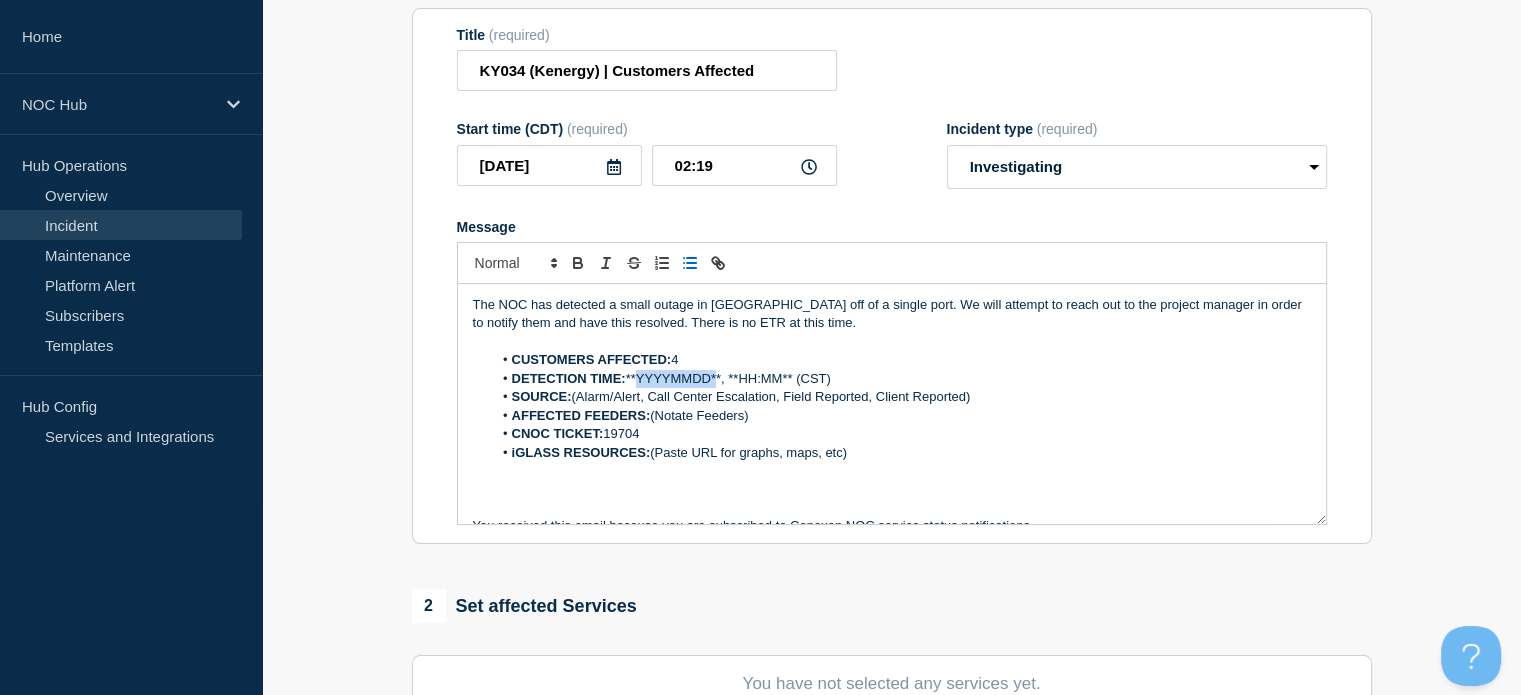 click on "DETECTION TIME:  **YYYYMMDD**, **HH:MM** (CST)" at bounding box center (901, 379) 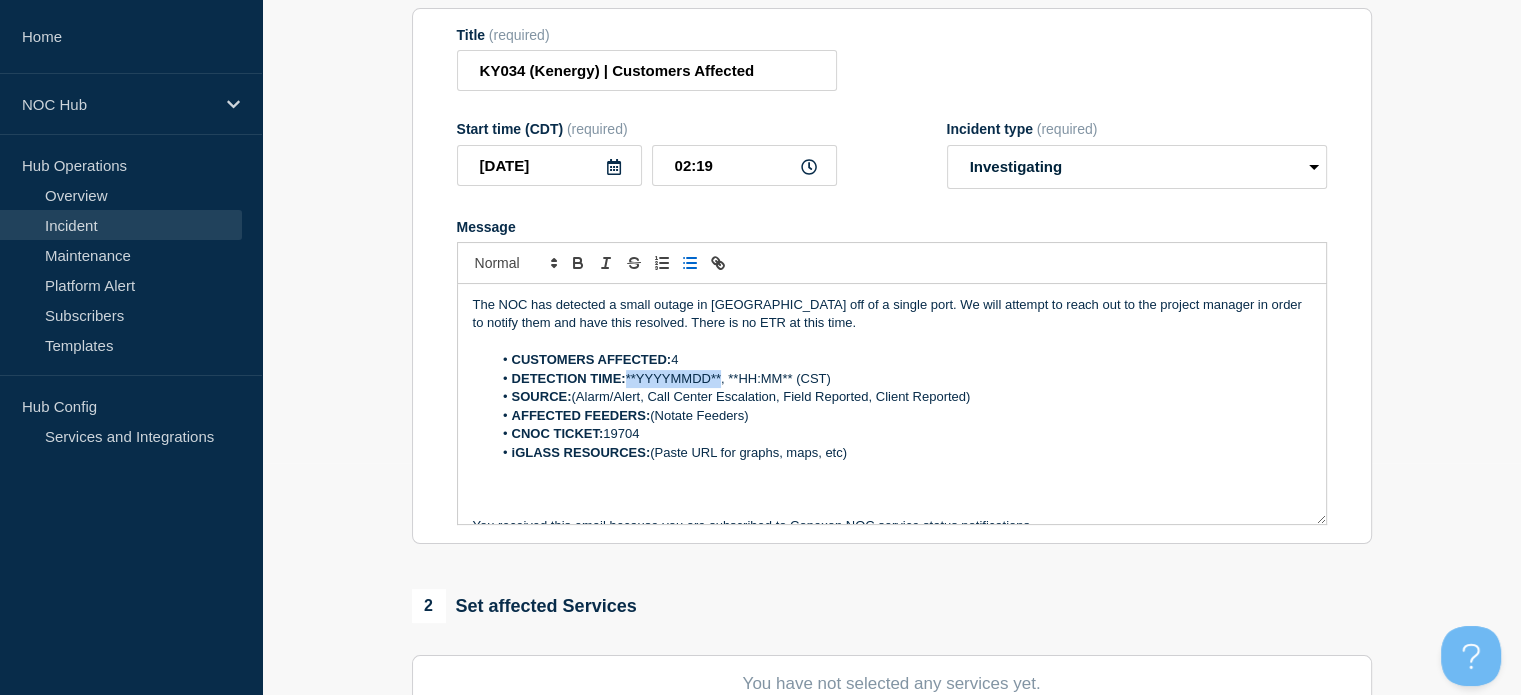 drag, startPoint x: 721, startPoint y: 382, endPoint x: 629, endPoint y: 379, distance: 92.0489 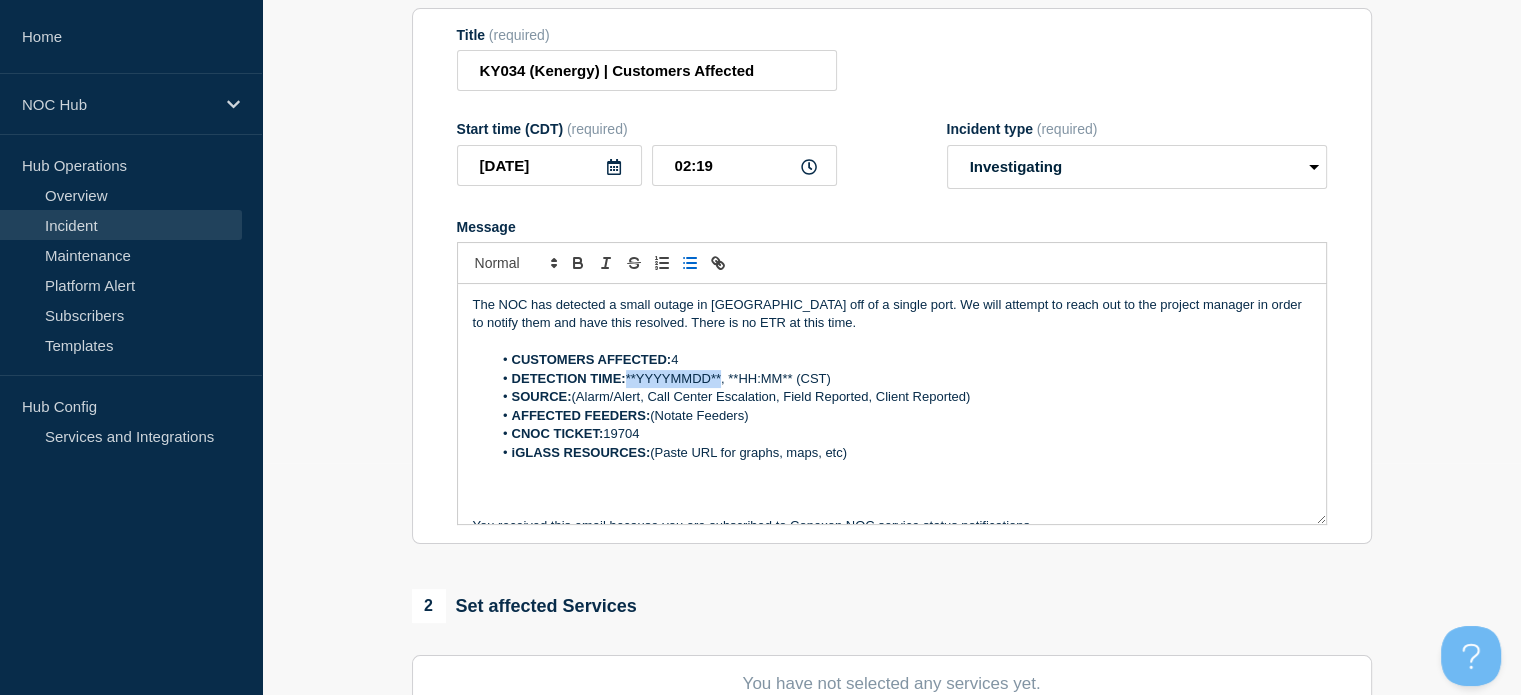 click on "DETECTION TIME:  **YYYYMMDD**, **HH:MM** (CST)" at bounding box center [901, 379] 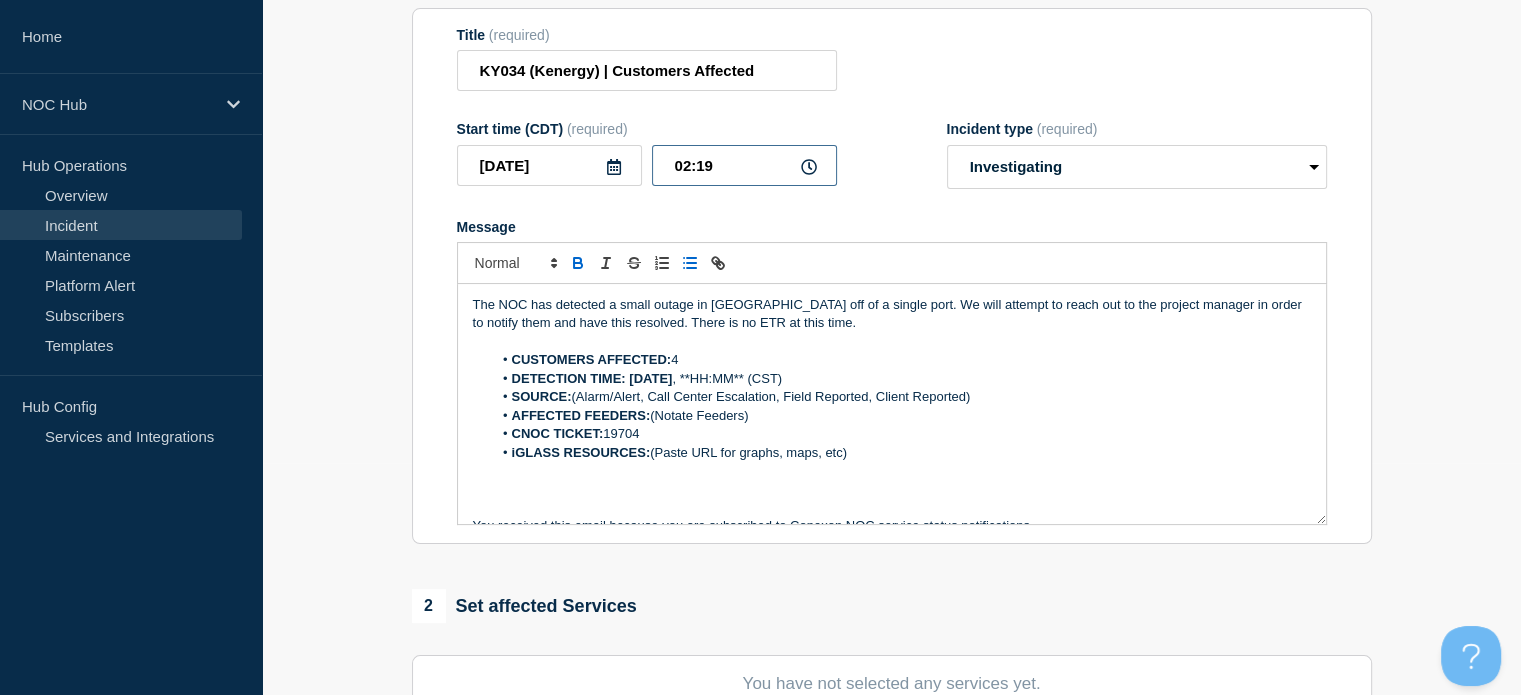 drag, startPoint x: 668, startPoint y: 172, endPoint x: 734, endPoint y: 172, distance: 66 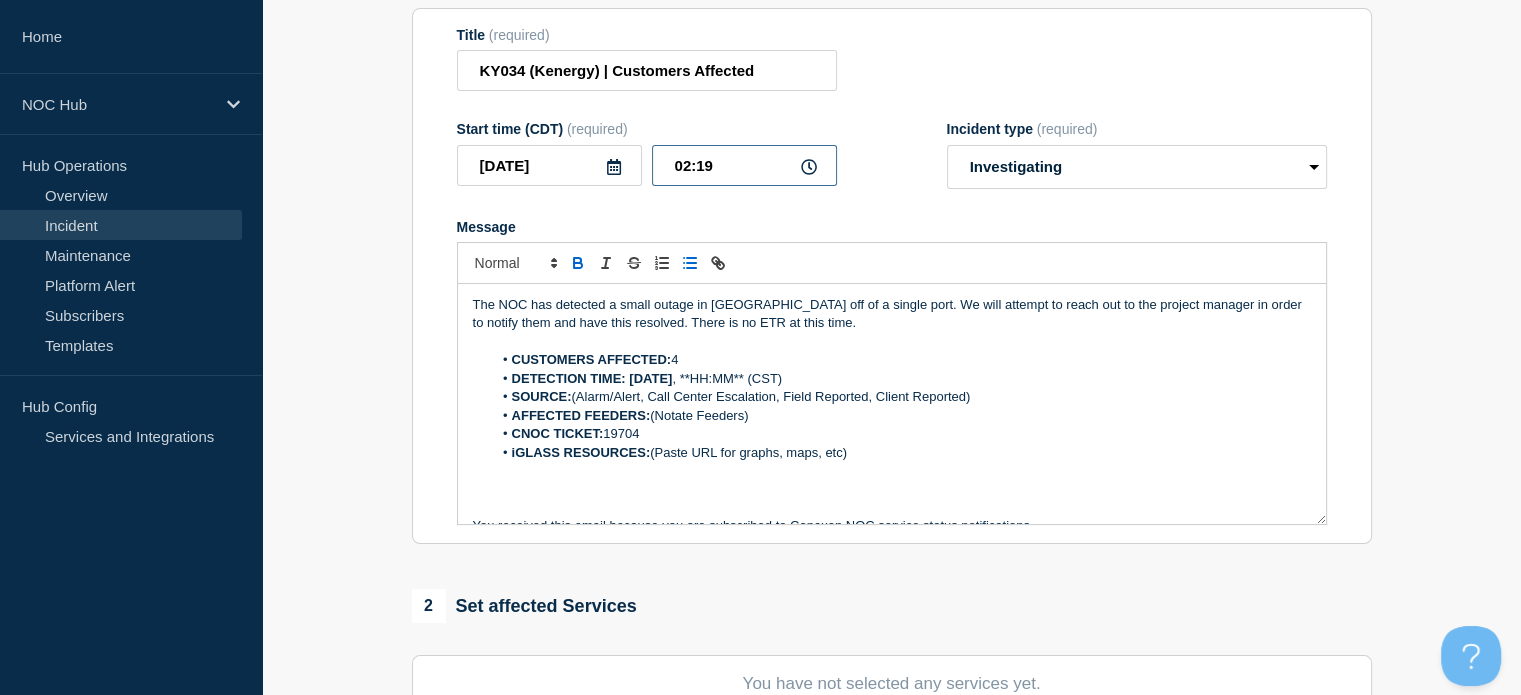 click on "02:19" at bounding box center (744, 165) 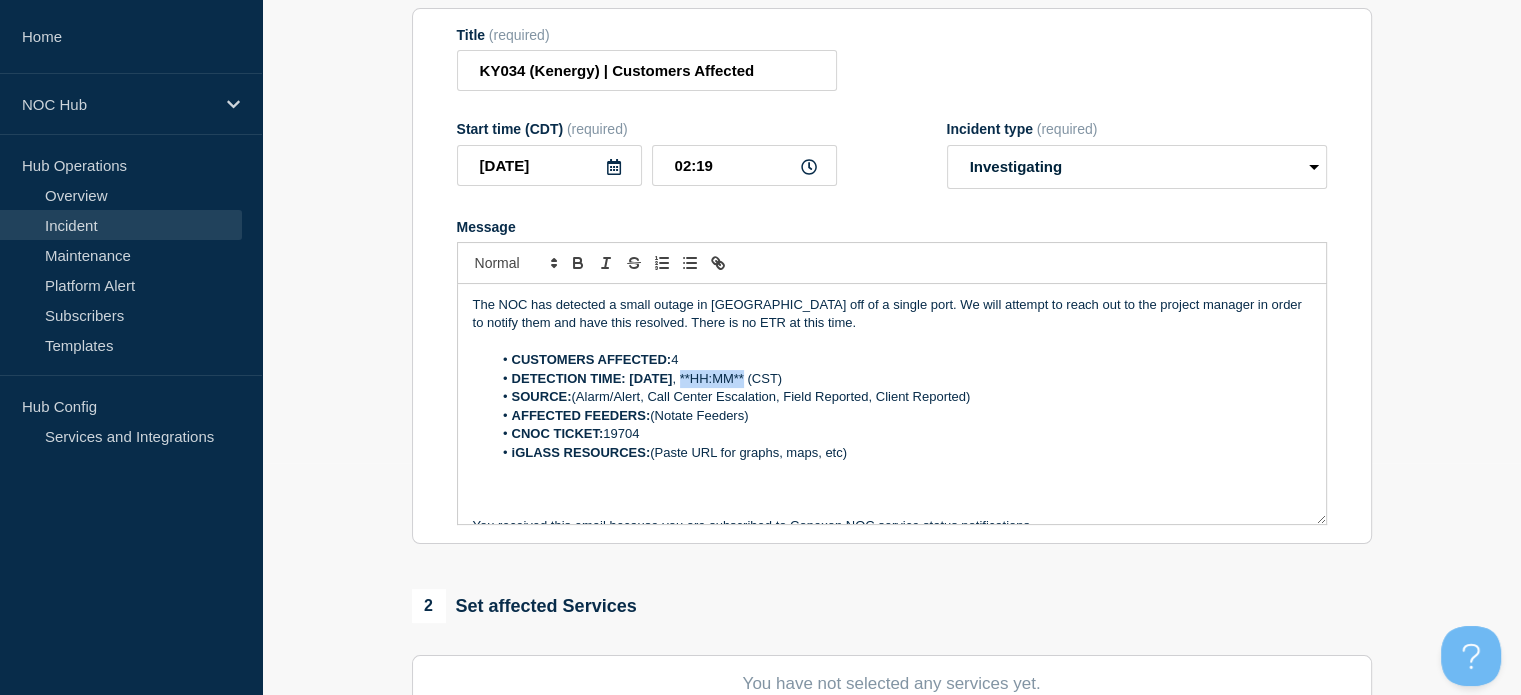 drag, startPoint x: 704, startPoint y: 380, endPoint x: 766, endPoint y: 384, distance: 62.1289 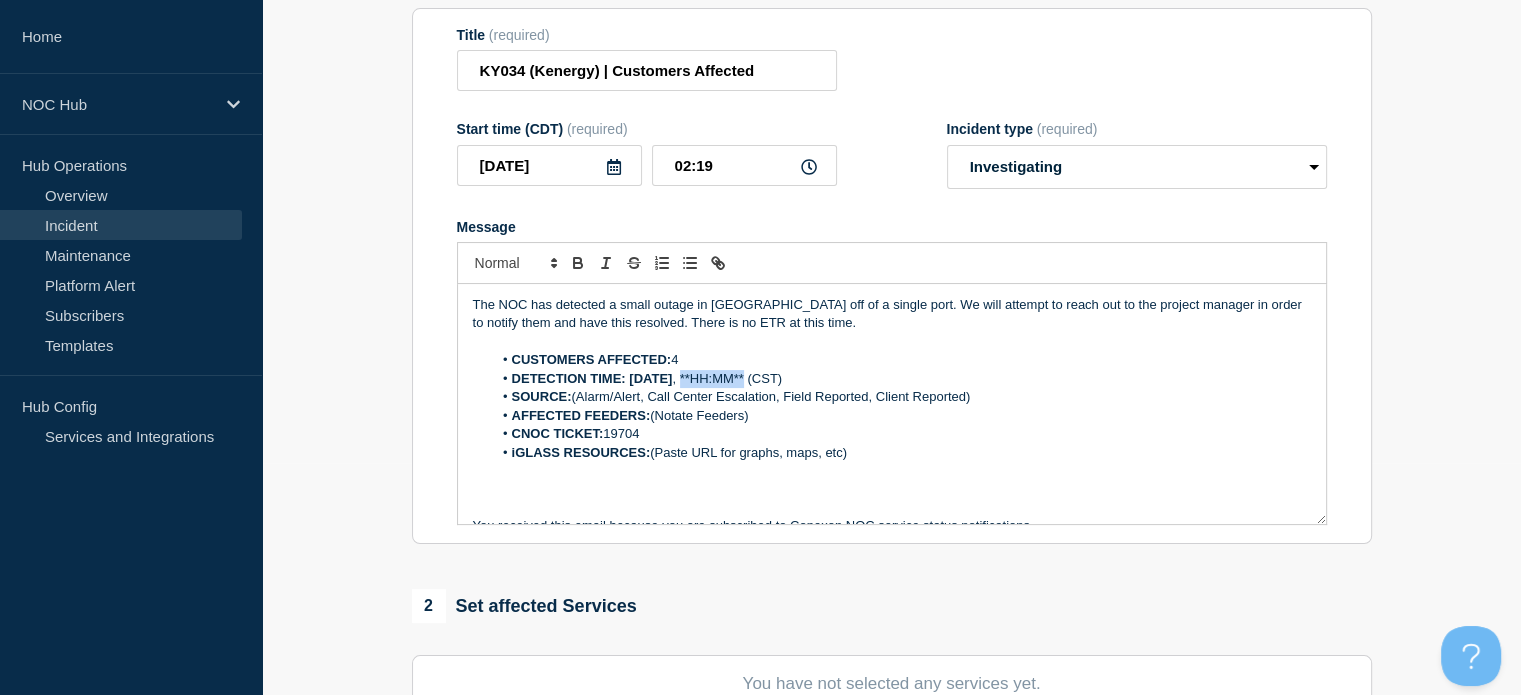click on "DETECTION TIME: 2025-07-17 , **HH:MM** (CST)" at bounding box center [901, 379] 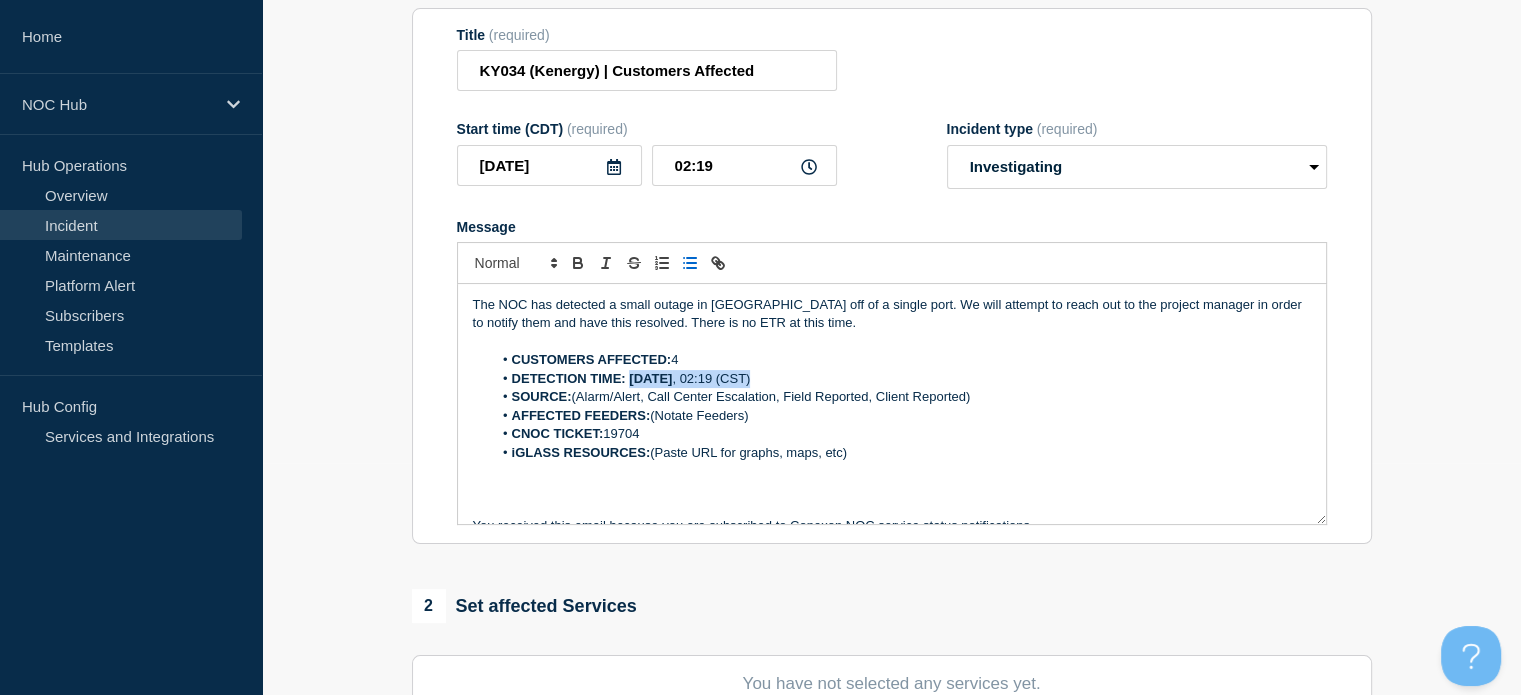 drag, startPoint x: 772, startPoint y: 383, endPoint x: 628, endPoint y: 383, distance: 144 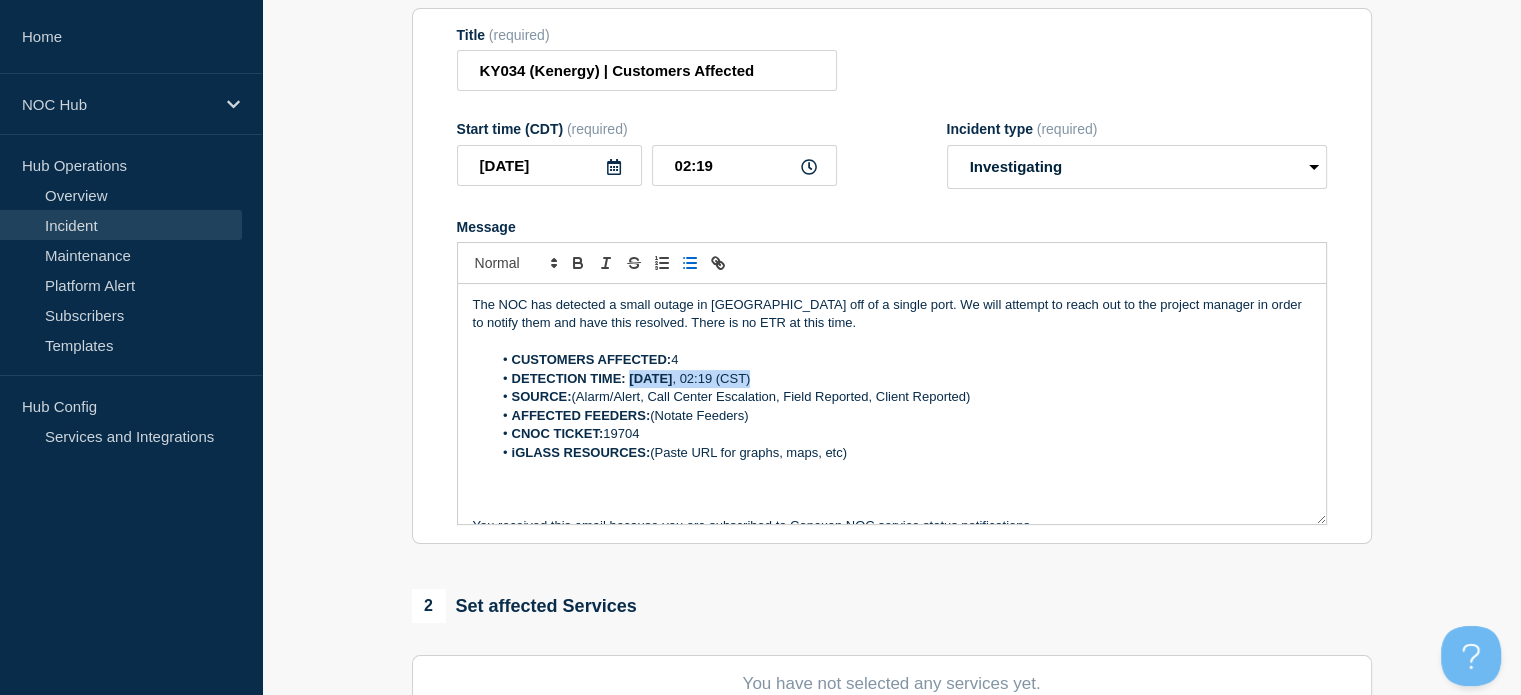click on "DETECTION TIME: 2025-07-17 , 02:19 (CST)" at bounding box center (901, 379) 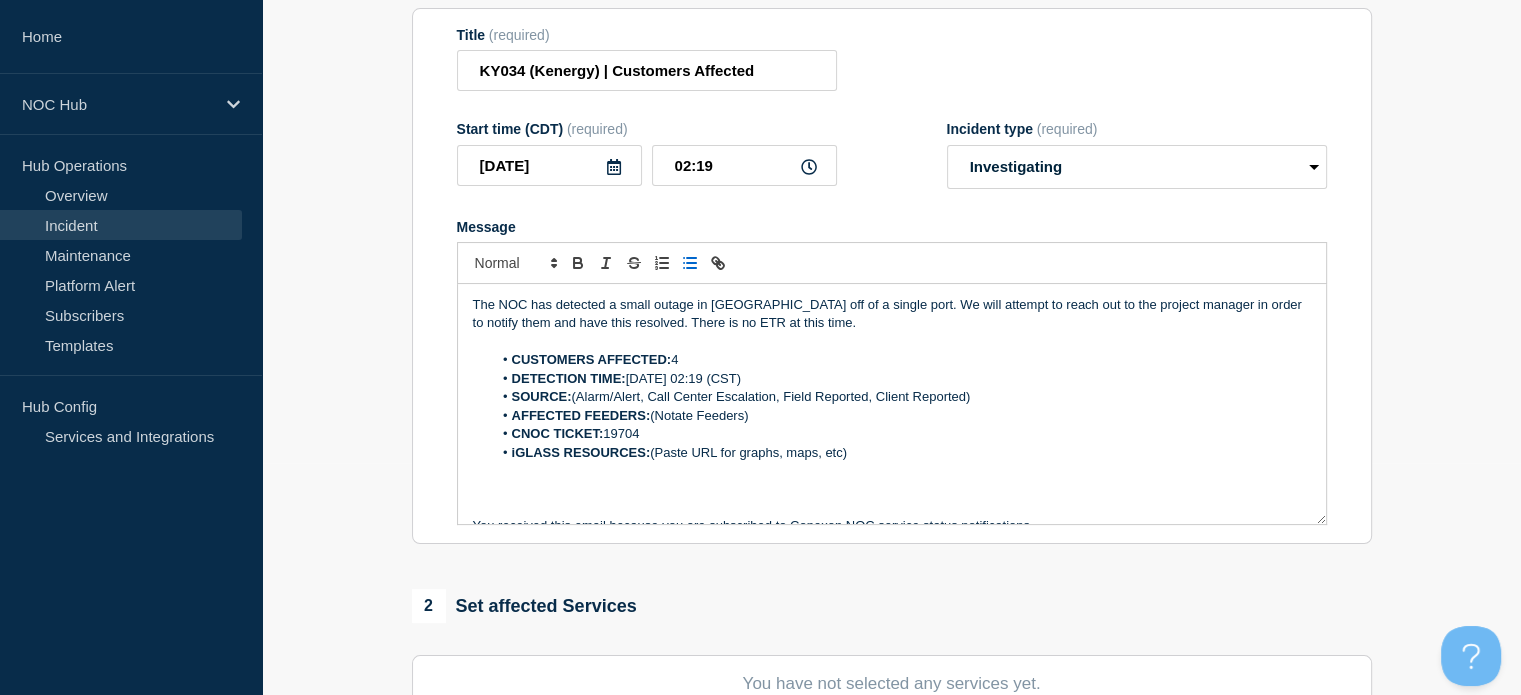 click on "SOURCE:  (Alarm/Alert, Call Center Escalation, Field Reported, Client Reported)" at bounding box center (901, 397) 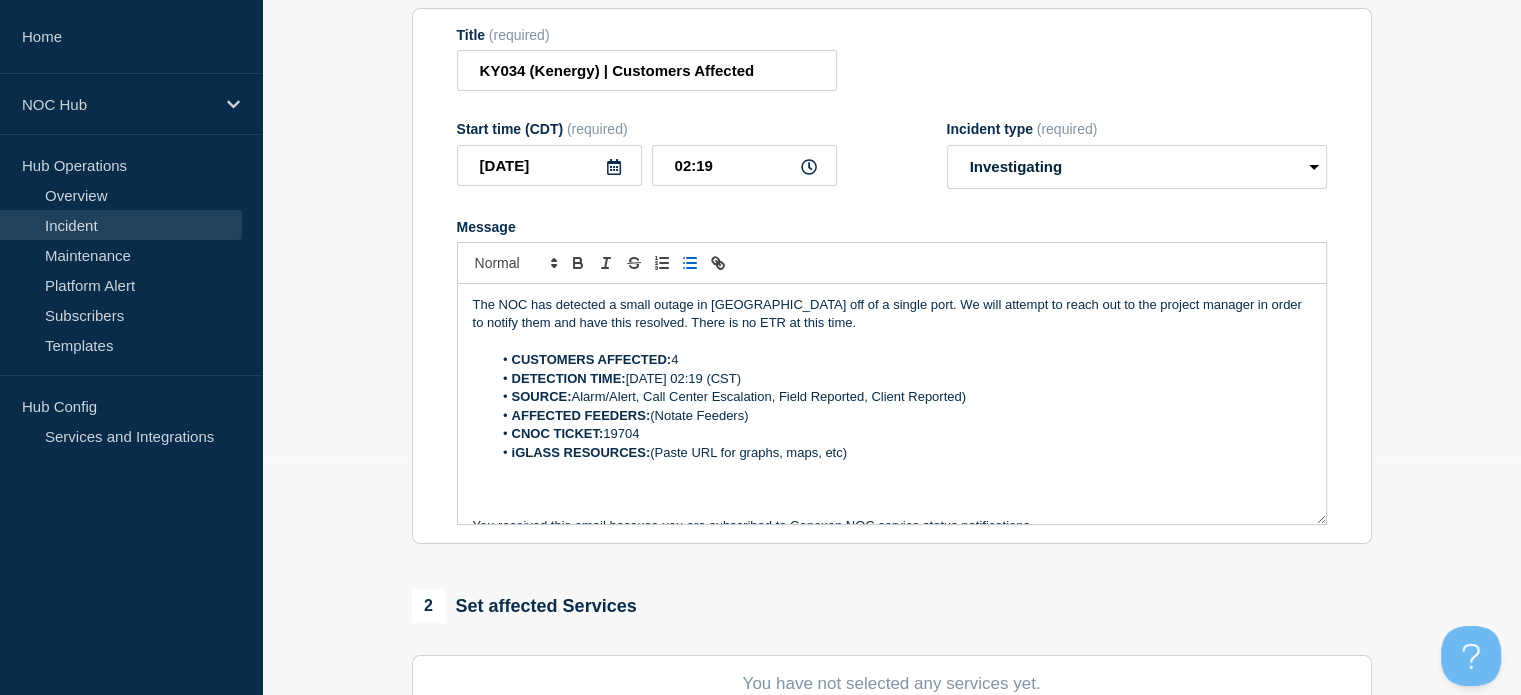 drag, startPoint x: 637, startPoint y: 400, endPoint x: 970, endPoint y: 399, distance: 333.0015 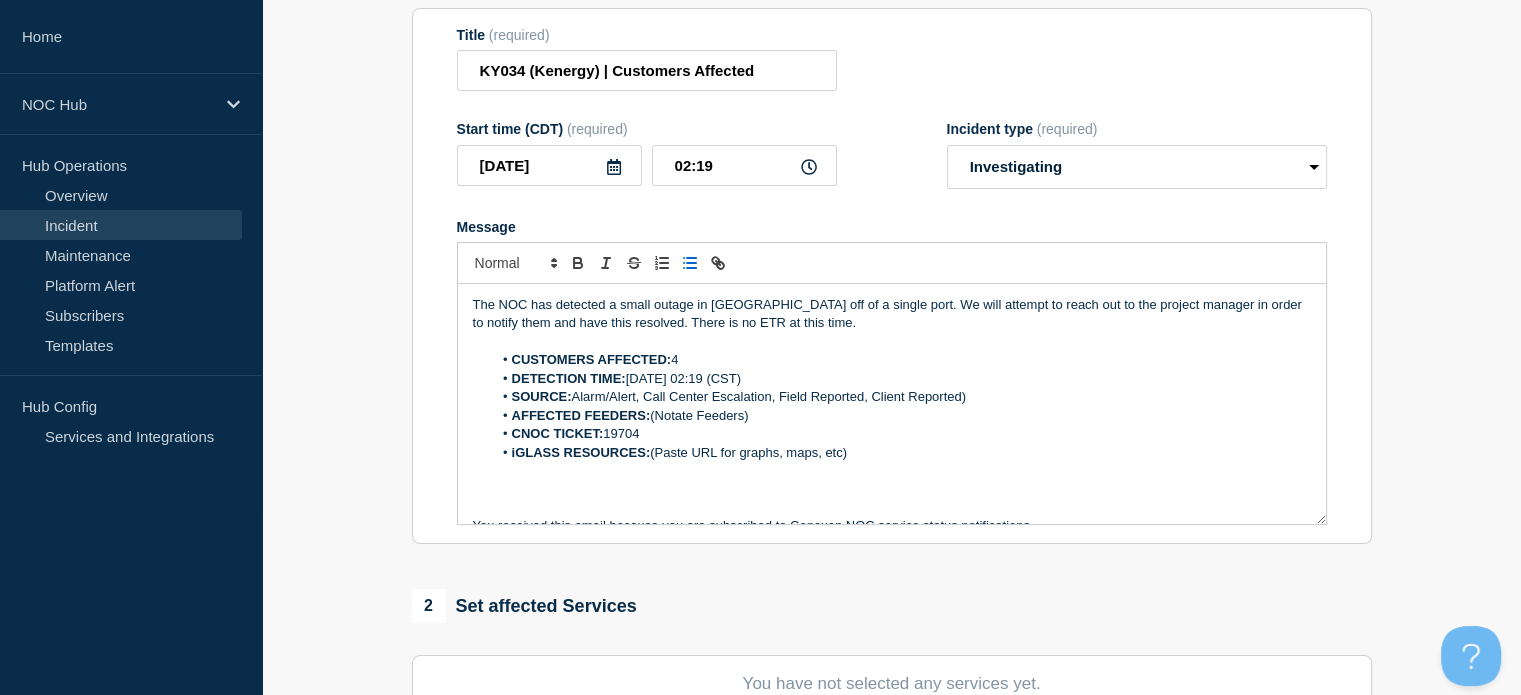 click on "SOURCE:  Alarm/Alert, Call Center Escalation, Field Reported, Client Reported)" at bounding box center (901, 397) 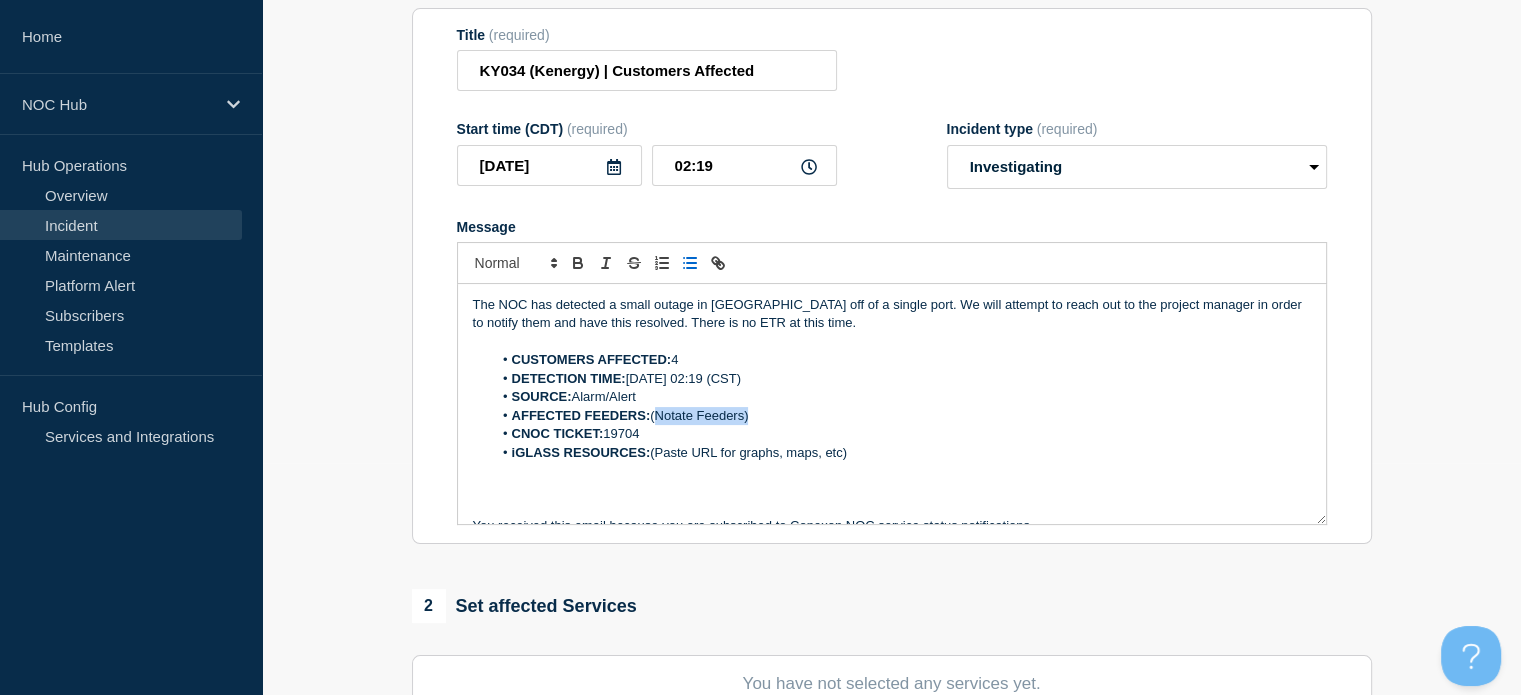 drag, startPoint x: 792, startPoint y: 423, endPoint x: 654, endPoint y: 421, distance: 138.0145 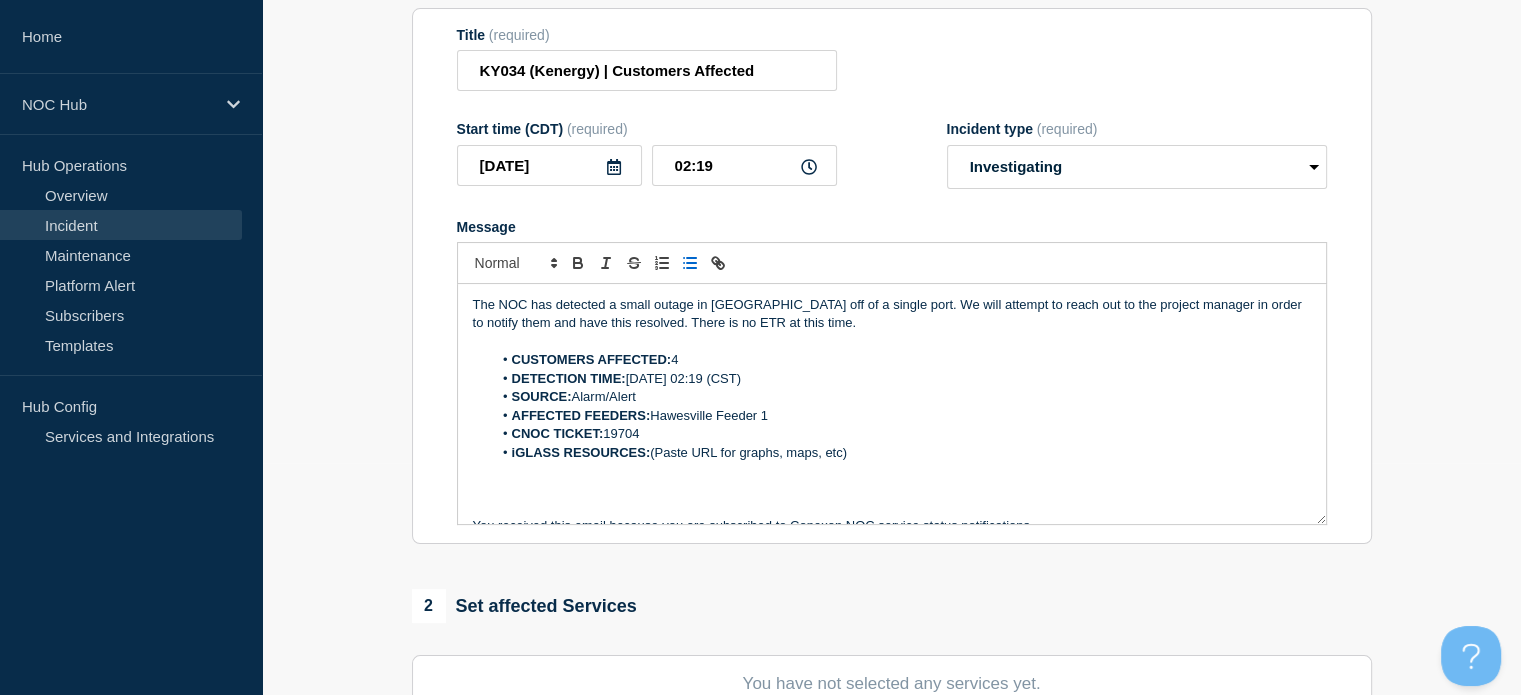 click on "iGLASS RESOURCES:  (Paste URL for graphs, maps, etc)" at bounding box center [901, 453] 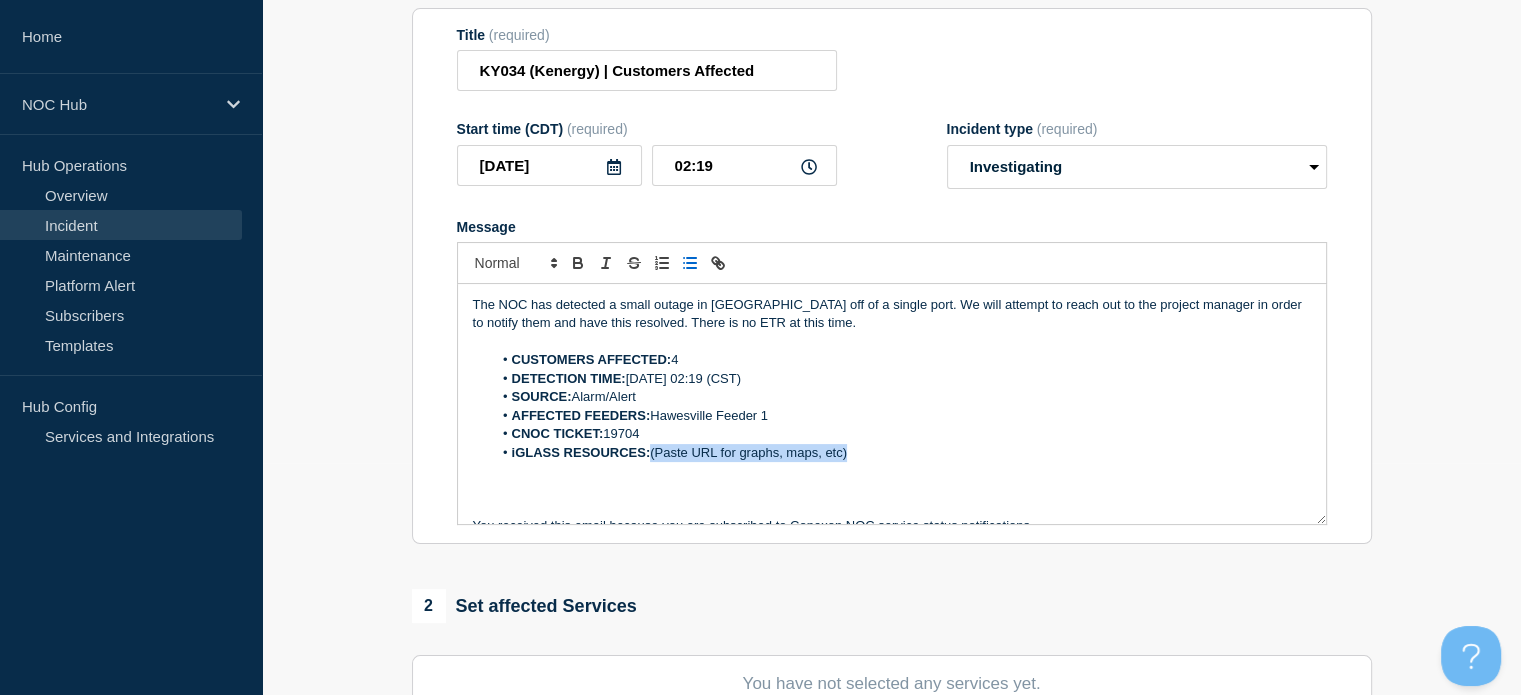 drag, startPoint x: 877, startPoint y: 459, endPoint x: 653, endPoint y: 461, distance: 224.00893 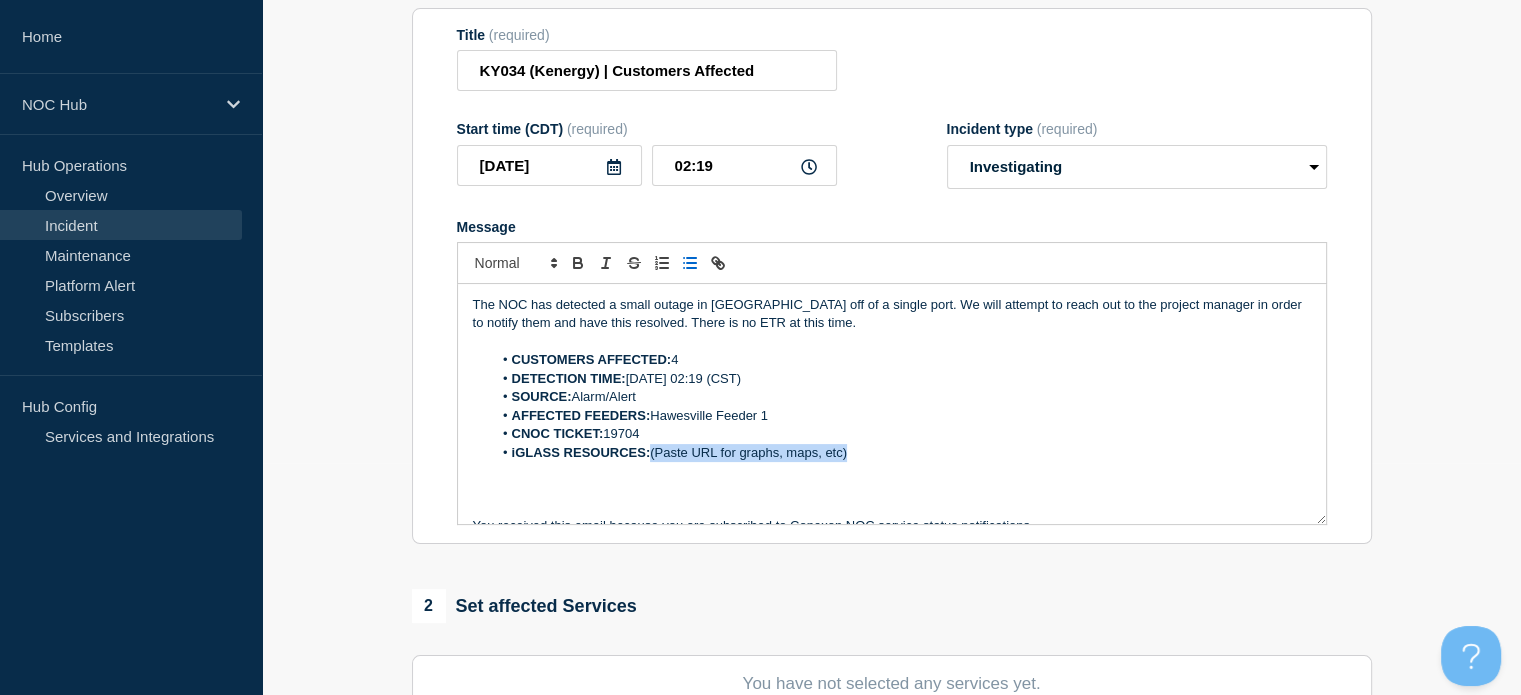 click on "iGLASS RESOURCES:  (Paste URL for graphs, maps, etc)" at bounding box center (901, 453) 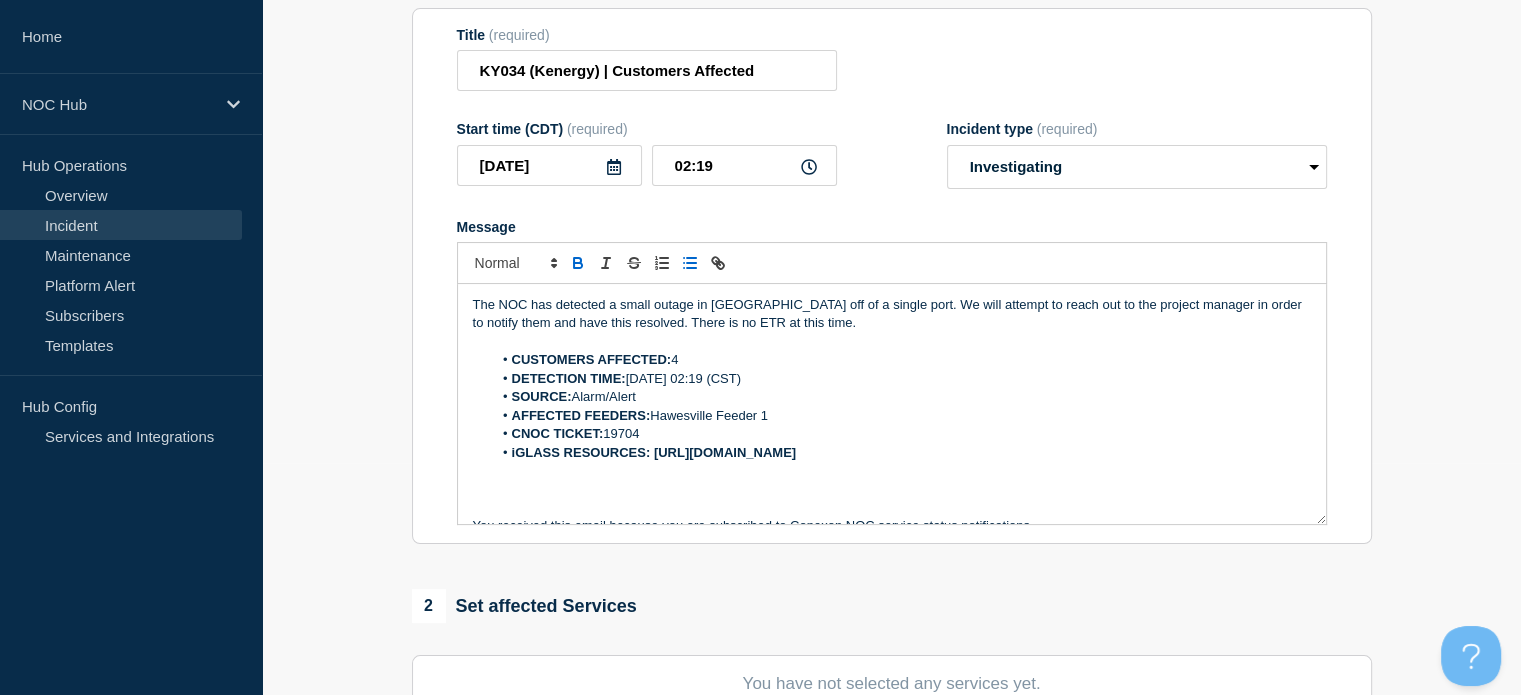 drag, startPoint x: 653, startPoint y: 460, endPoint x: 1000, endPoint y: 484, distance: 347.82898 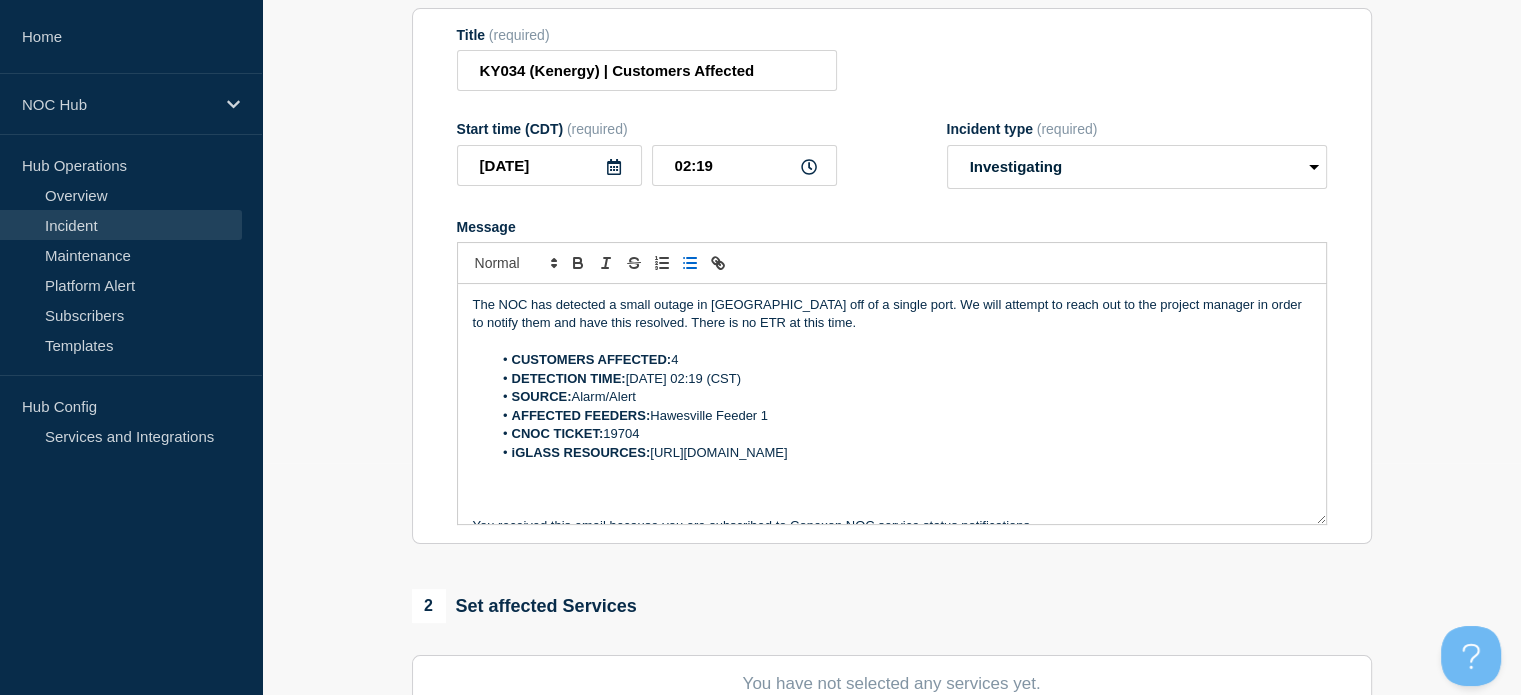 click on "AFFECTED FEEDERS:  Hawesville Feeder 1" at bounding box center (901, 416) 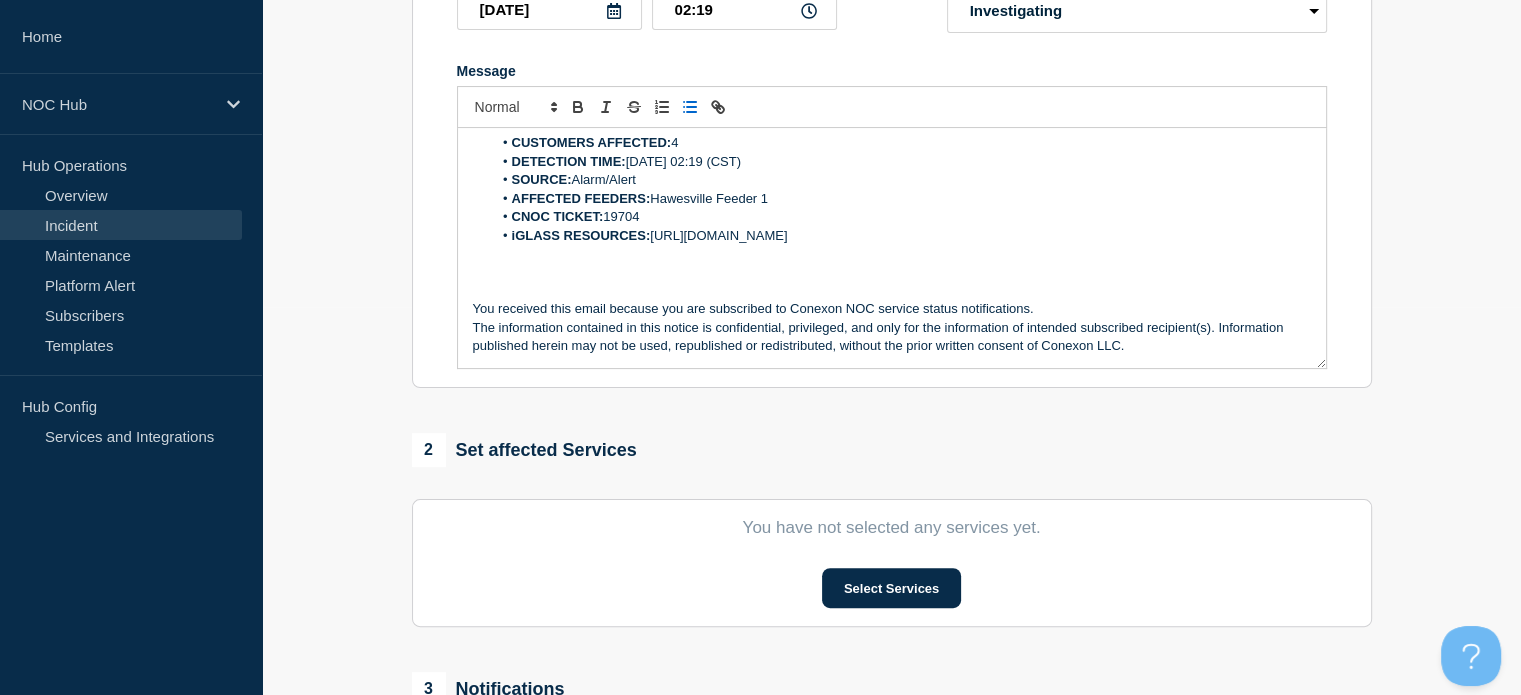scroll, scrollTop: 391, scrollLeft: 0, axis: vertical 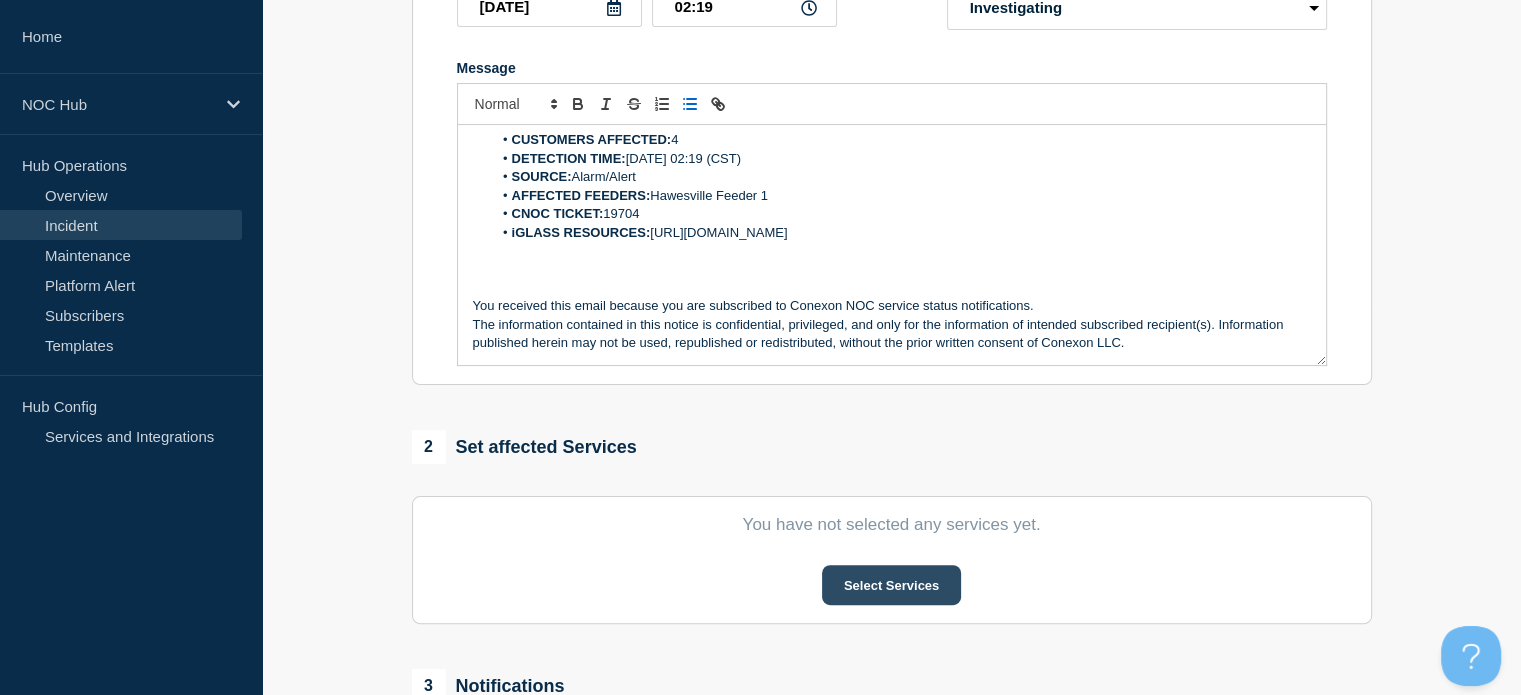 click on "Select Services" at bounding box center (891, 585) 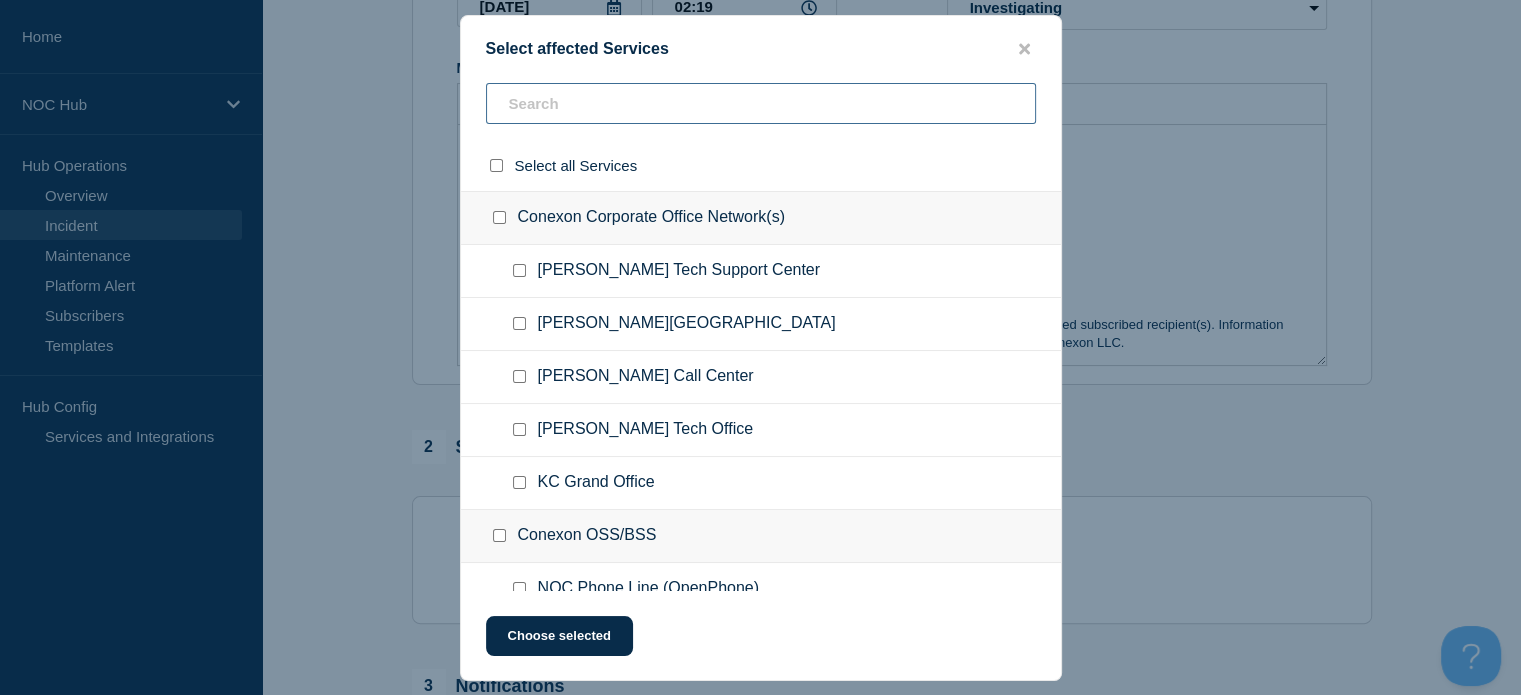 click at bounding box center (761, 103) 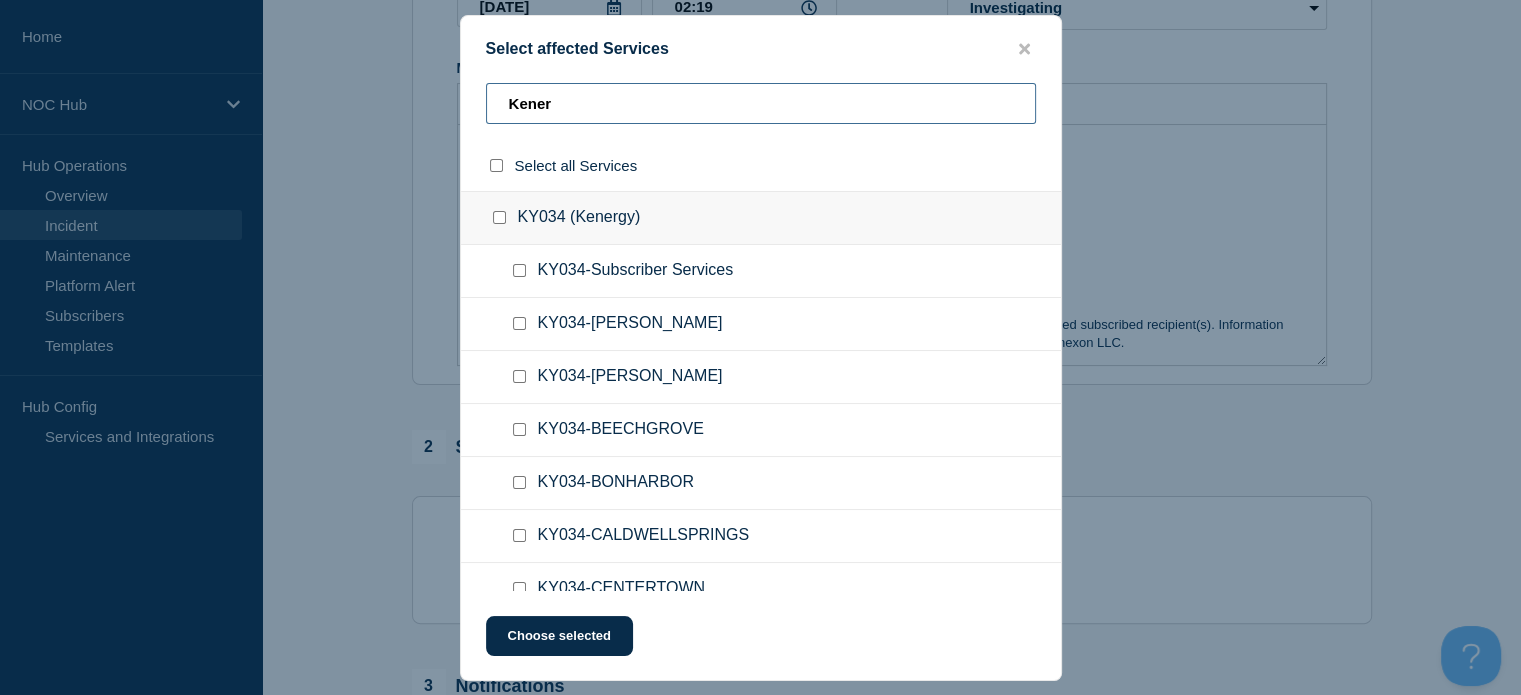 type on "Kener" 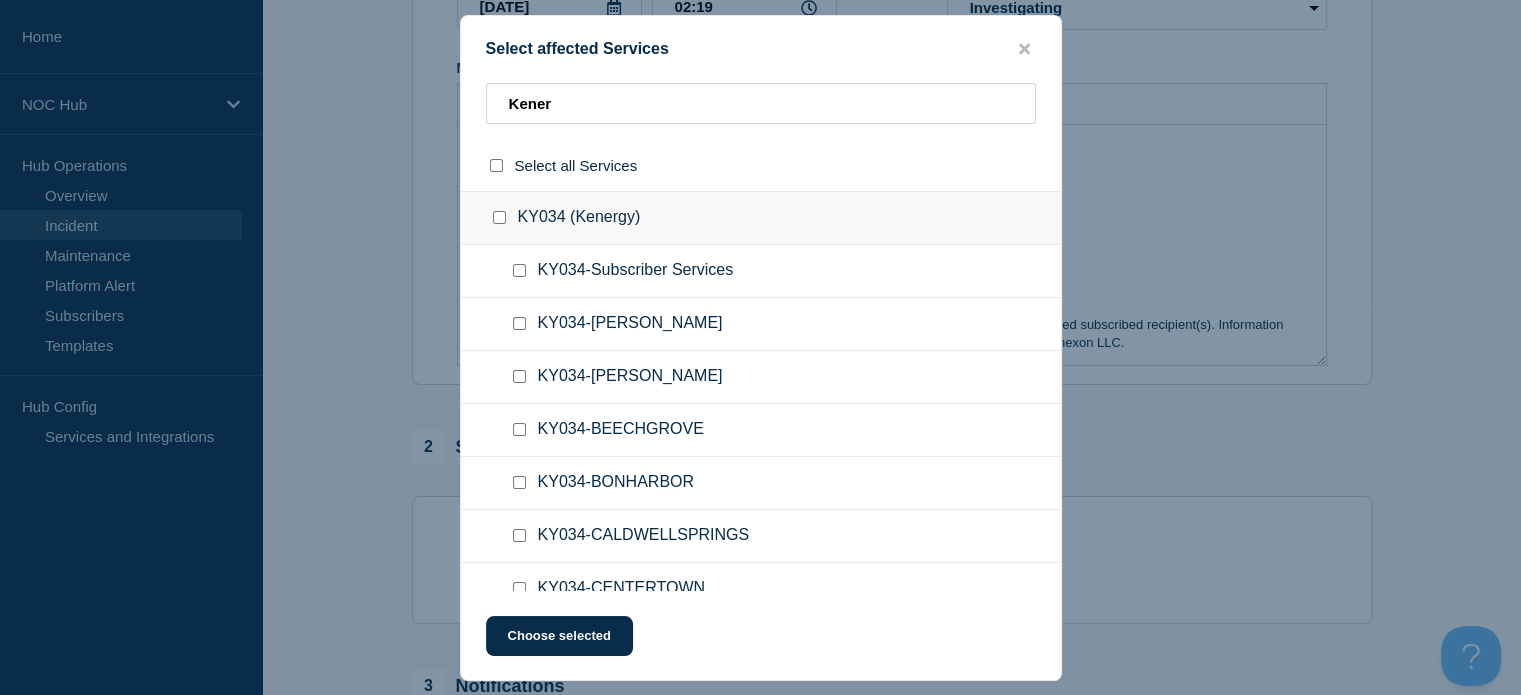 click at bounding box center [519, 270] 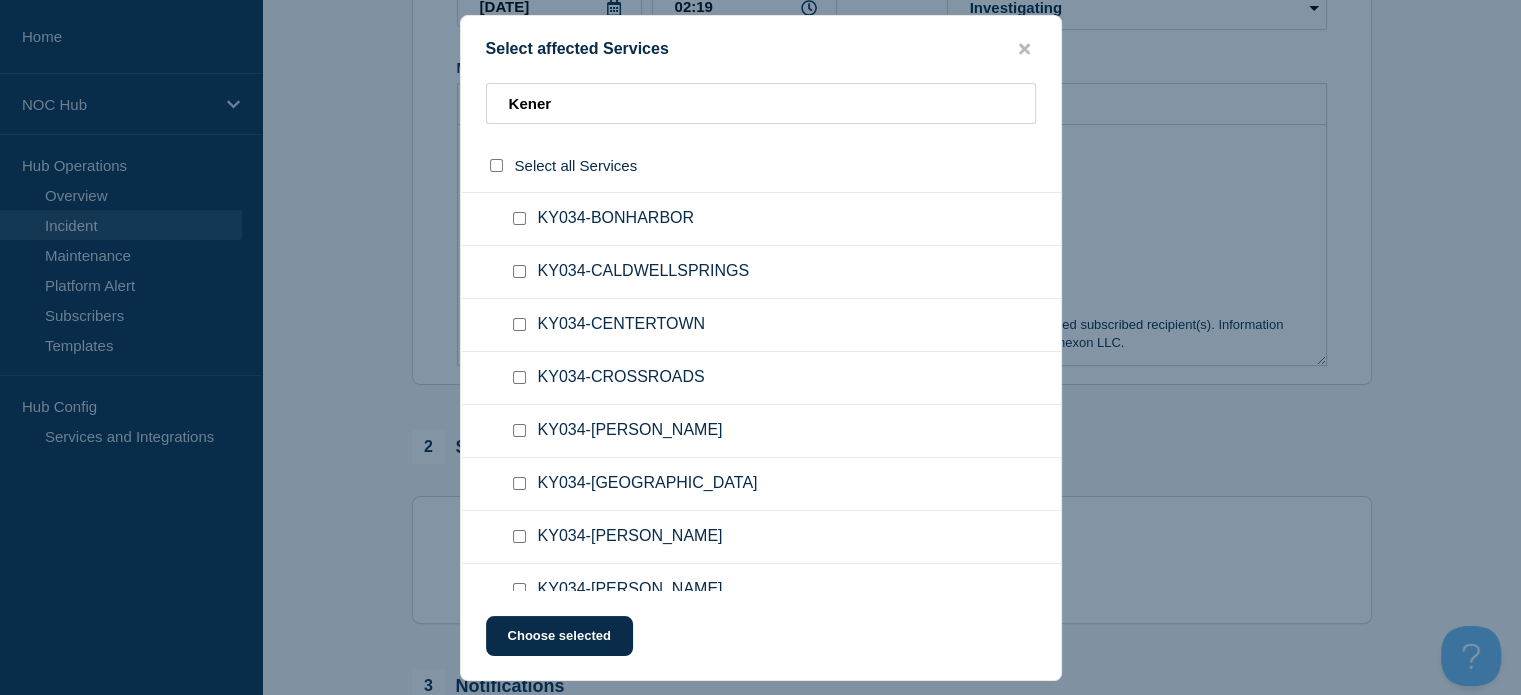 scroll, scrollTop: 356, scrollLeft: 0, axis: vertical 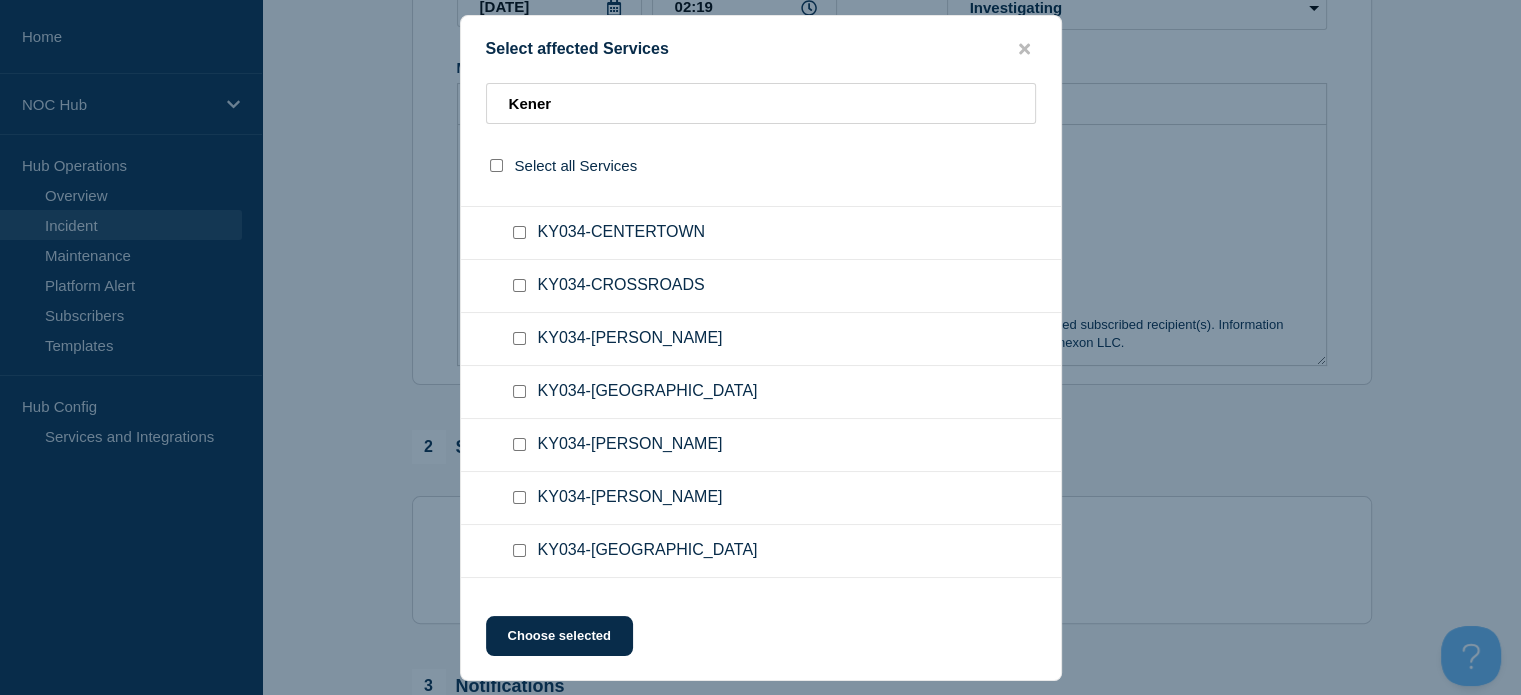 click at bounding box center [519, 550] 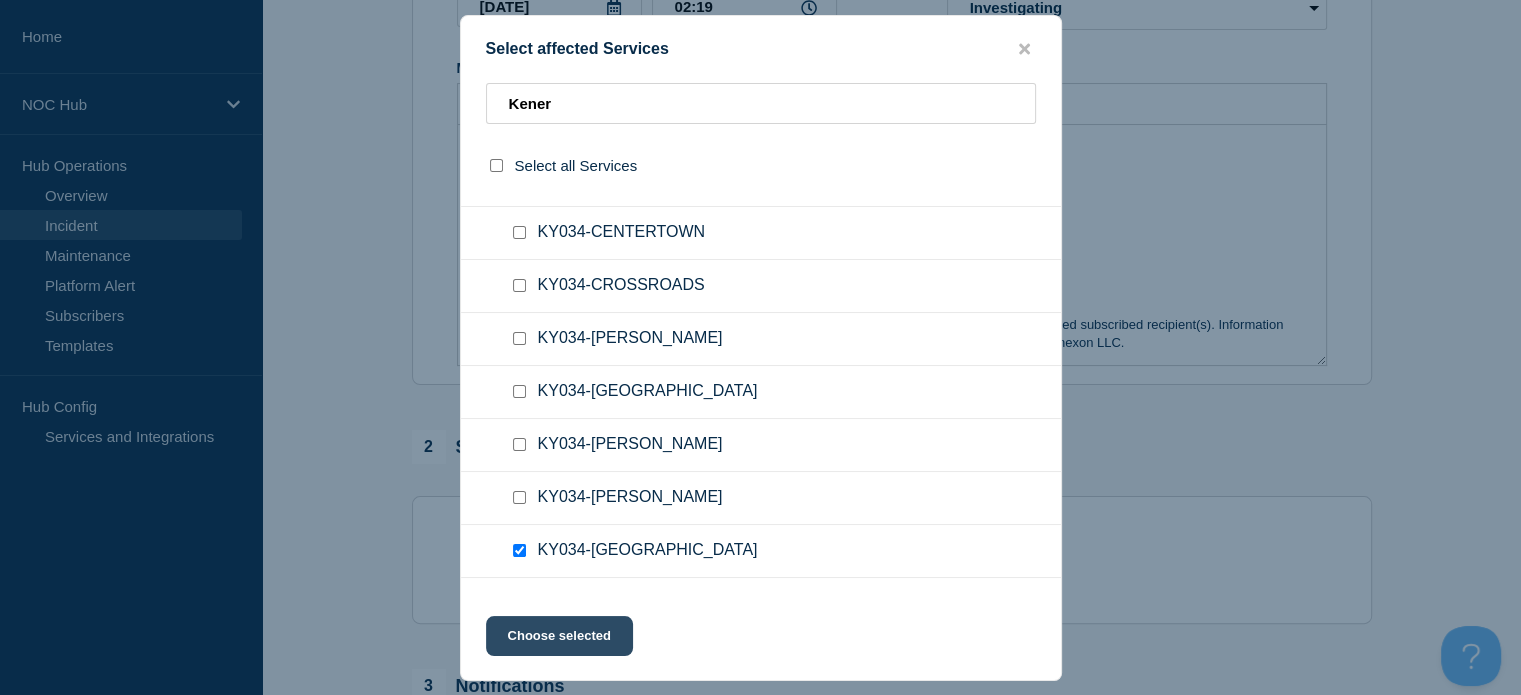 click on "Choose selected" 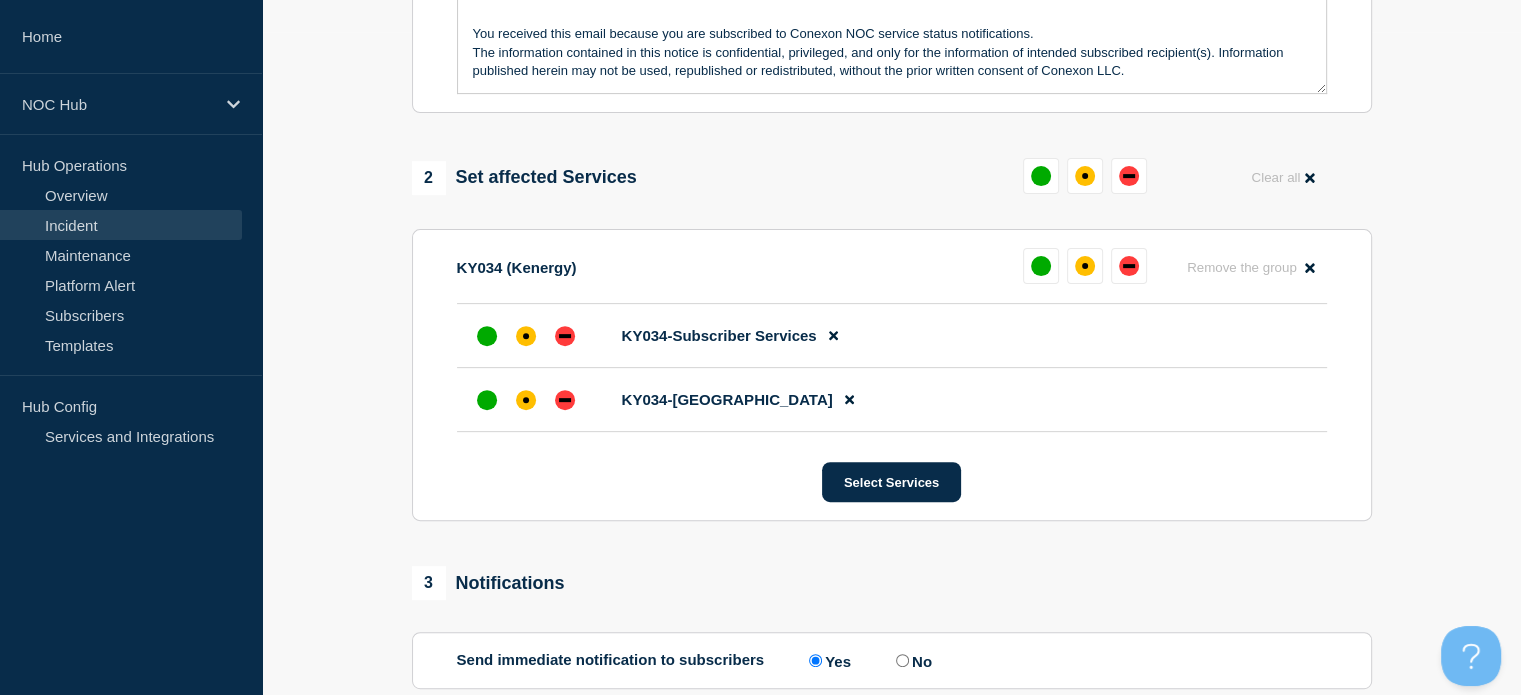 scroll, scrollTop: 680, scrollLeft: 0, axis: vertical 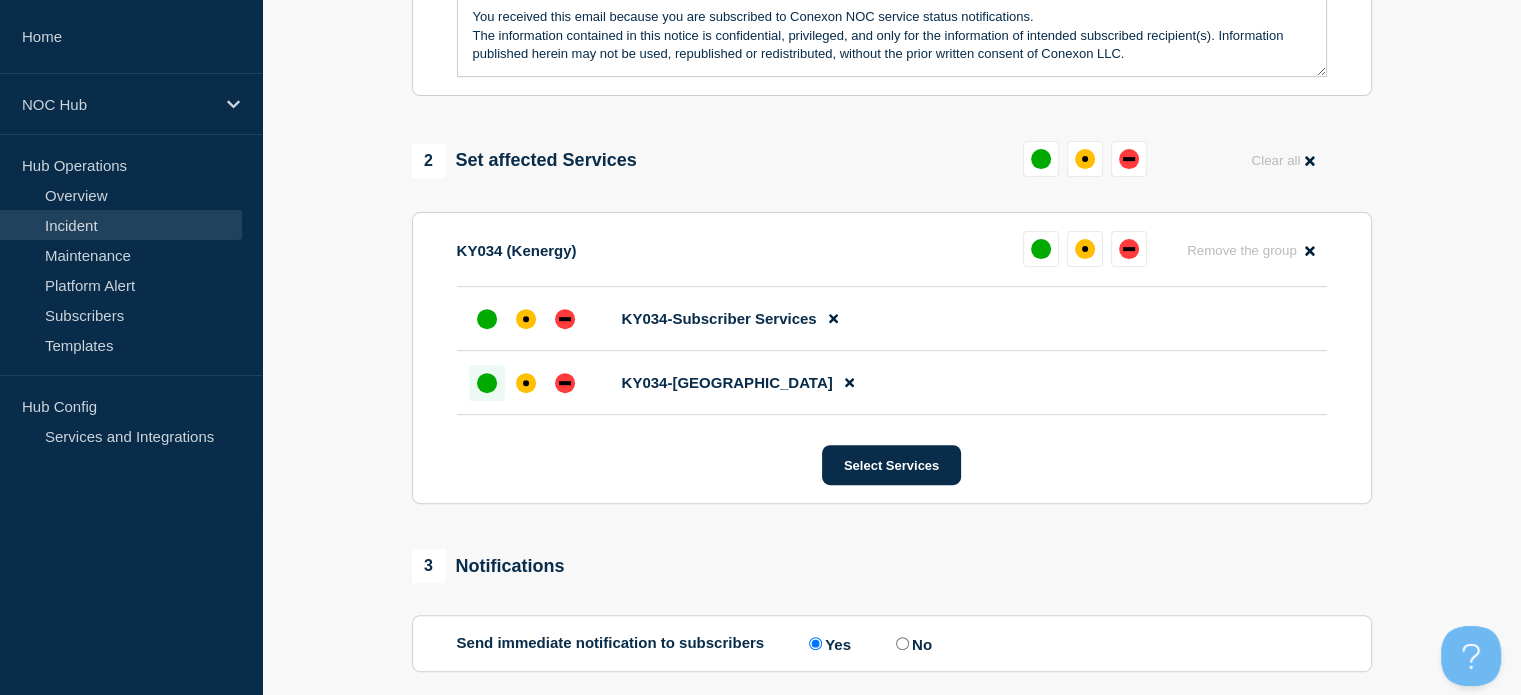 click at bounding box center [487, 383] 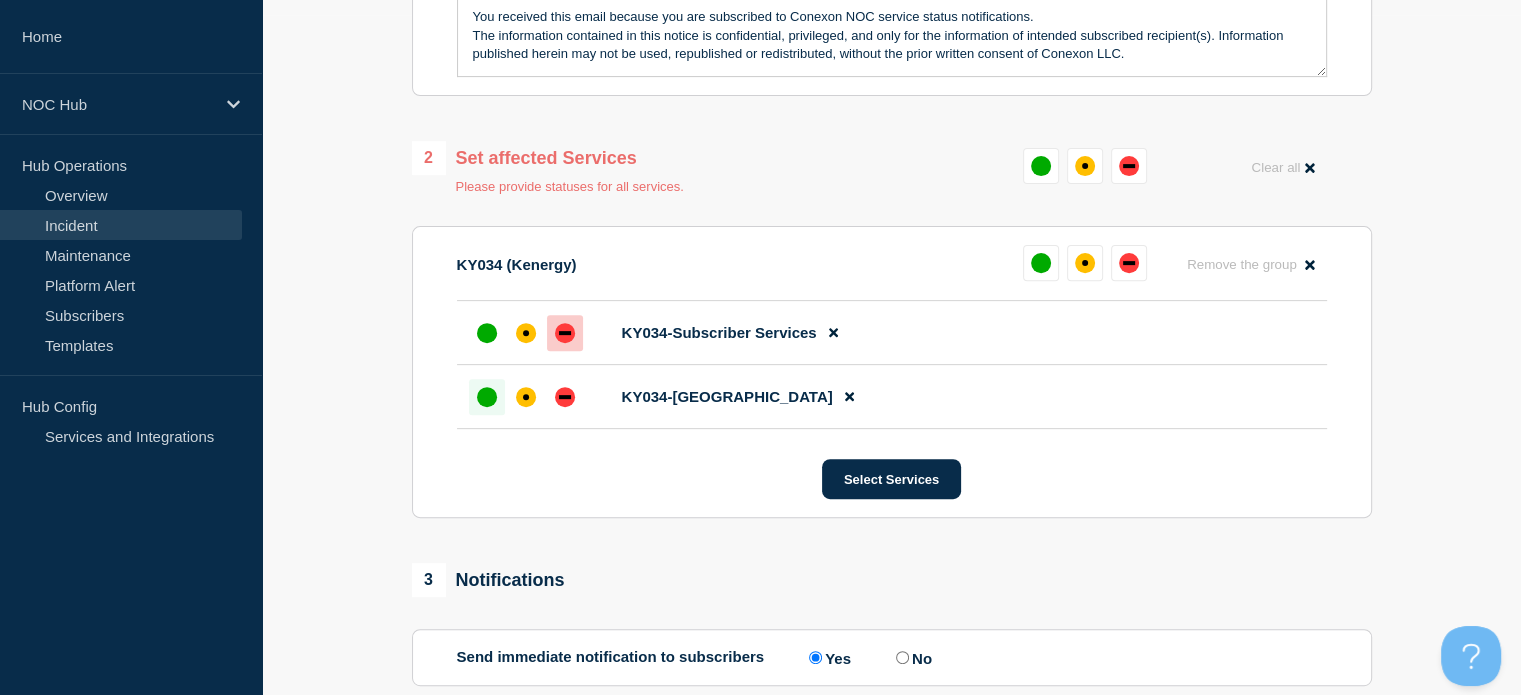 click at bounding box center (565, 333) 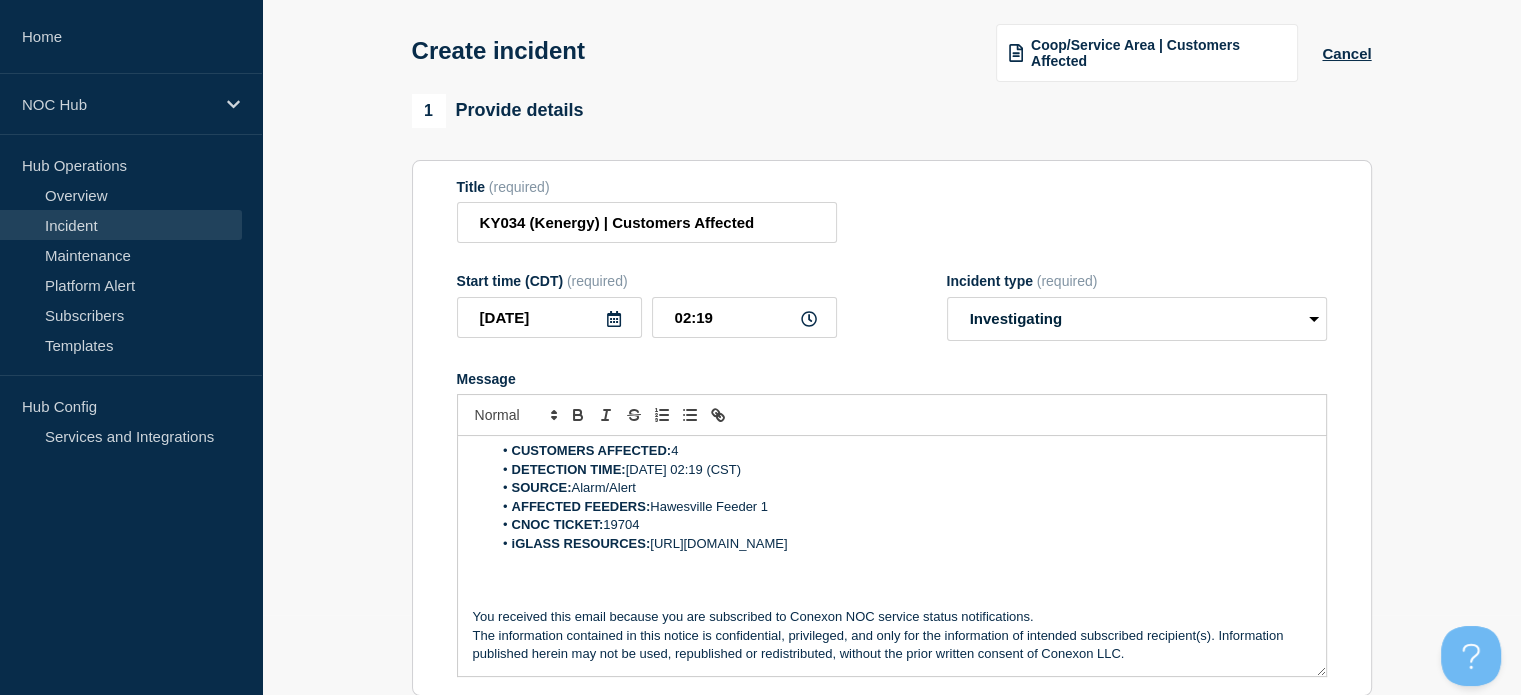 scroll, scrollTop: 67, scrollLeft: 0, axis: vertical 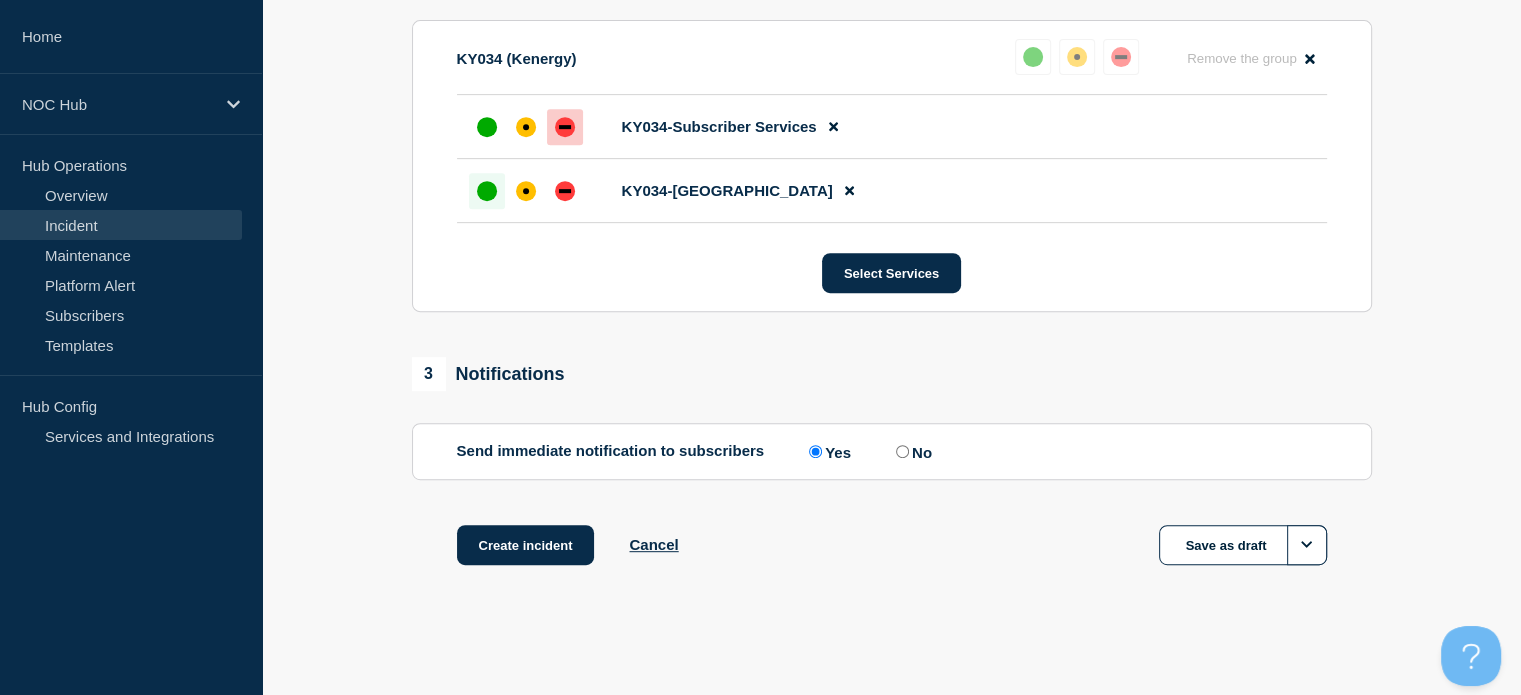click on "Create incident Cancel Save as draft" 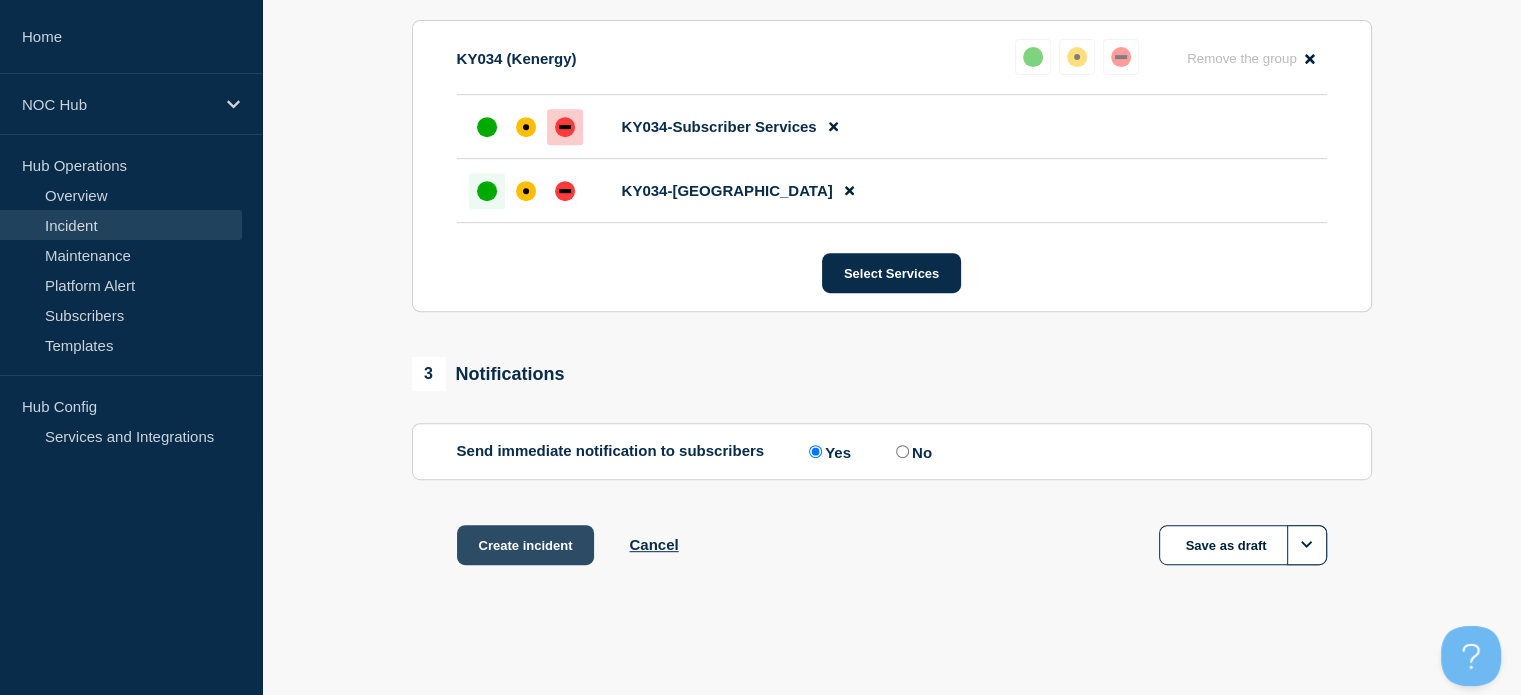 click on "Create incident" at bounding box center [526, 545] 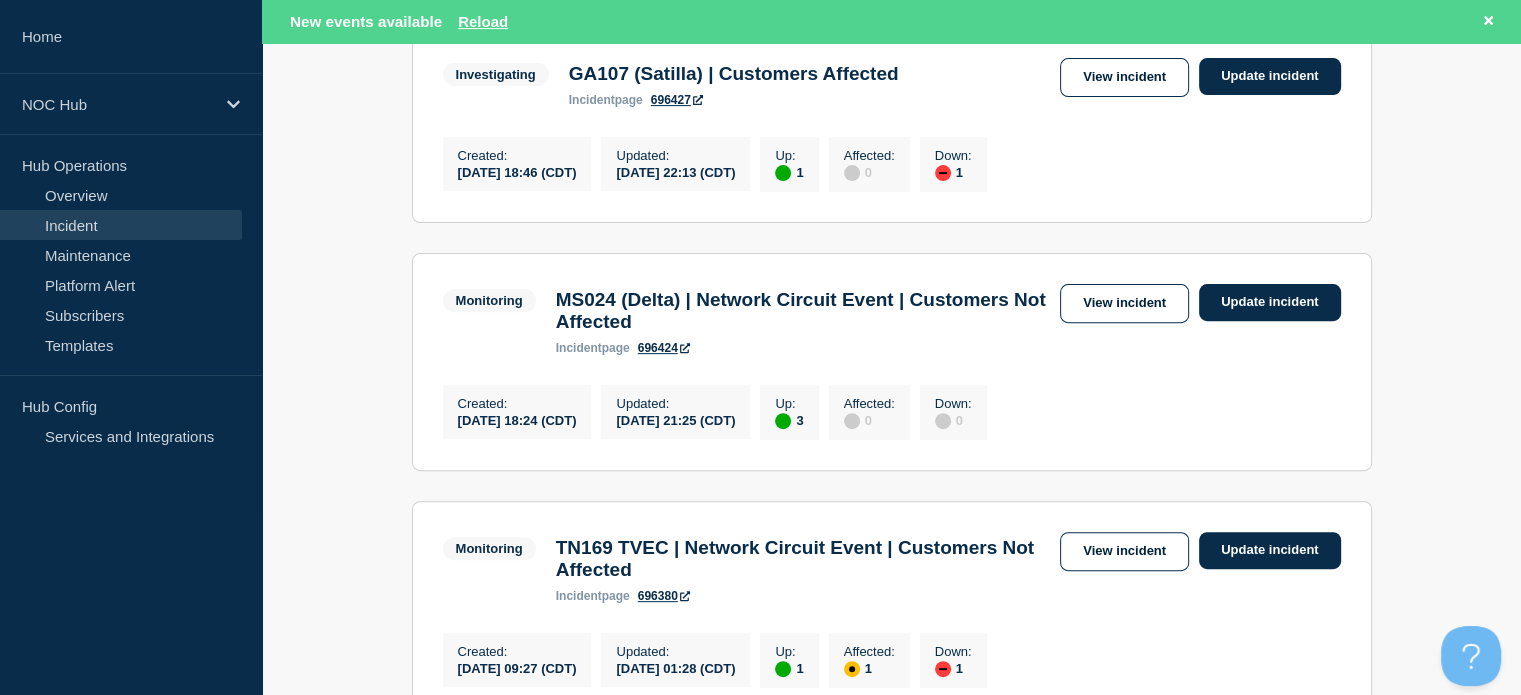 scroll, scrollTop: 656, scrollLeft: 0, axis: vertical 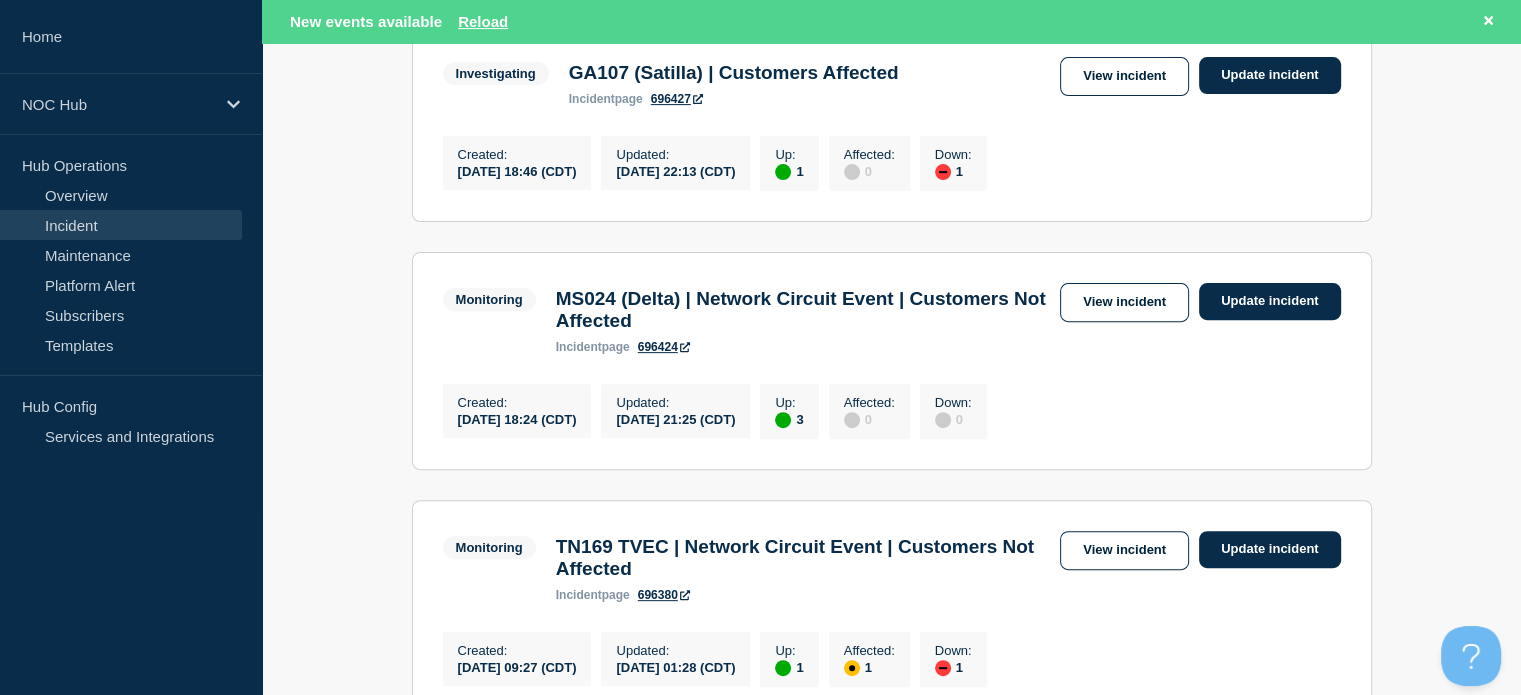 click on "New events available Reload" at bounding box center (895, 21) 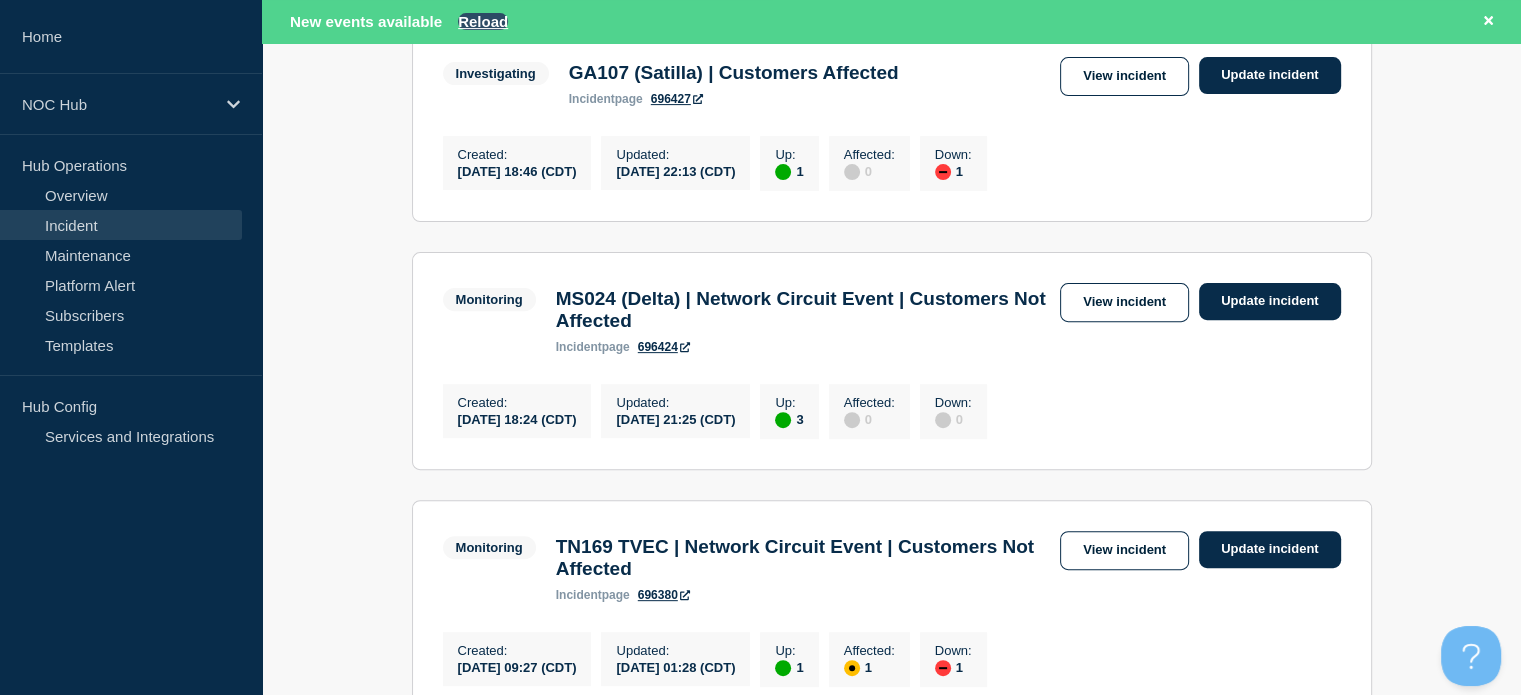 click on "Reload" at bounding box center (483, 21) 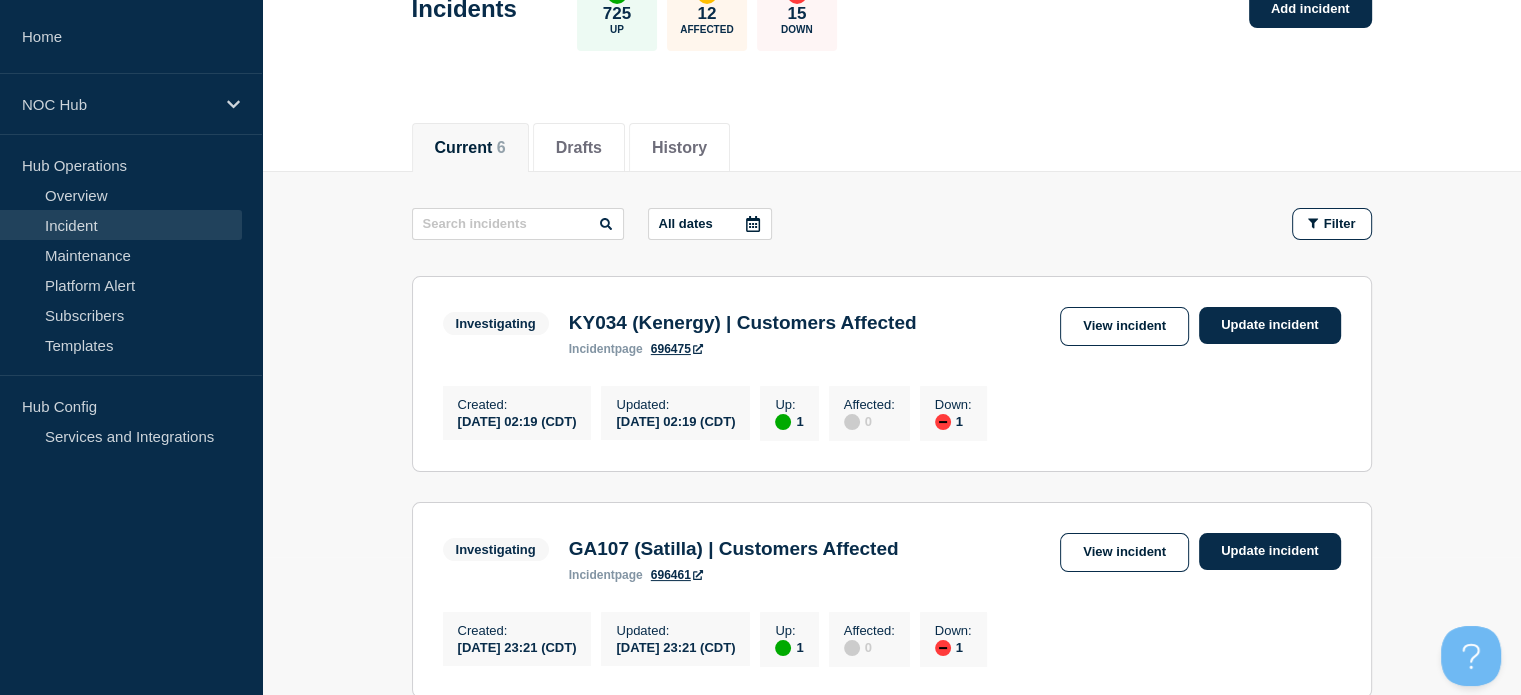 scroll, scrollTop: 137, scrollLeft: 0, axis: vertical 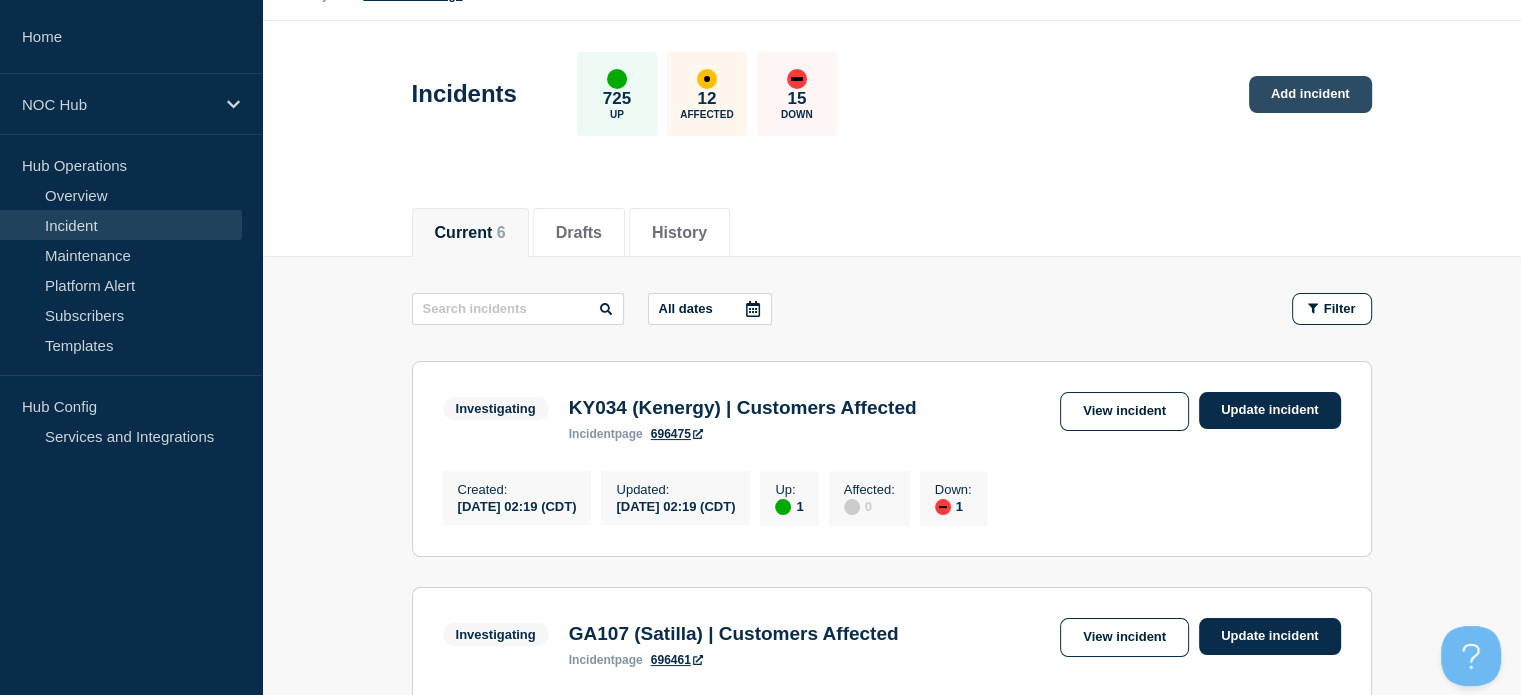 click on "Add incident" 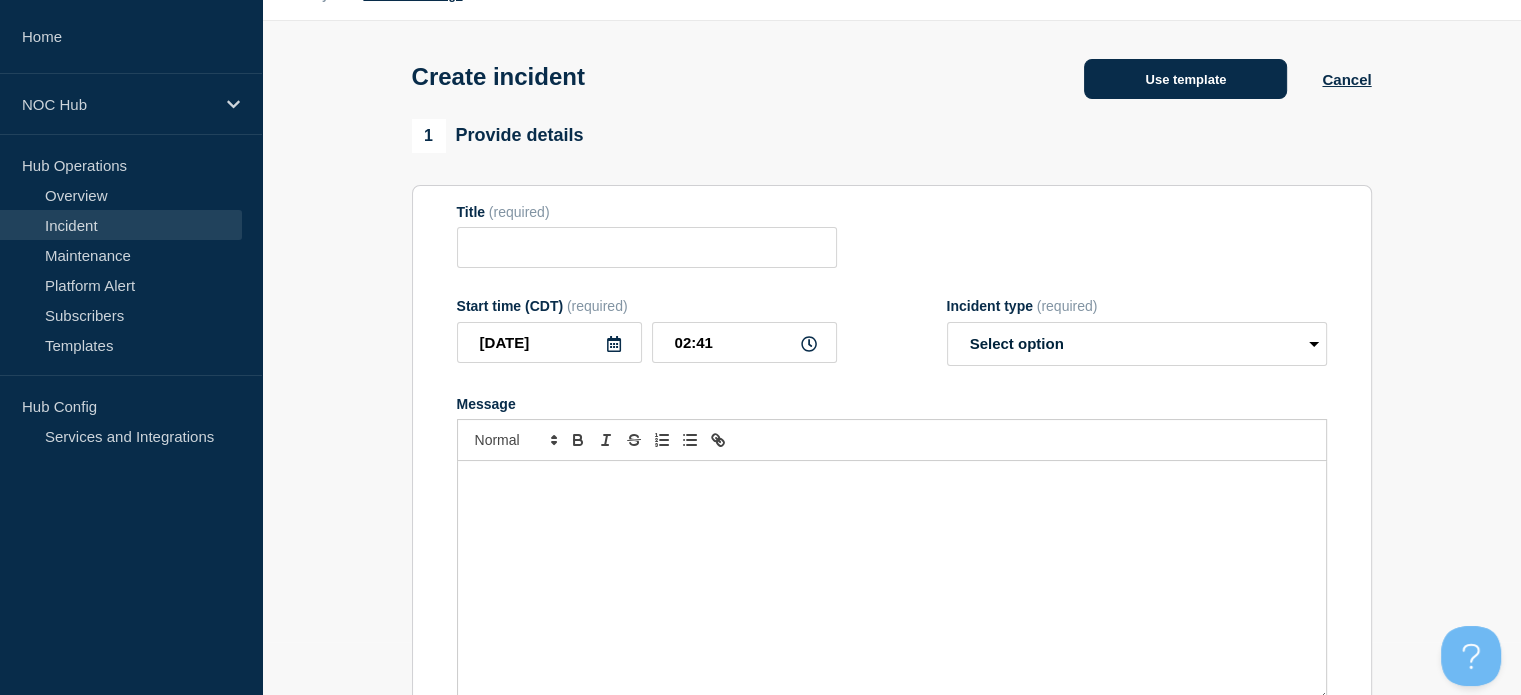 click on "Use template" at bounding box center (1185, 79) 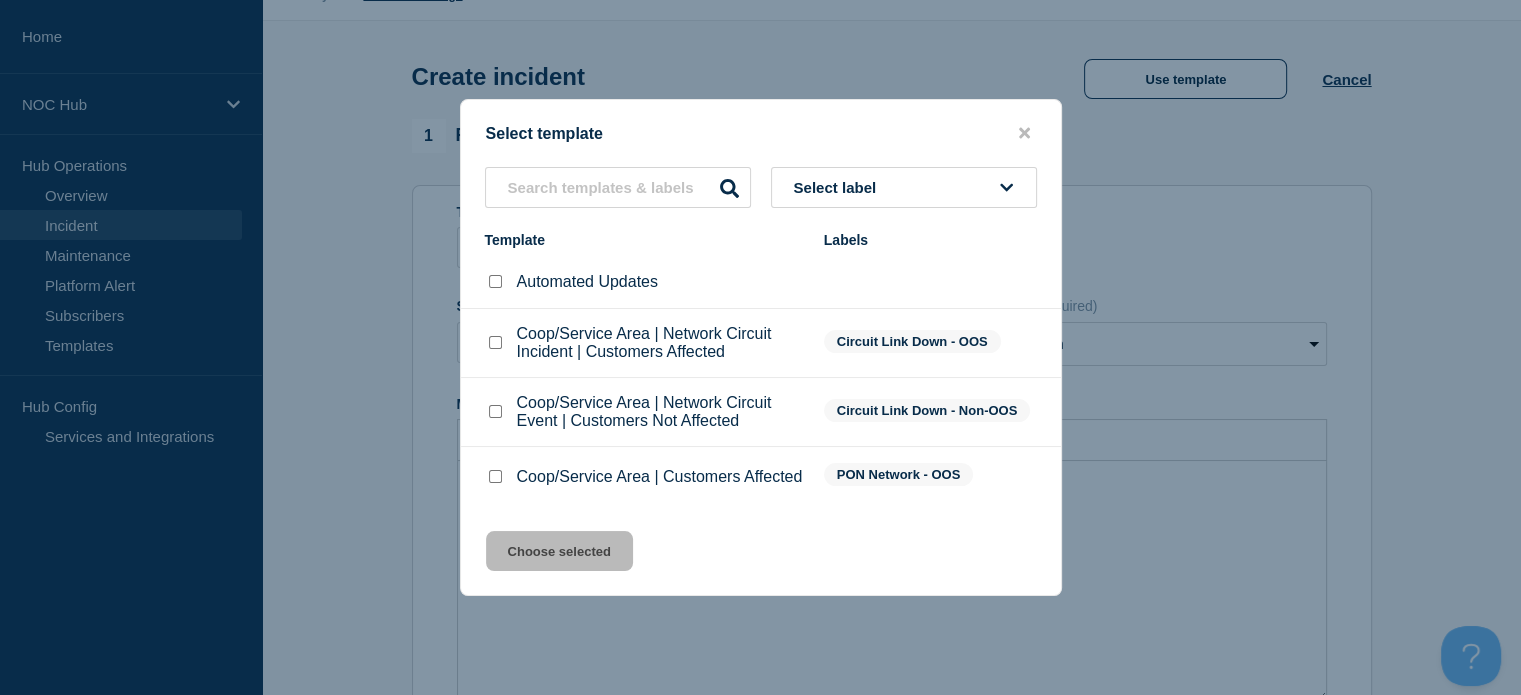 click at bounding box center [495, 411] 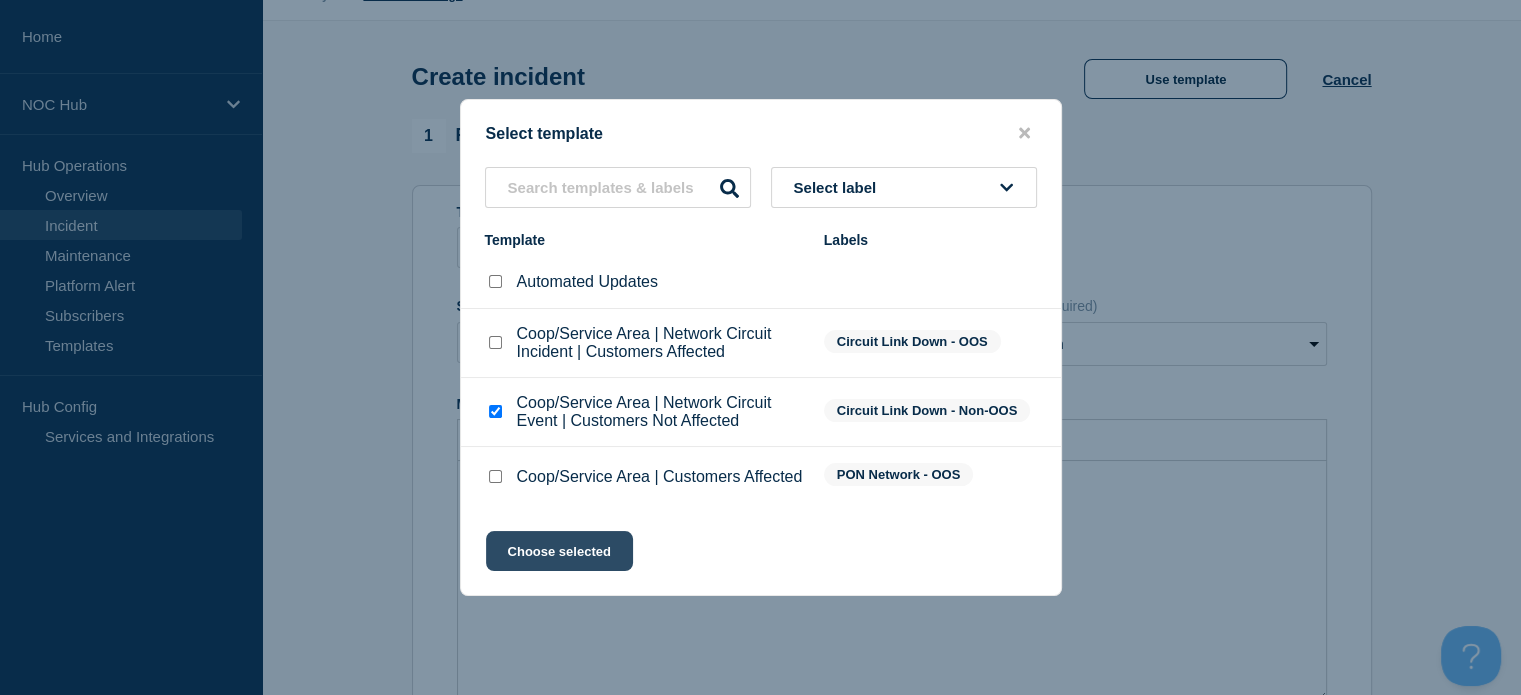 click on "Choose selected" 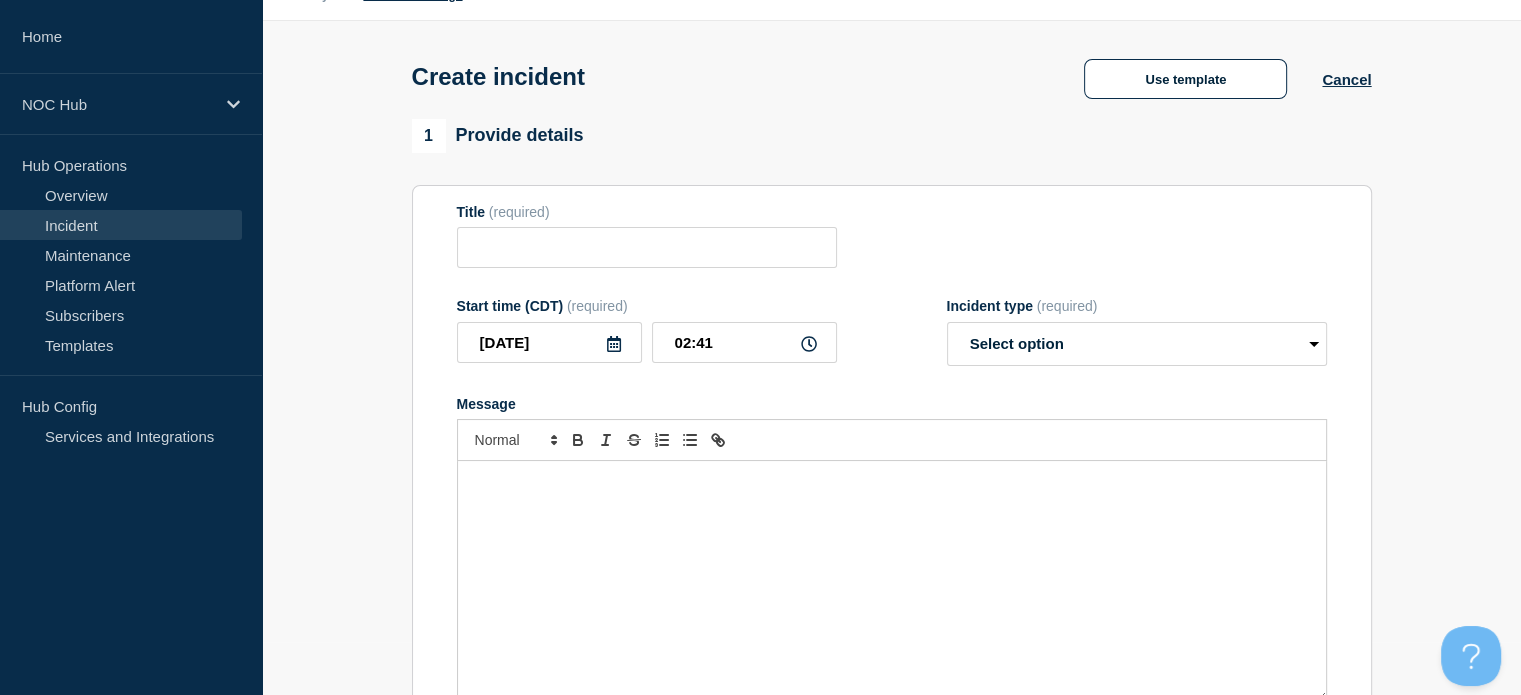 type on "Coop/Service Area | Network Circuit Event | Customers Not Affected" 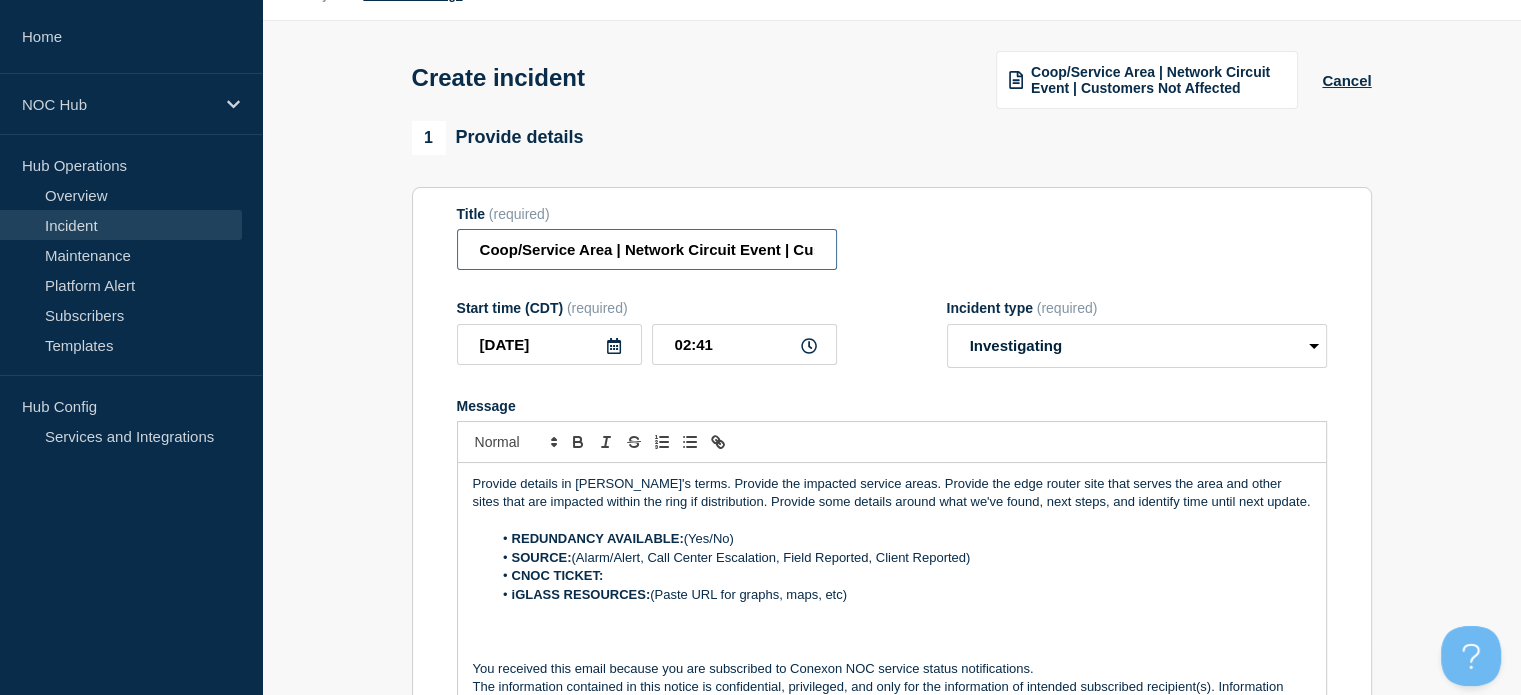 drag, startPoint x: 475, startPoint y: 246, endPoint x: 608, endPoint y: 255, distance: 133.30417 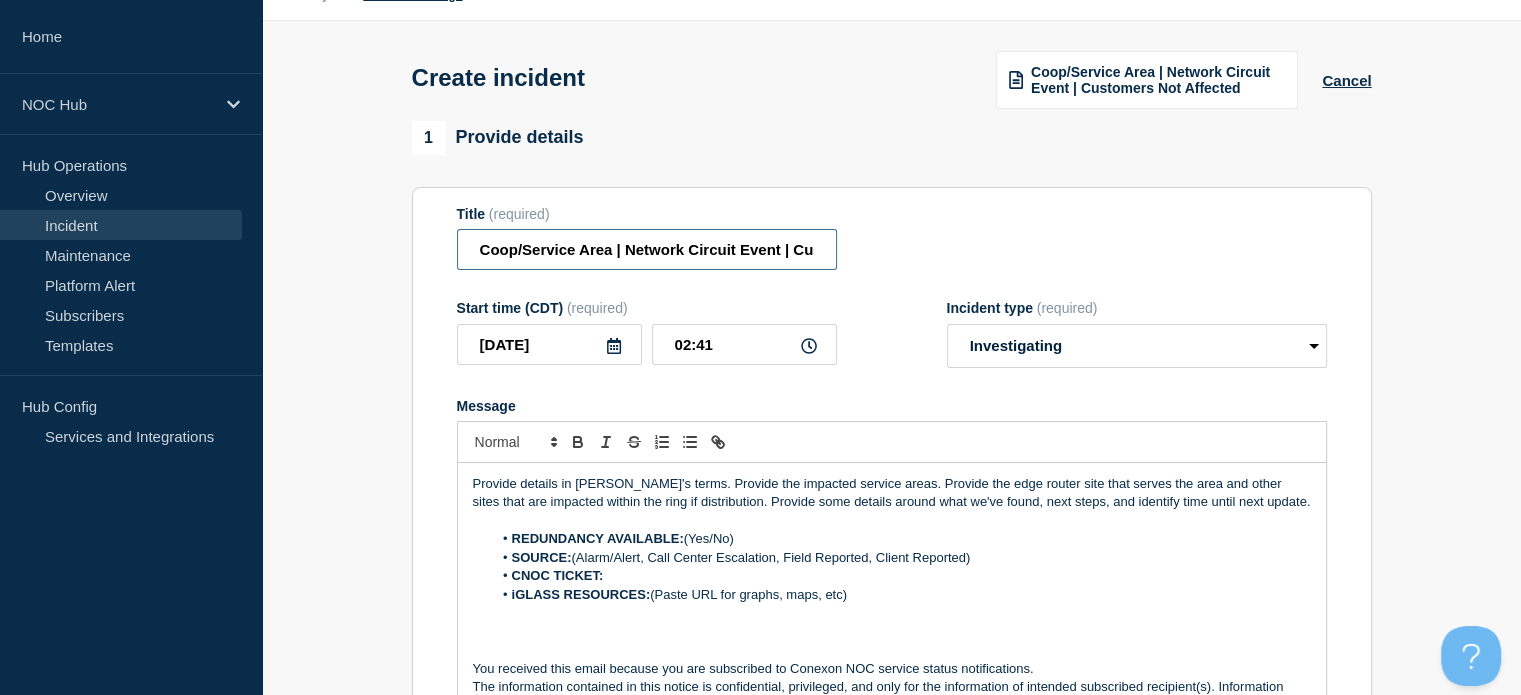 click on "Coop/Service Area | Network Circuit Event | Customers Not Affected" at bounding box center (647, 249) 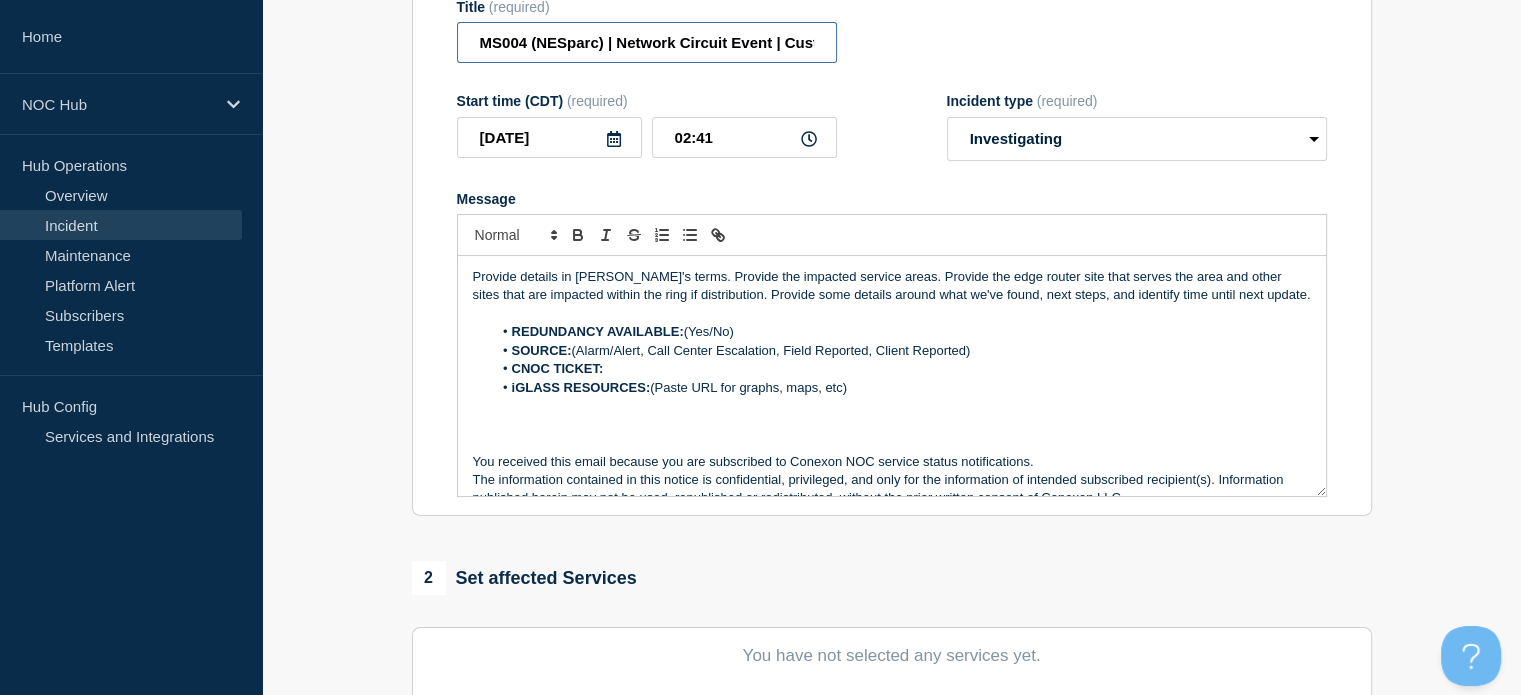 scroll, scrollTop: 261, scrollLeft: 0, axis: vertical 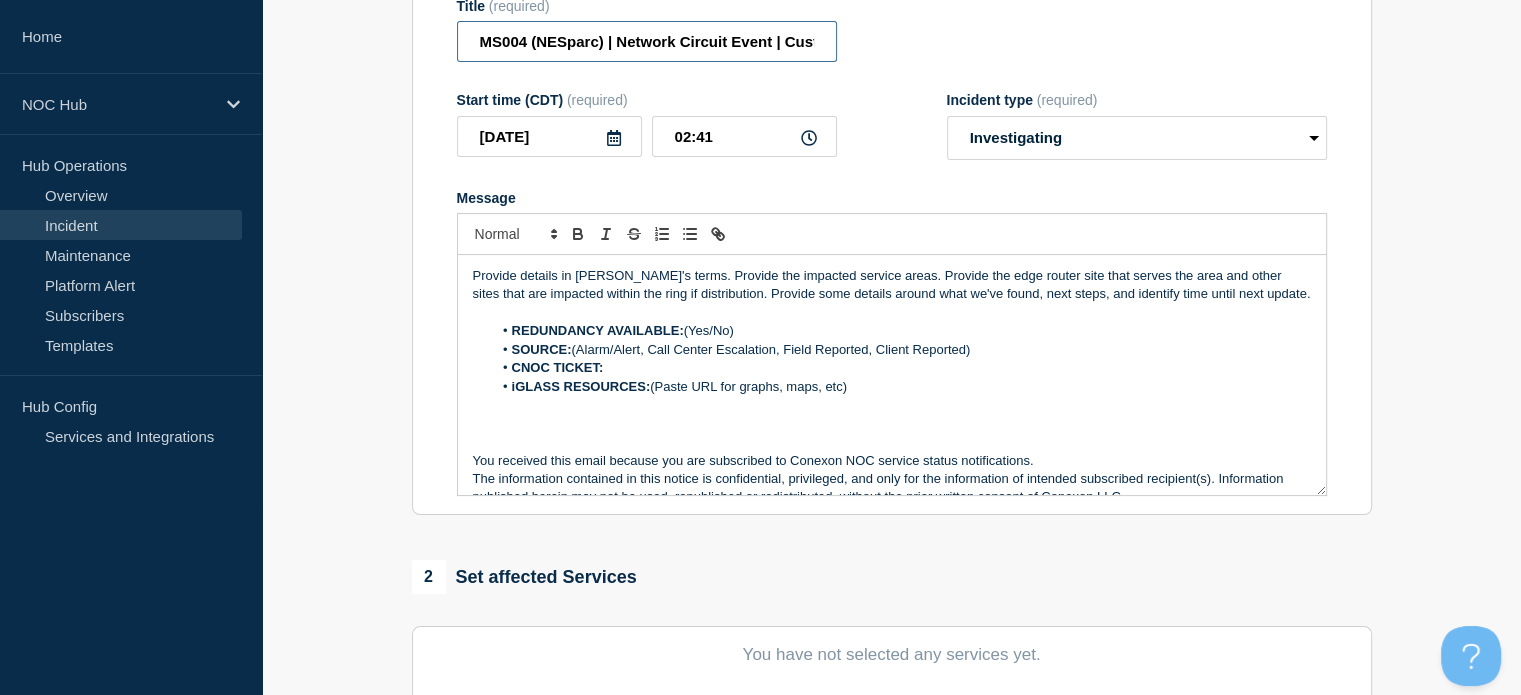 type on "MS004 (NESparc) | Network Circuit Event | Customers Not Affected" 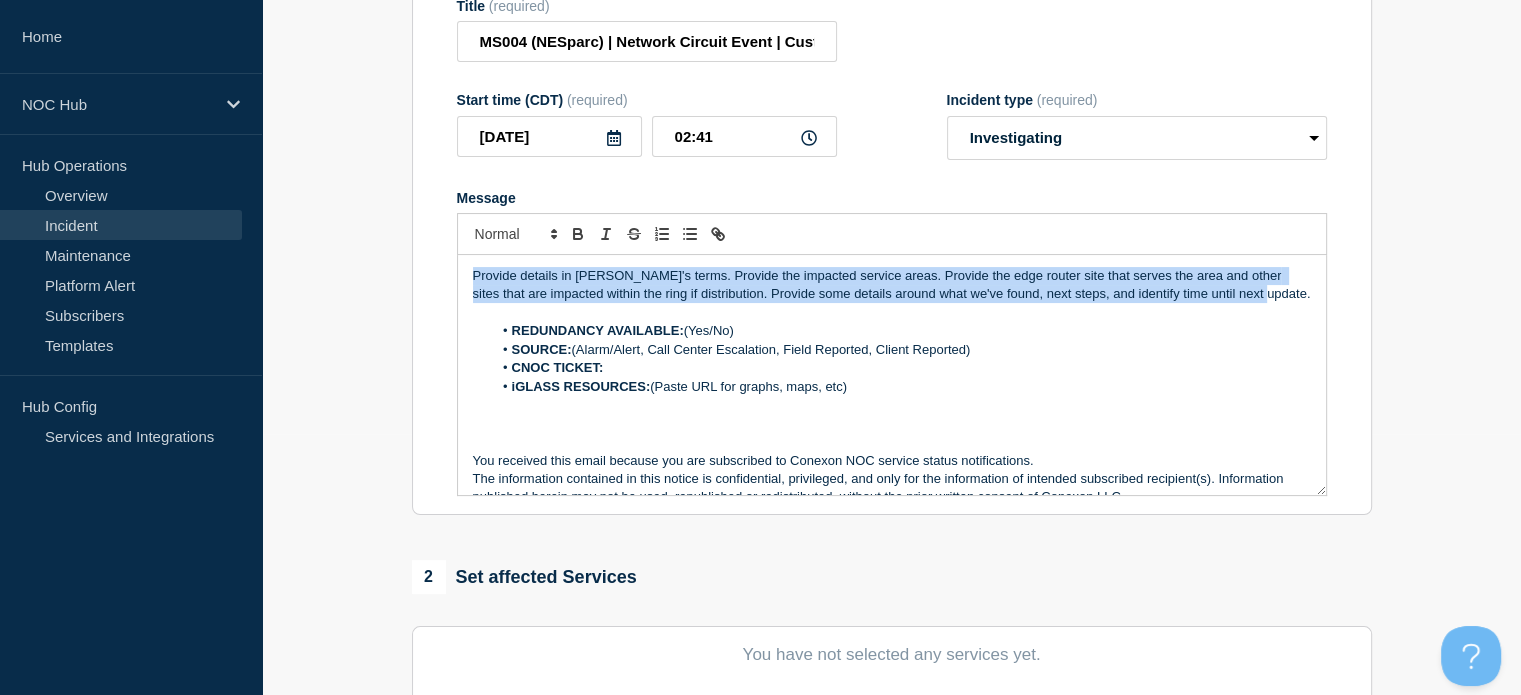 drag, startPoint x: 1240, startPoint y: 303, endPoint x: 444, endPoint y: 285, distance: 796.2035 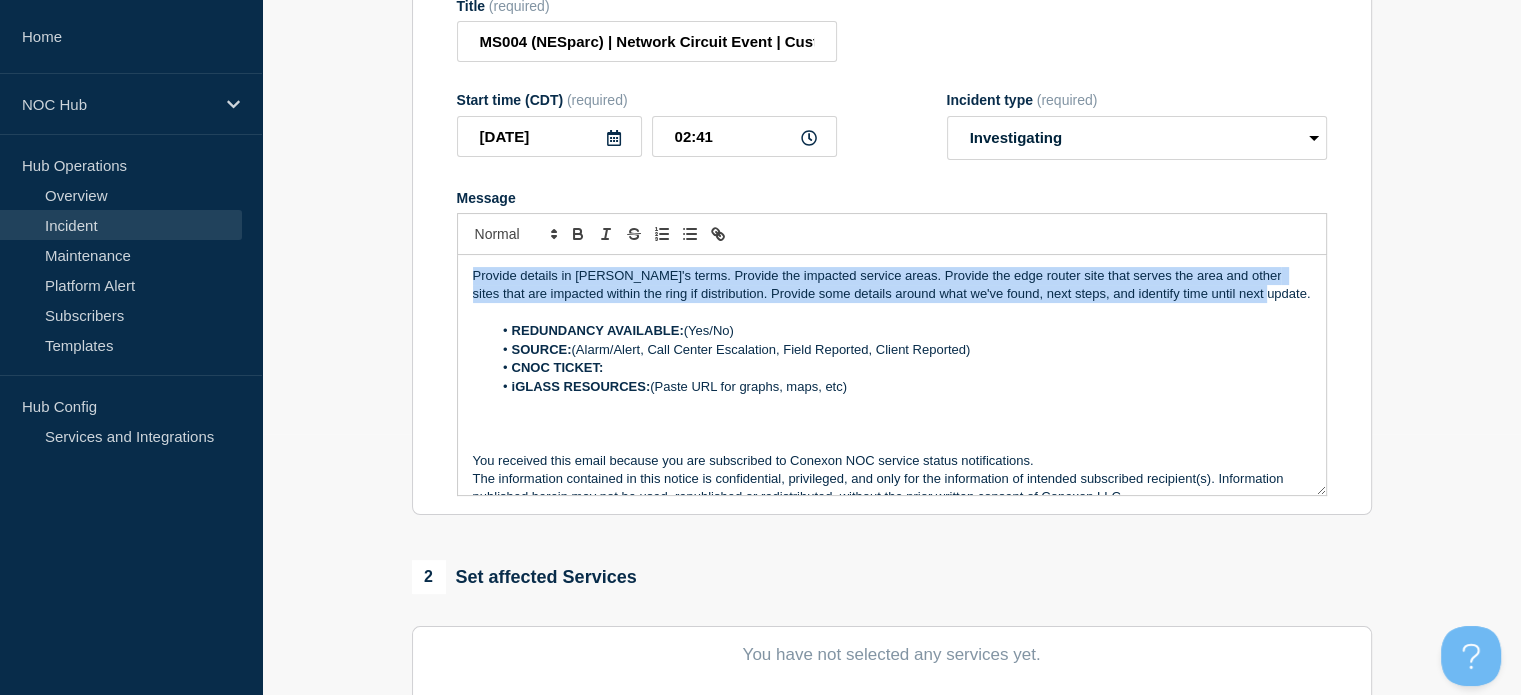 click on "Title  (required) MS004 (NESparc) | Network Circuit Event | Customers Not Affected Start time (CDT)  (required) 2025-07-17 02:41 Incident type  (required) Select option Investigating Identified Monitoring Message  Provide details in laymen's terms. Provide the impacted service areas. Provide the edge router site that serves the area and other sites that are impacted within the ring if distribution. Provide some details around what we've found, next steps, and identify time until next update. REDUNDANCY AVAILABLE:  (Yes/No) SOURCE:  (Alarm/Alert, Call Center Escalation, Field Reported, Client Reported) CNOC TICKET:  iGLASS RESOURCES:  (Paste URL for graphs, maps, etc) You received this email because you are subscribed to Conexon NOC service status notifications." at bounding box center (892, 247) 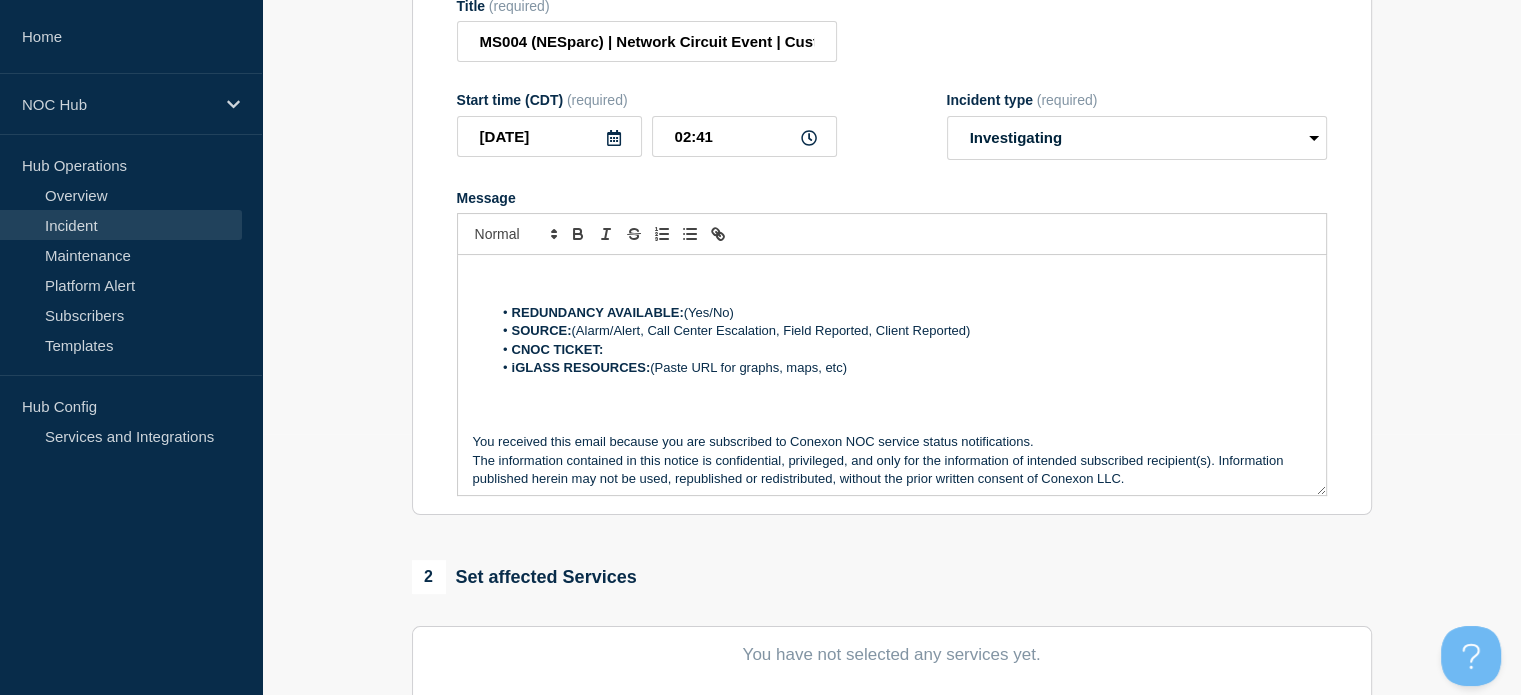 type 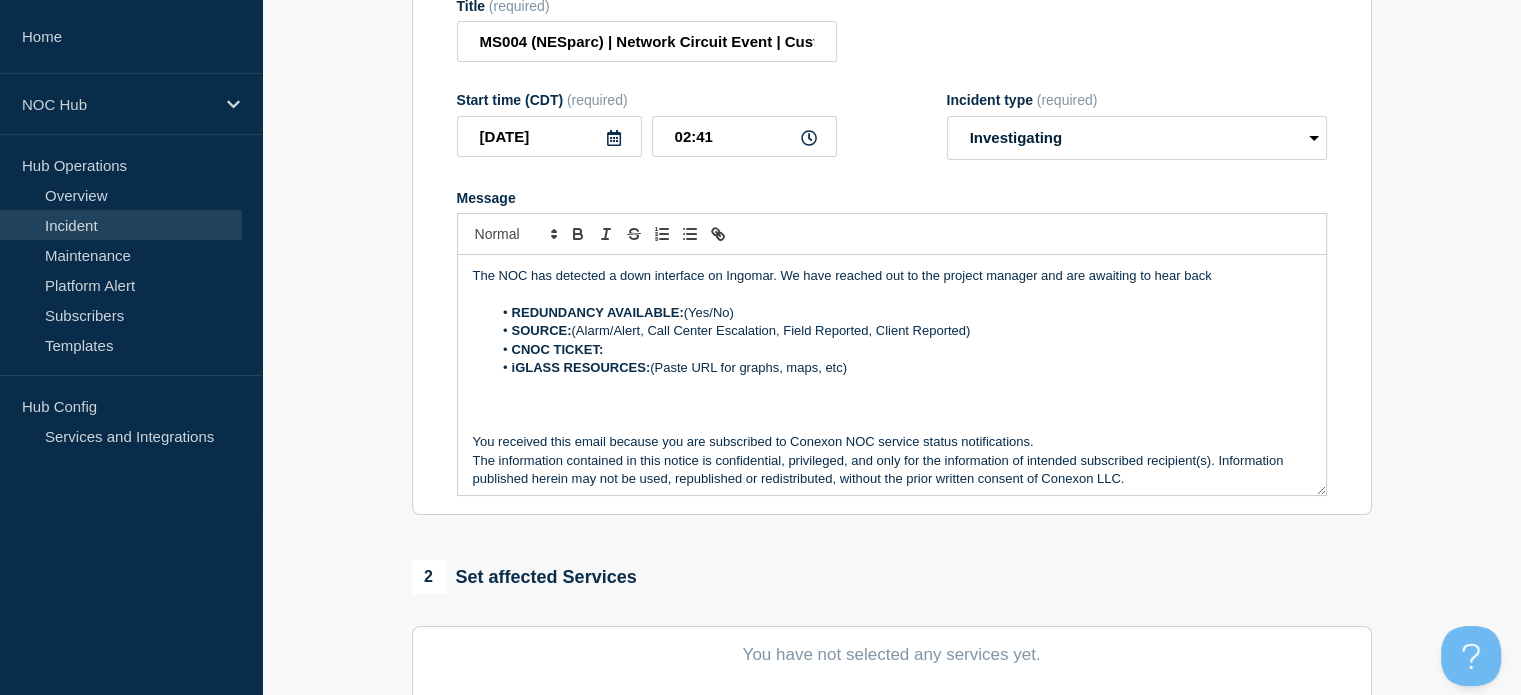 click on "SOURCE:  (Alarm/Alert, Call Center Escalation, Field Reported, Client Reported)" at bounding box center [901, 331] 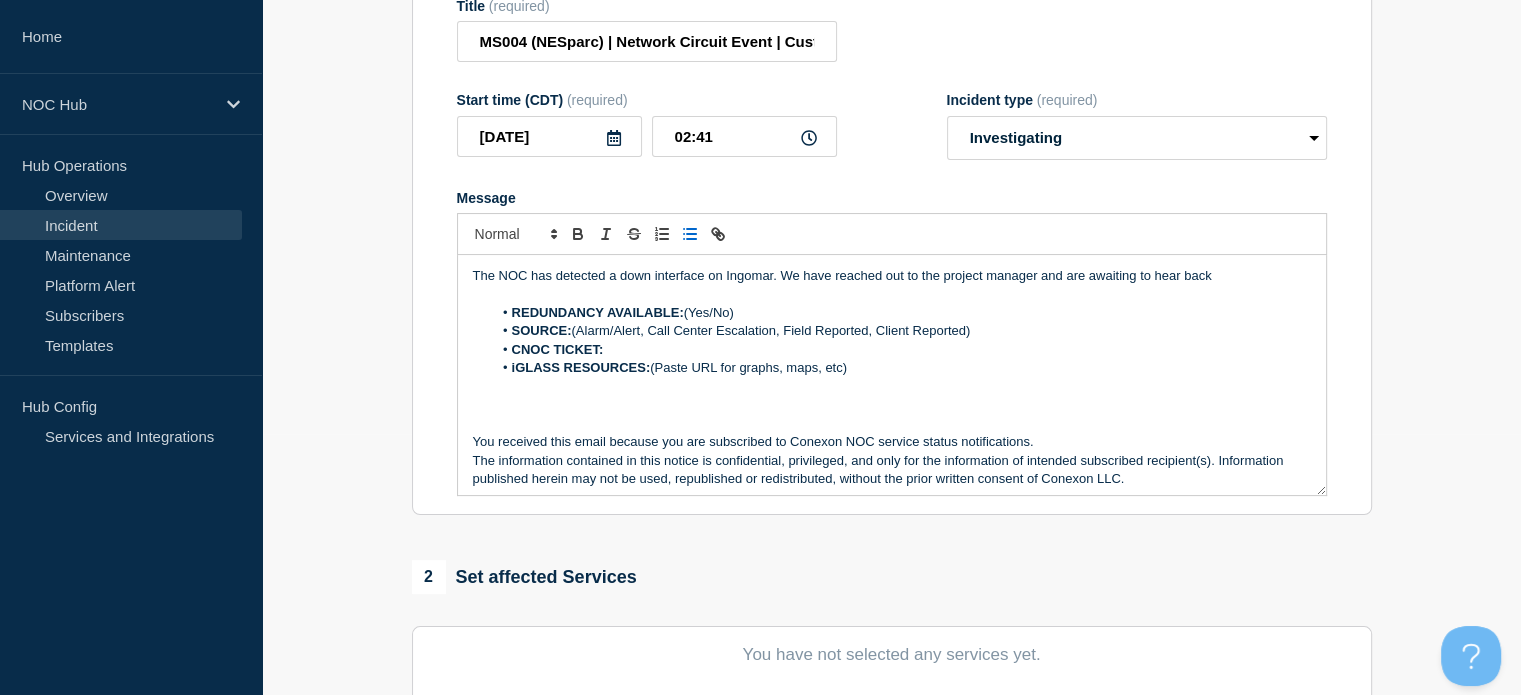 click on "REDUNDANCY AVAILABLE:  (Yes/No)" at bounding box center [901, 313] 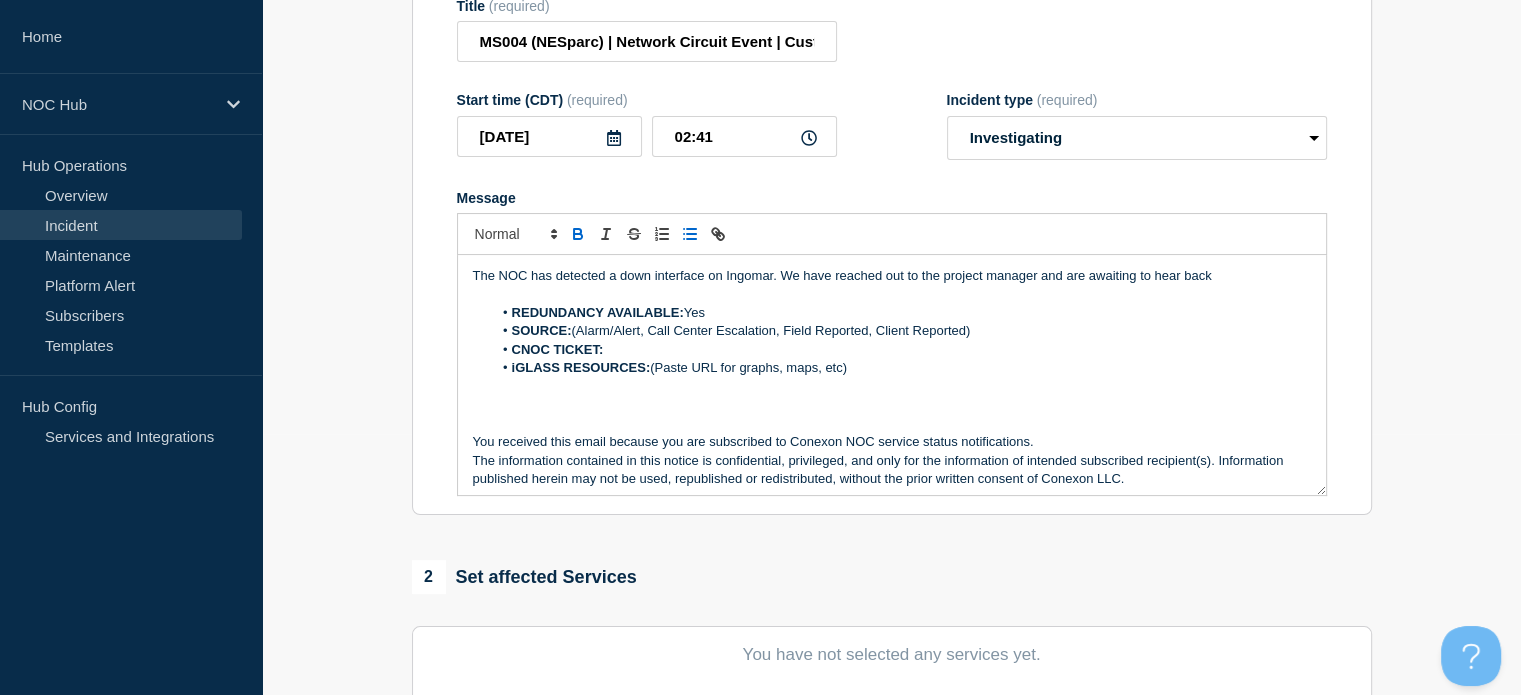 click on "SOURCE:  (Alarm/Alert, Call Center Escalation, Field Reported, Client Reported)" at bounding box center (901, 331) 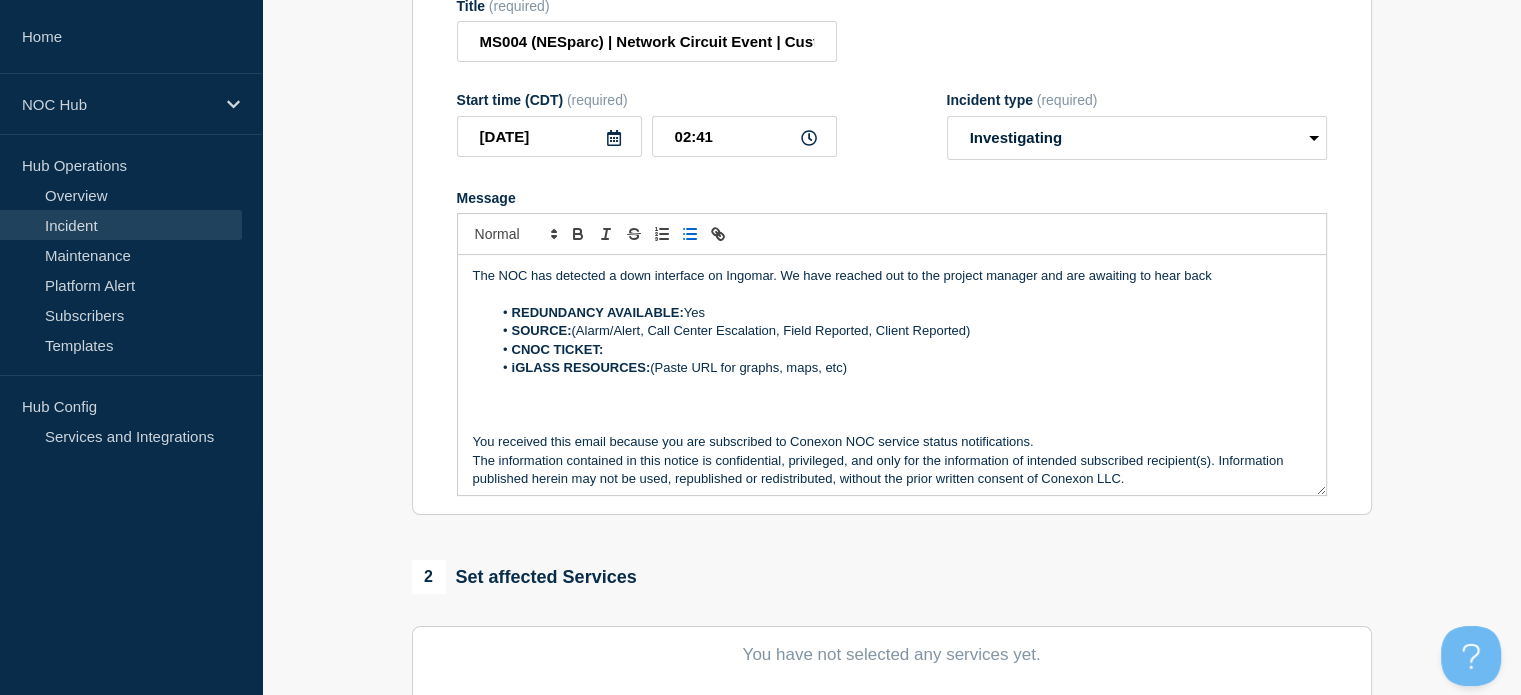 click on "SOURCE:  (Alarm/Alert, Call Center Escalation, Field Reported, Client Reported)" at bounding box center (901, 331) 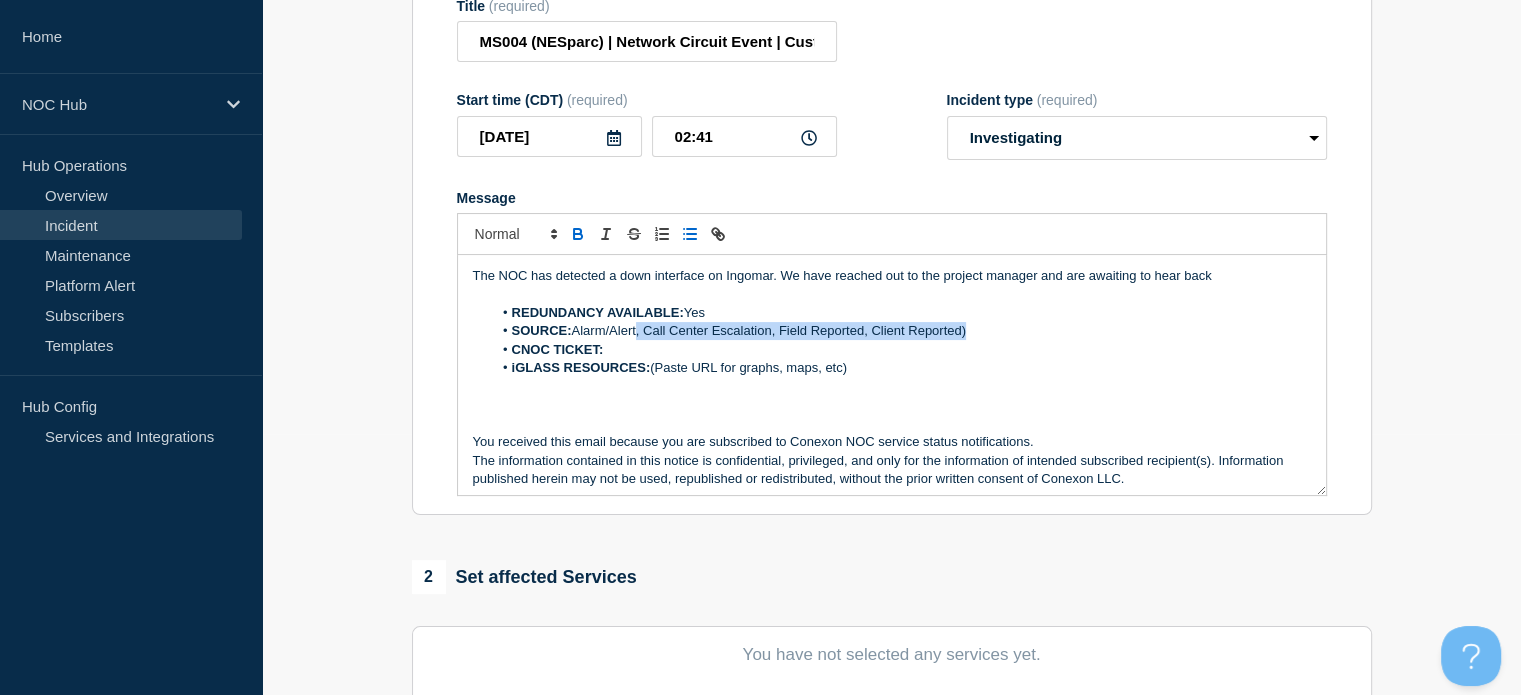 drag, startPoint x: 640, startPoint y: 334, endPoint x: 989, endPoint y: 334, distance: 349 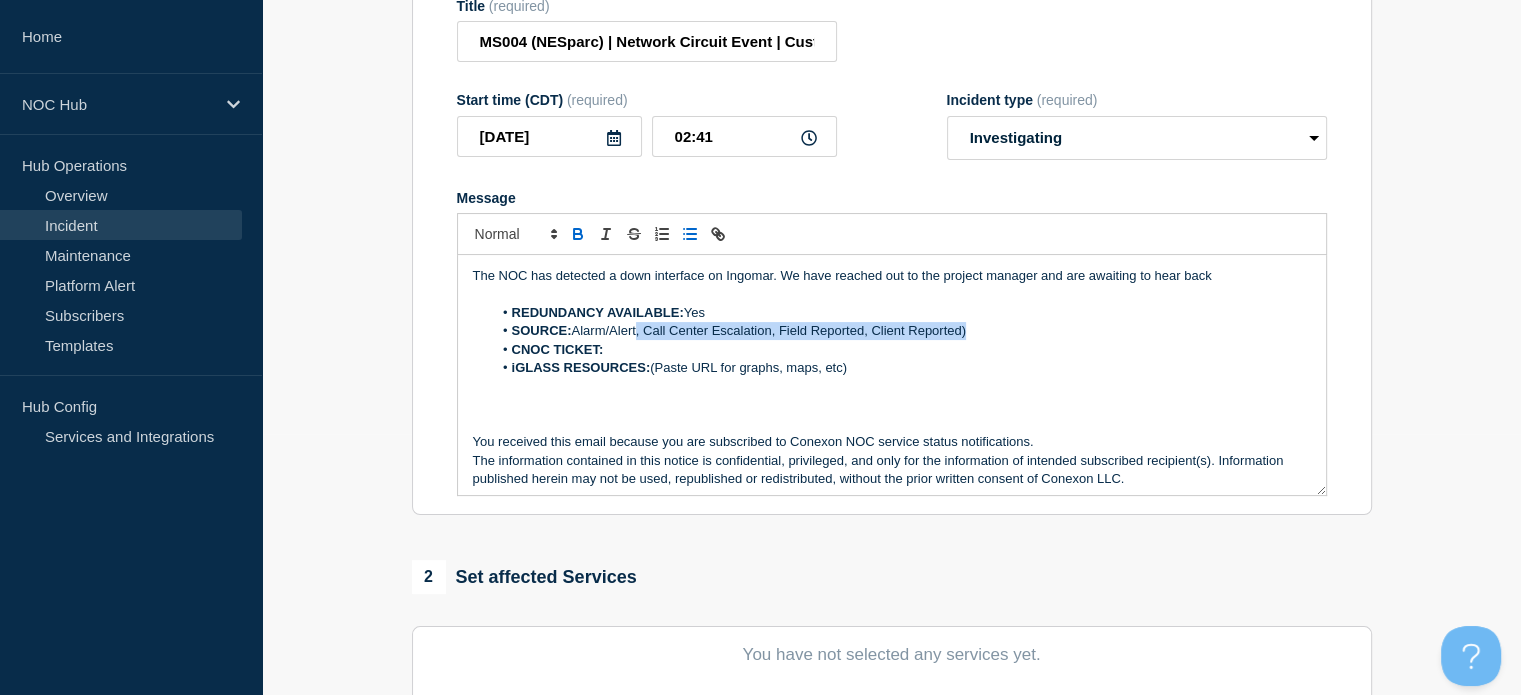 click on "SOURCE:  Alarm/Alert, Call Center Escalation, Field Reported, Client Reported)" at bounding box center [901, 331] 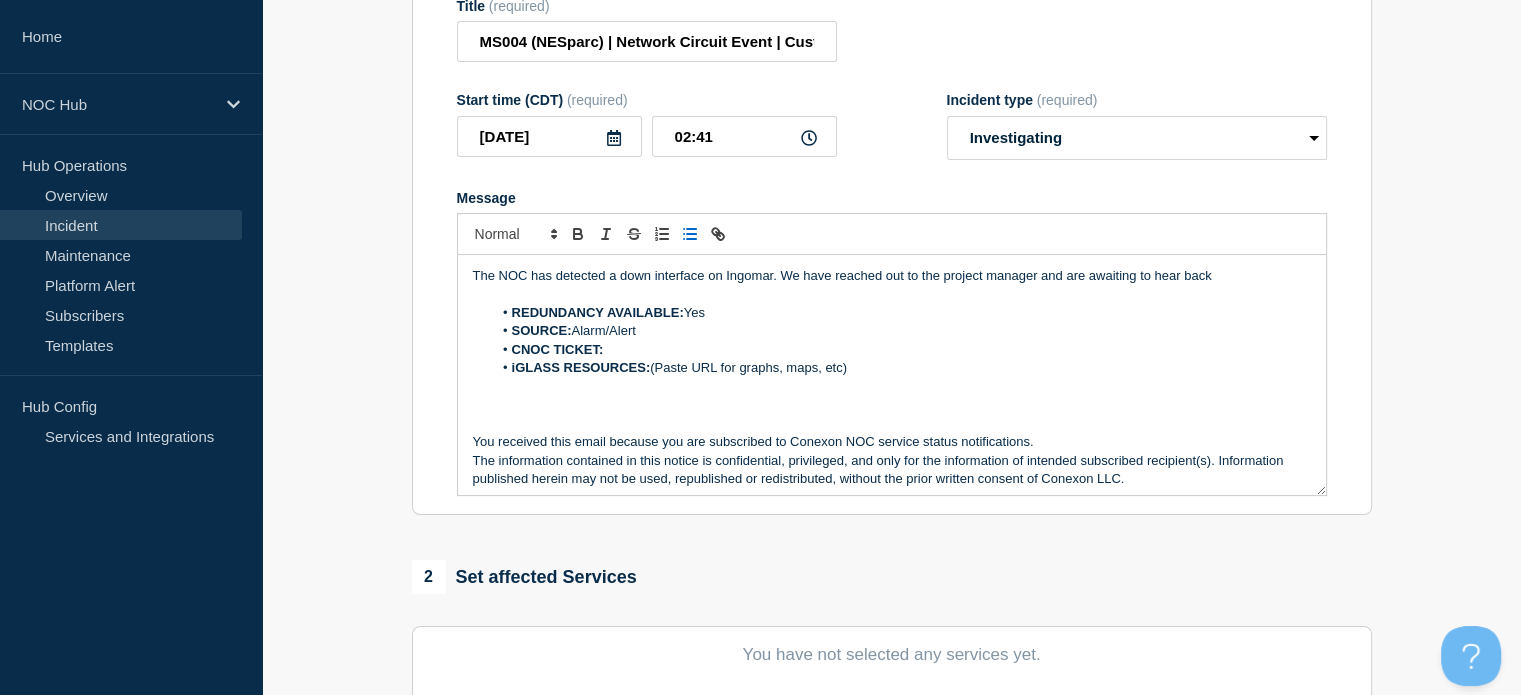 click on "CNOC TICKET:" at bounding box center [901, 350] 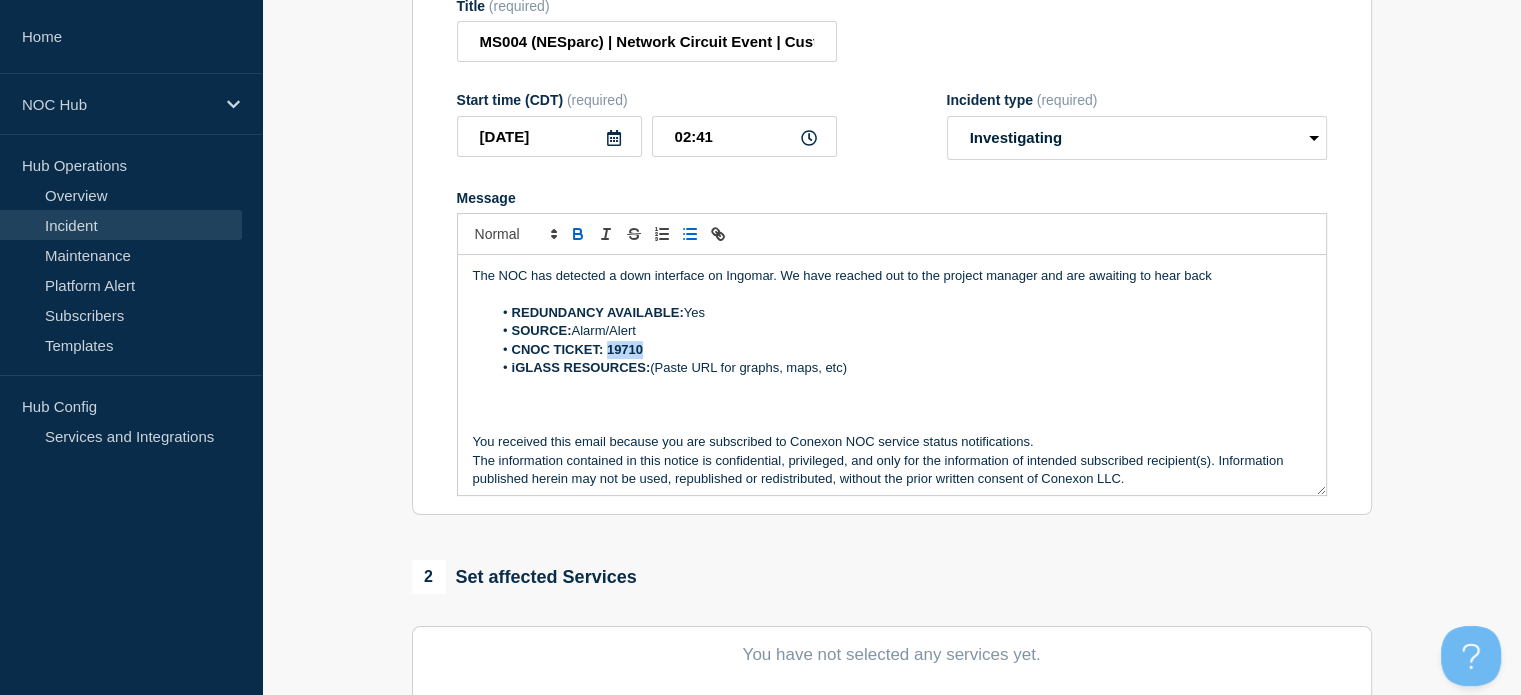 drag, startPoint x: 662, startPoint y: 351, endPoint x: 607, endPoint y: 354, distance: 55.081757 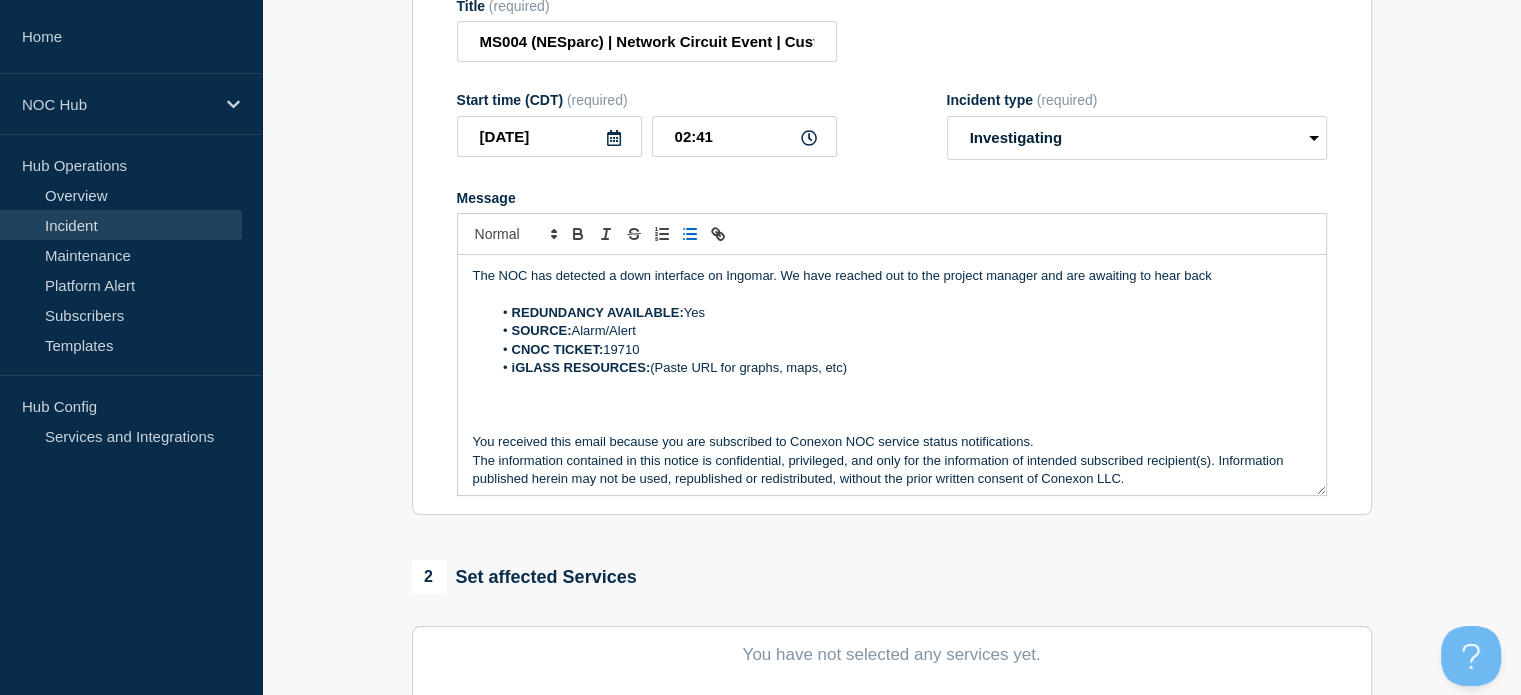 click on "iGLASS RESOURCES:" at bounding box center (581, 367) 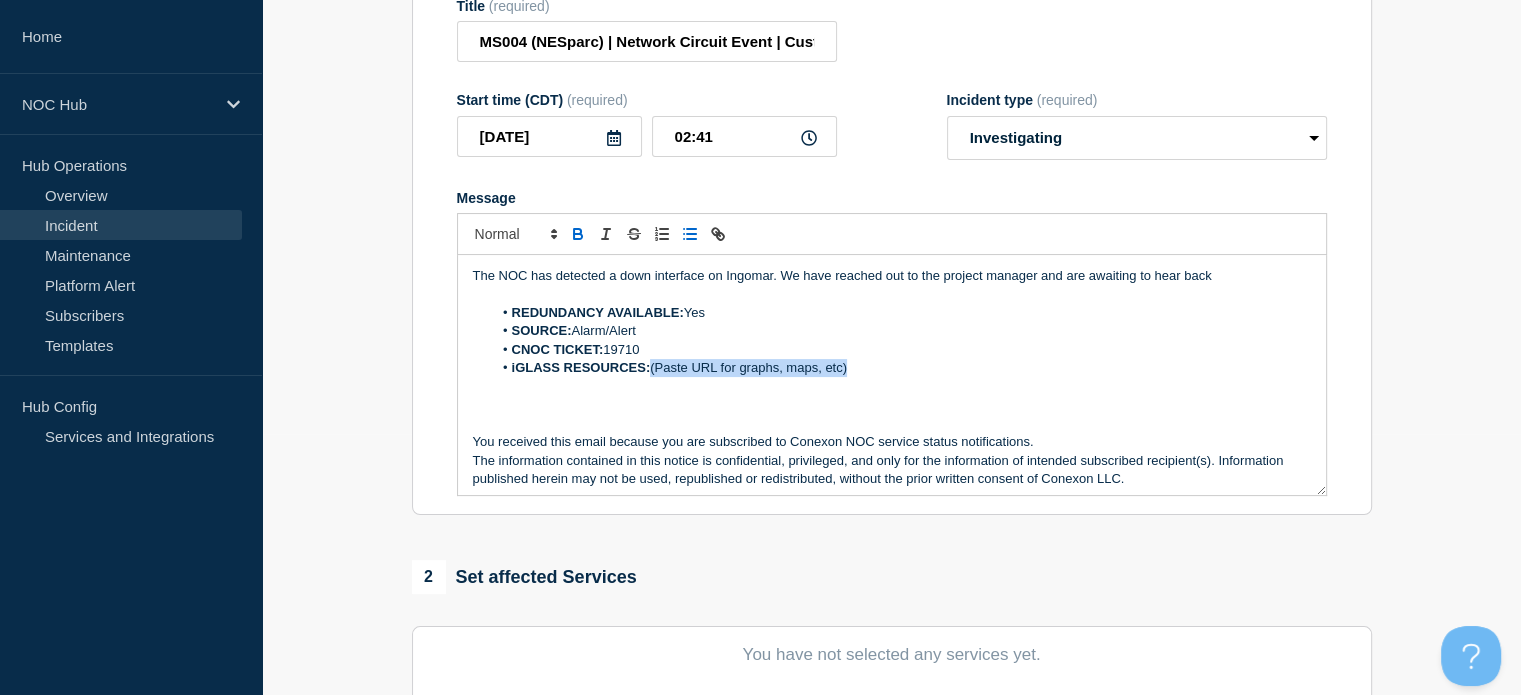 drag, startPoint x: 856, startPoint y: 375, endPoint x: 652, endPoint y: 367, distance: 204.1568 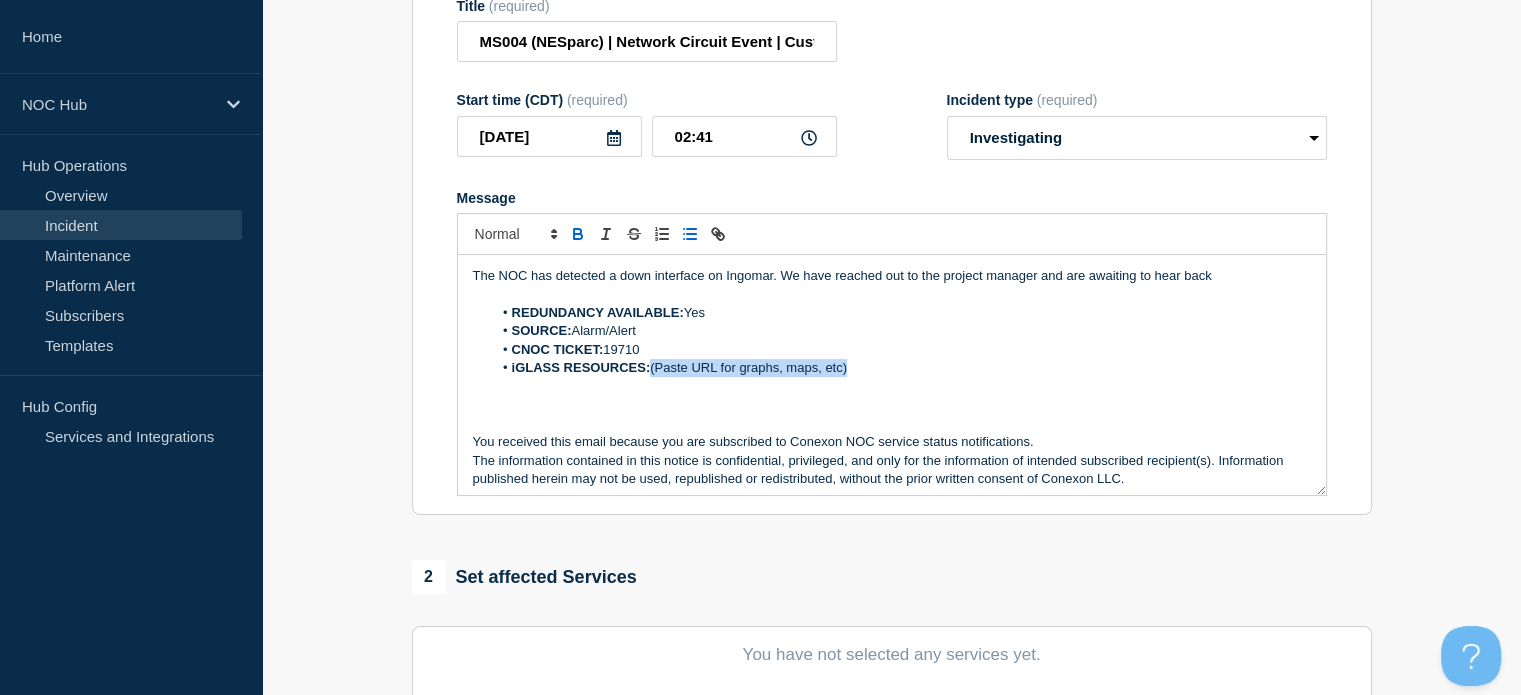 click on "iGLASS RESOURCES:  (Paste URL for graphs, maps, etc)" at bounding box center (901, 368) 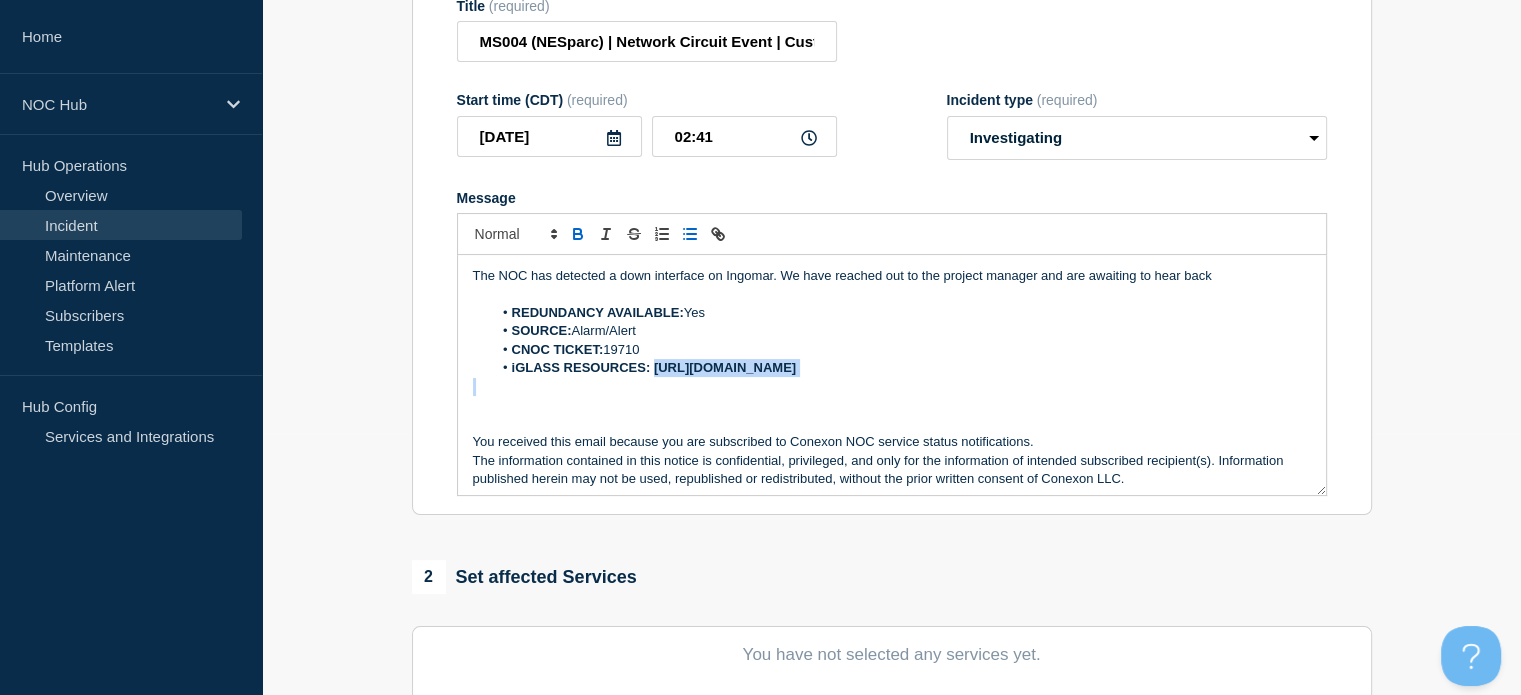 drag, startPoint x: 656, startPoint y: 368, endPoint x: 1048, endPoint y: 391, distance: 392.67416 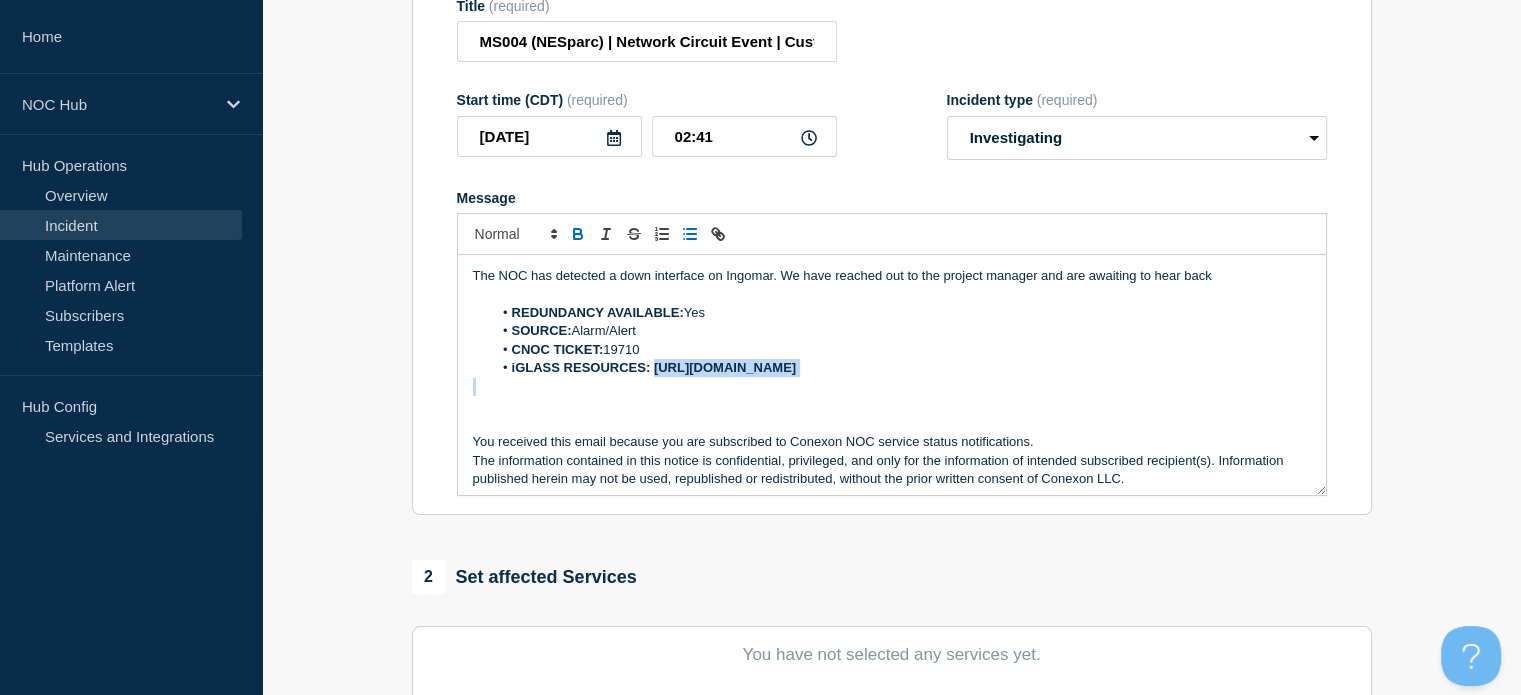 click on "The NOC has detected a down interface on Ingomar. We have reached out to the project manager and are awaiting to hear back REDUNDANCY AVAILABLE:  Yes SOURCE:  Alarm/Alert CNOC TICKET:  19710 iGLASS RESOURCES: https://noc.iglass.net/jglass/network/conexon-ms004/mach/75 You received this email because you are subscribed to Conexon NOC service status notifications. The information contained in this notice is confidential, privileged, and only for the information of intended subscribed recipient(s). Information published herein may not be used, republished or redistributed, without the prior written consent of Conexon LLC." at bounding box center [892, 375] 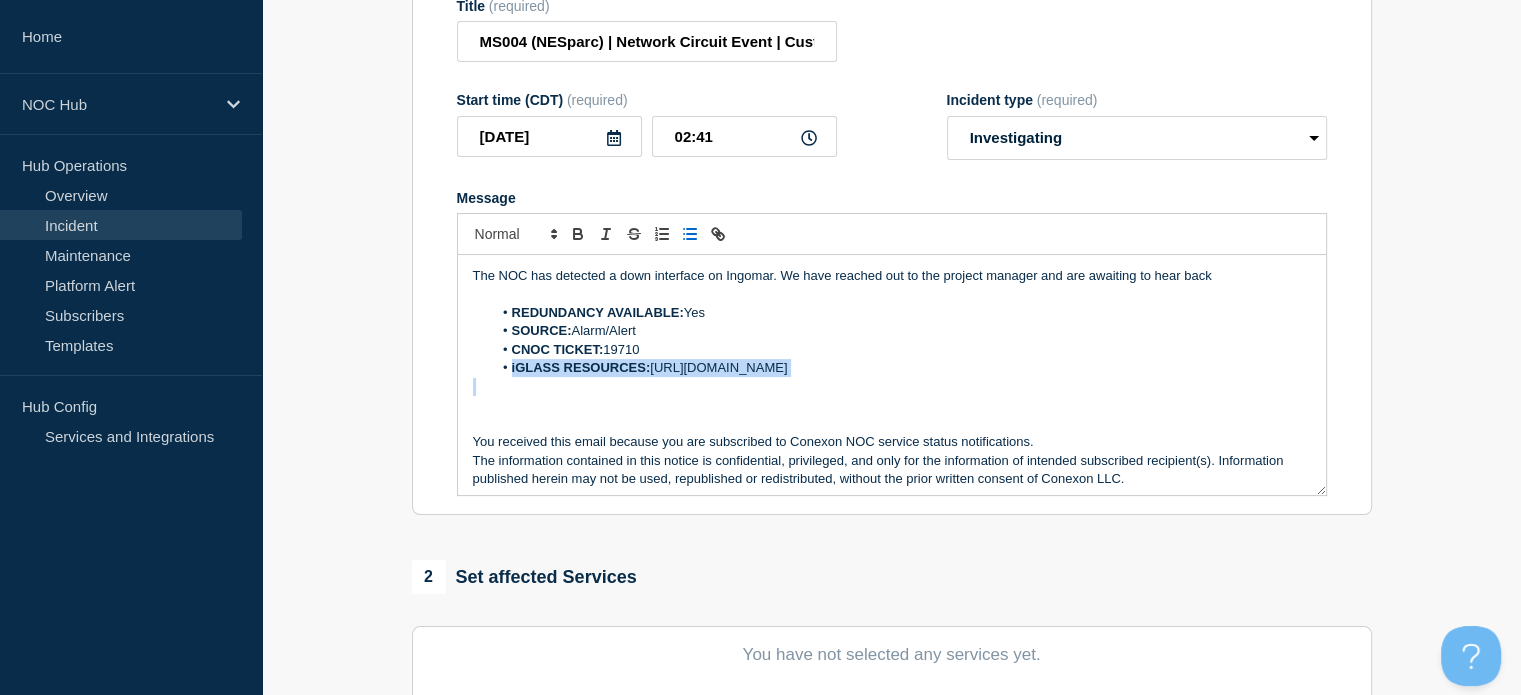 scroll, scrollTop: 578, scrollLeft: 0, axis: vertical 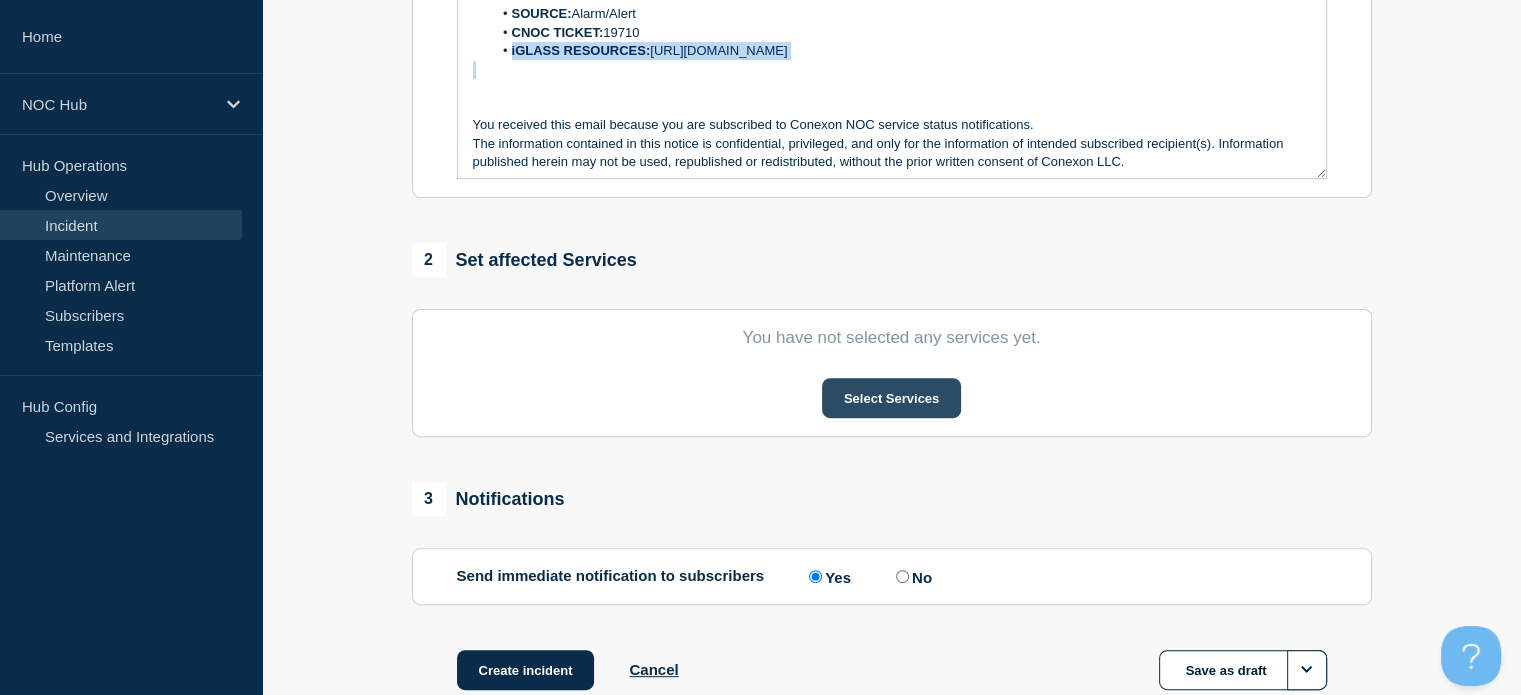 click on "Select Services" at bounding box center (891, 398) 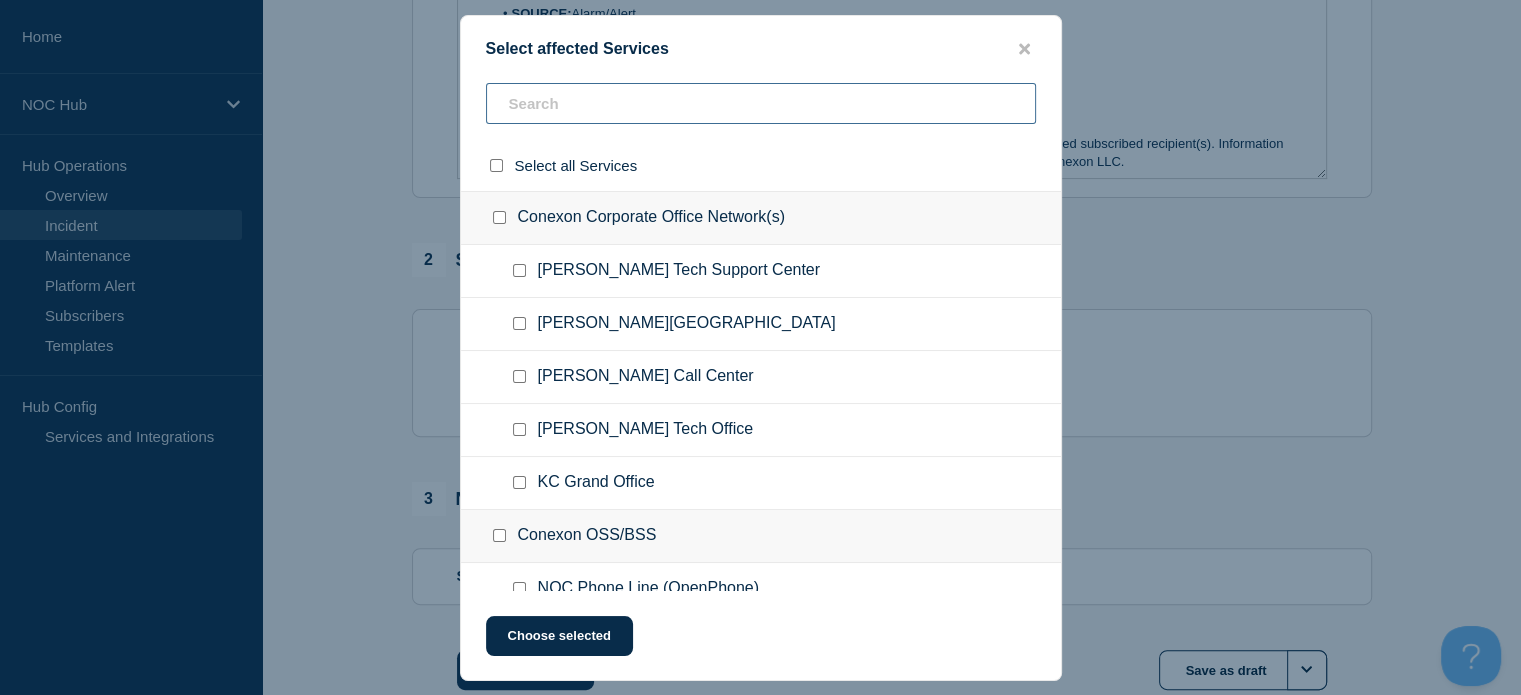 click at bounding box center (761, 103) 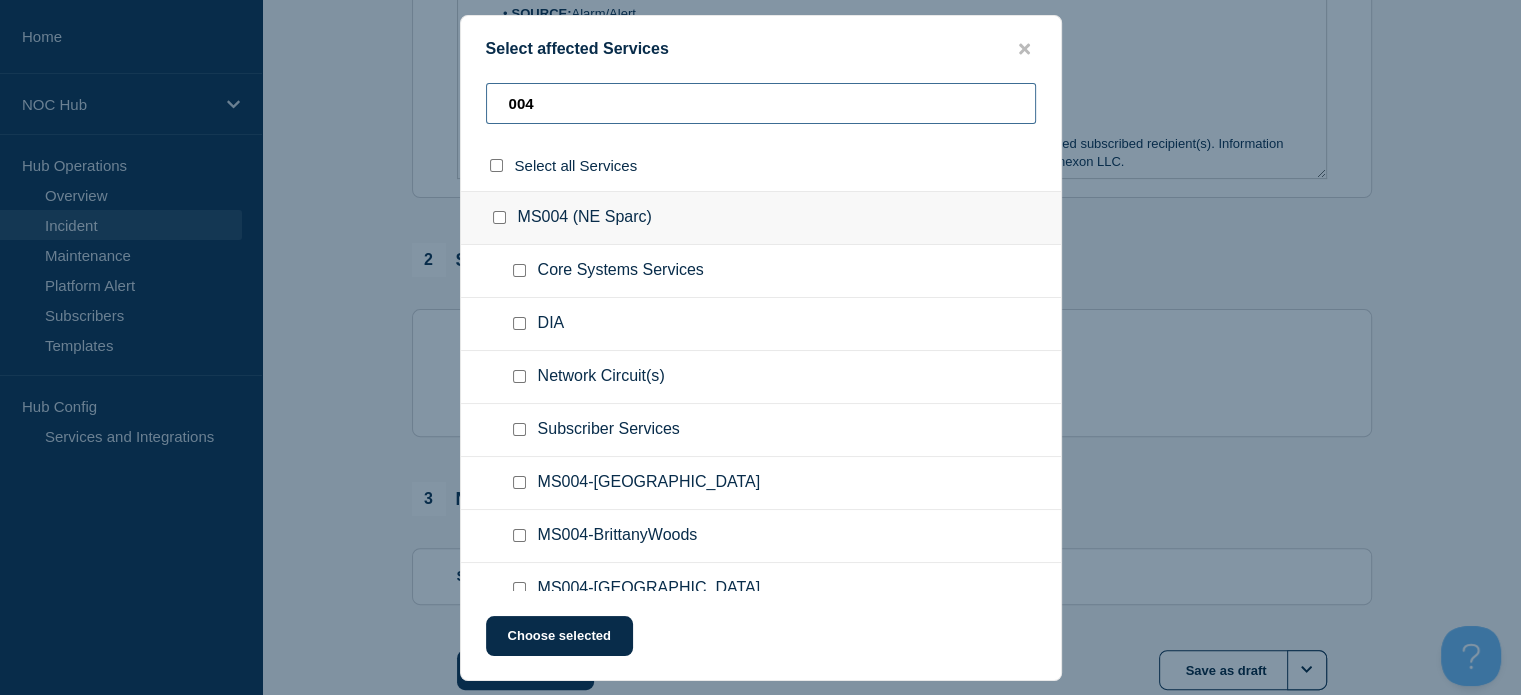type on "004" 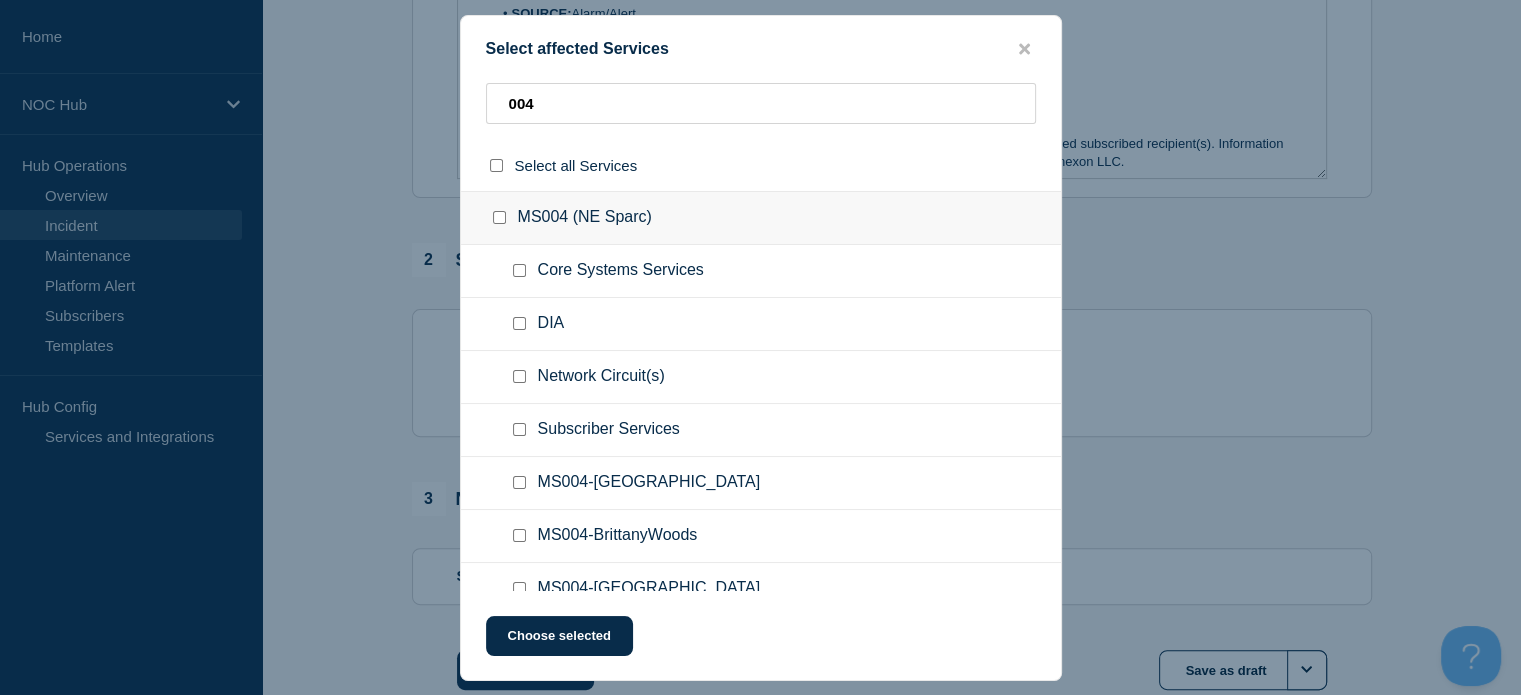 click at bounding box center (519, 376) 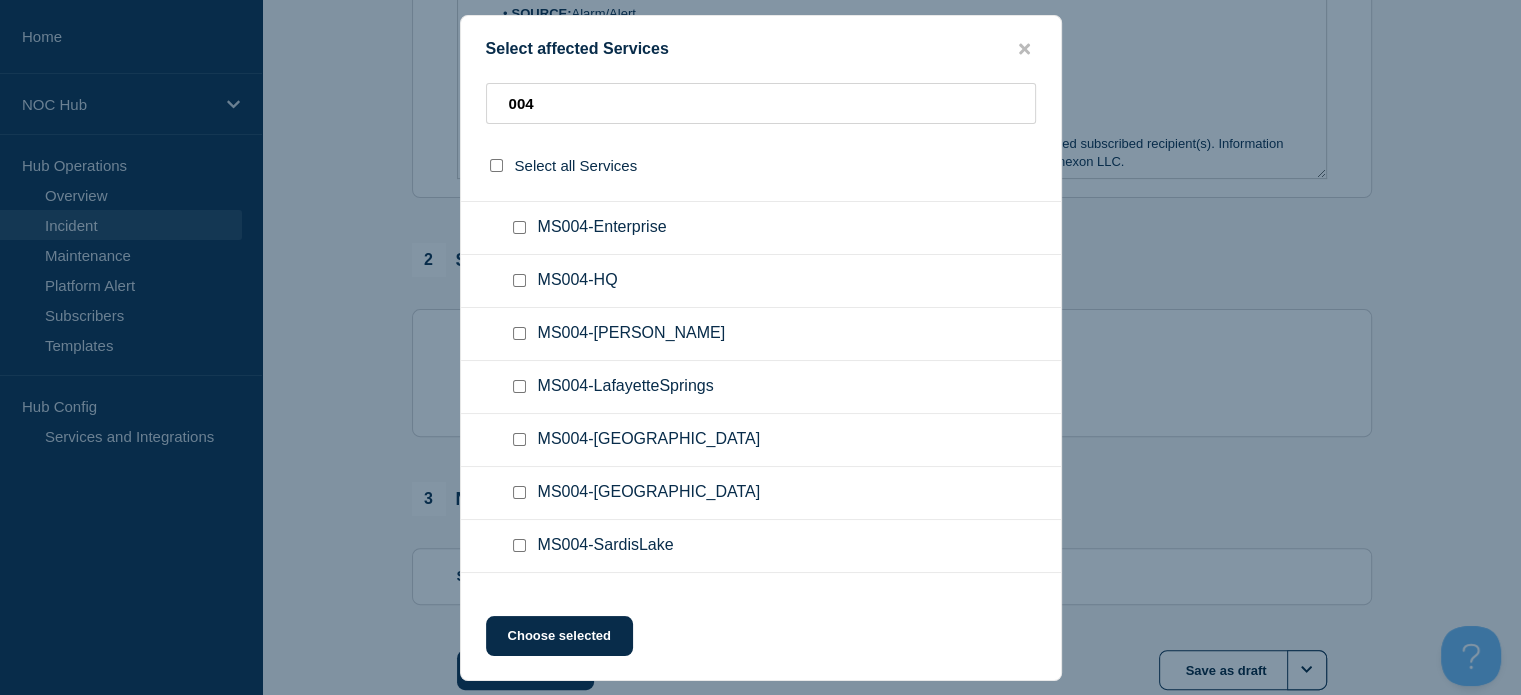 scroll, scrollTop: 419, scrollLeft: 0, axis: vertical 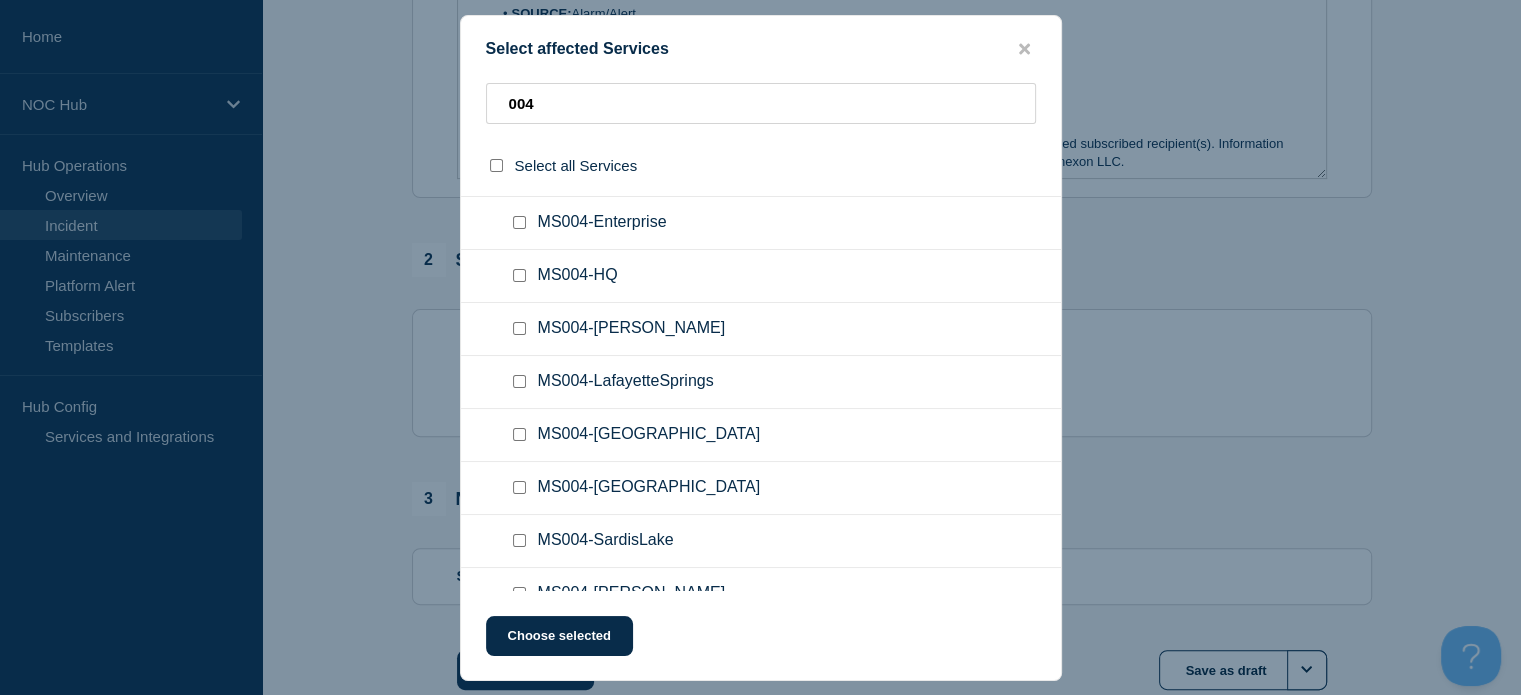 click at bounding box center [519, 328] 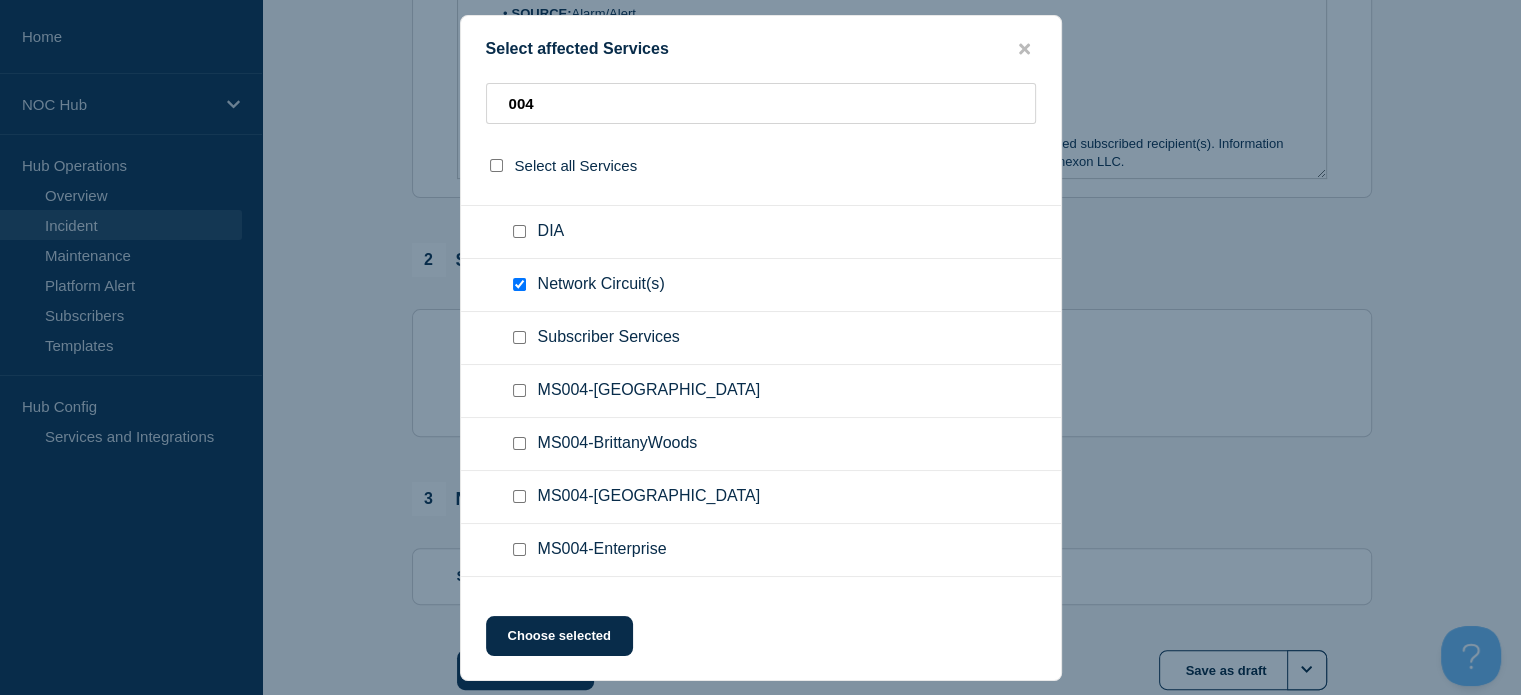 scroll, scrollTop: 92, scrollLeft: 0, axis: vertical 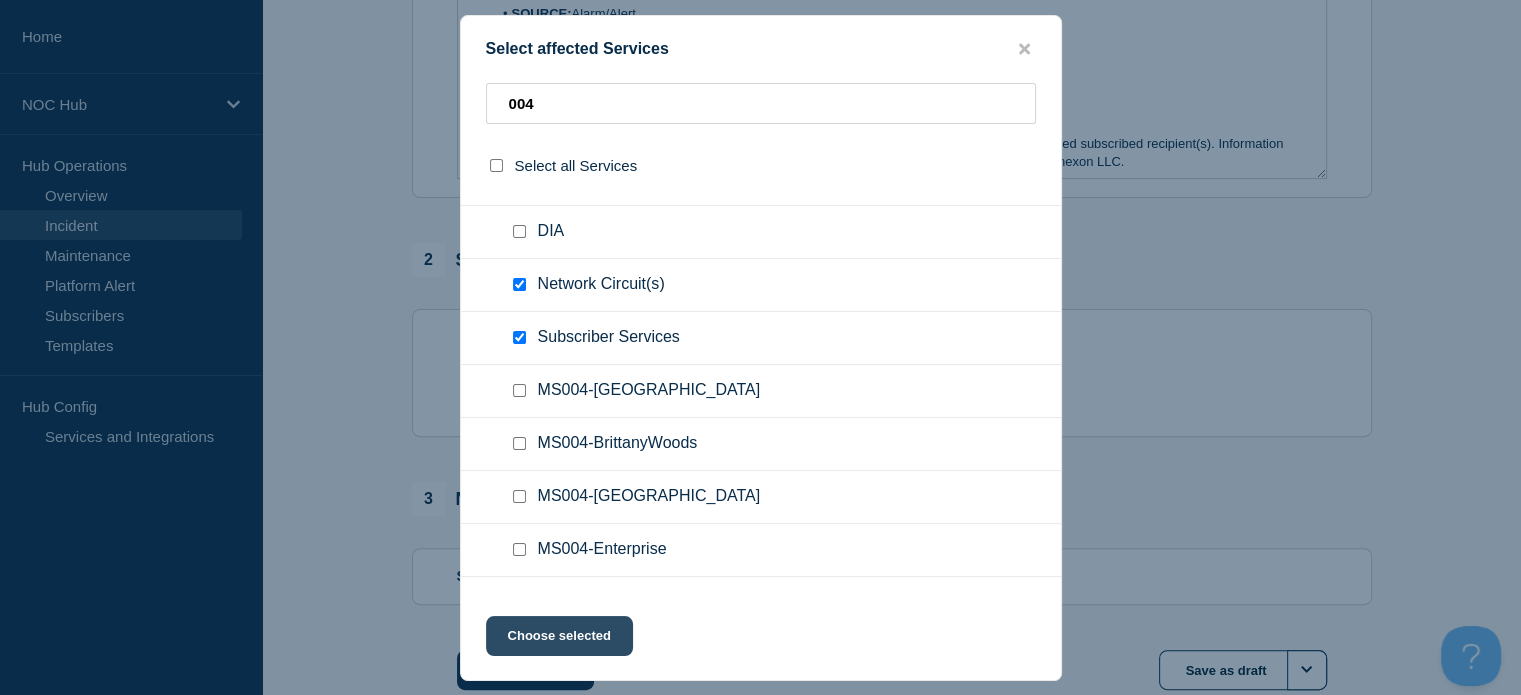 click on "Choose selected" 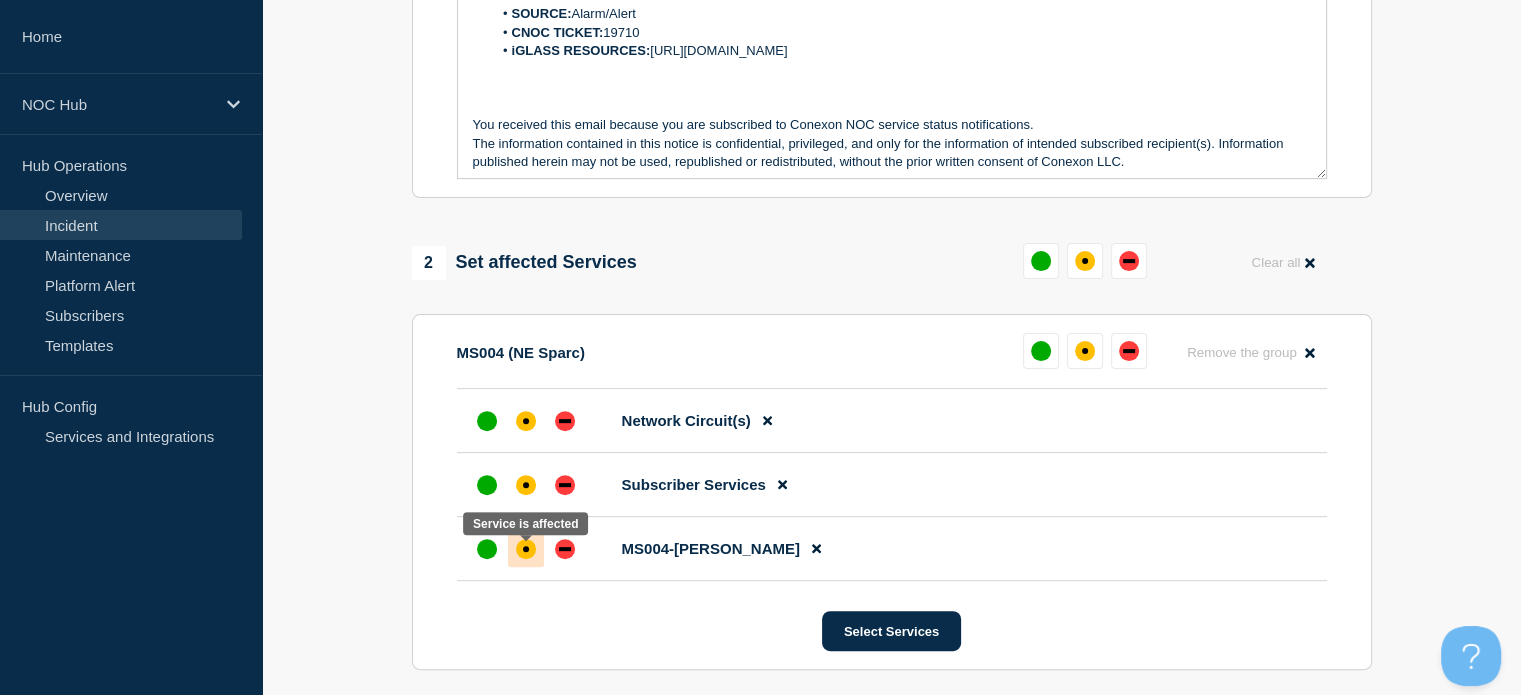 click at bounding box center (526, 549) 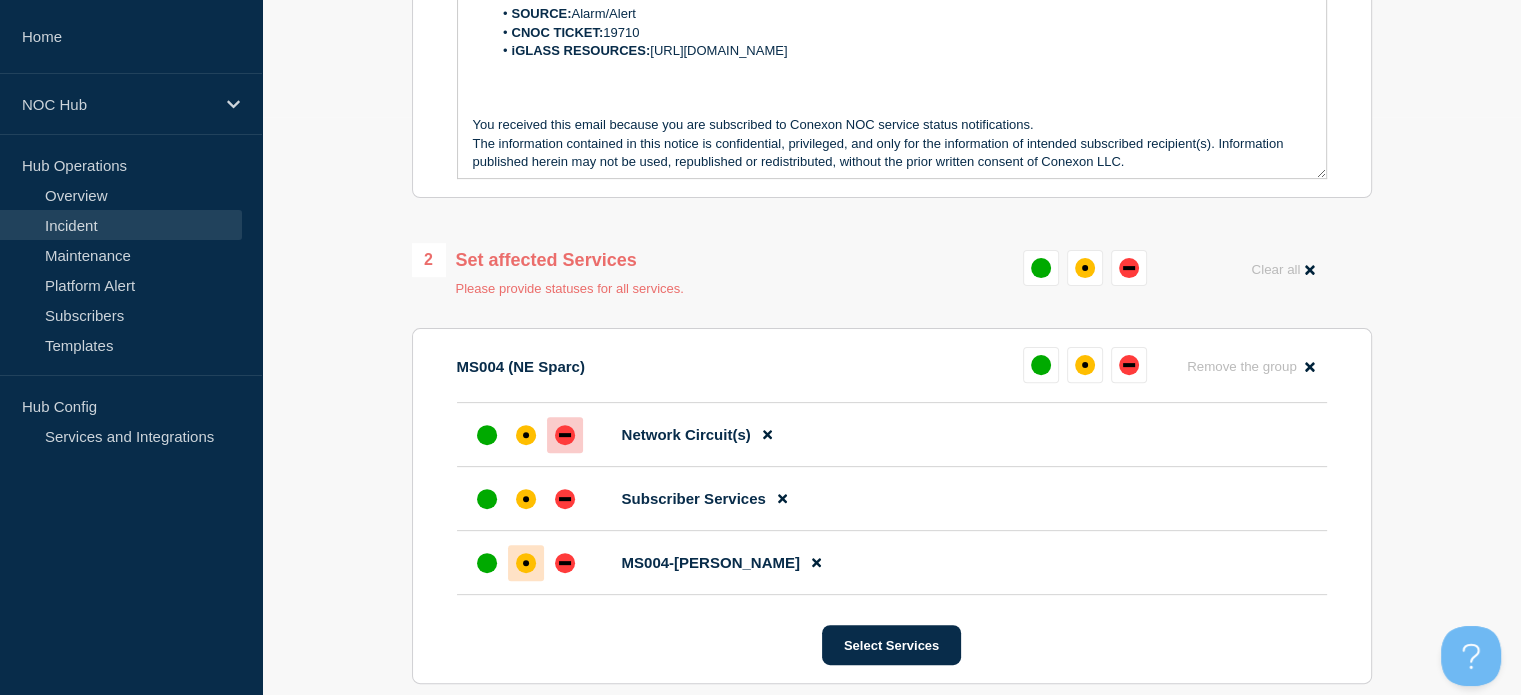 click at bounding box center [565, 435] 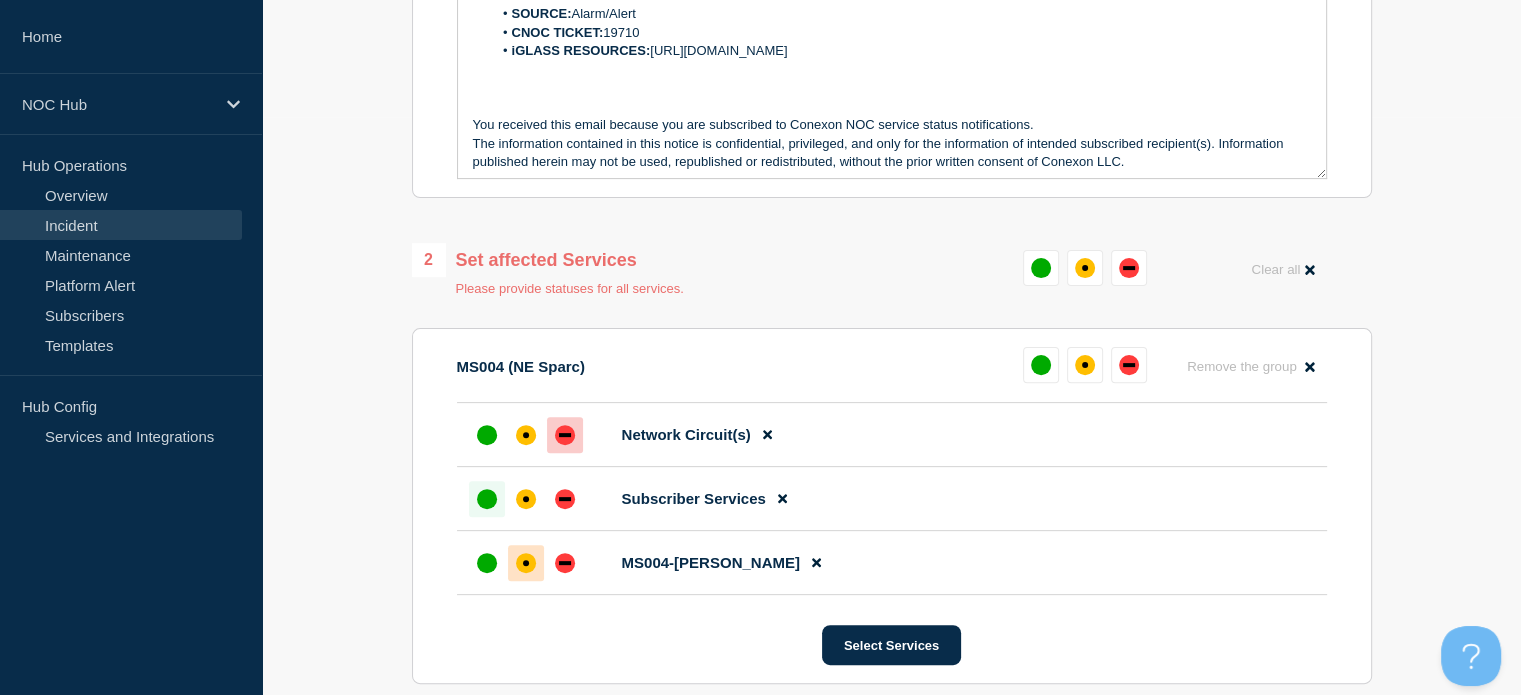 click at bounding box center [487, 499] 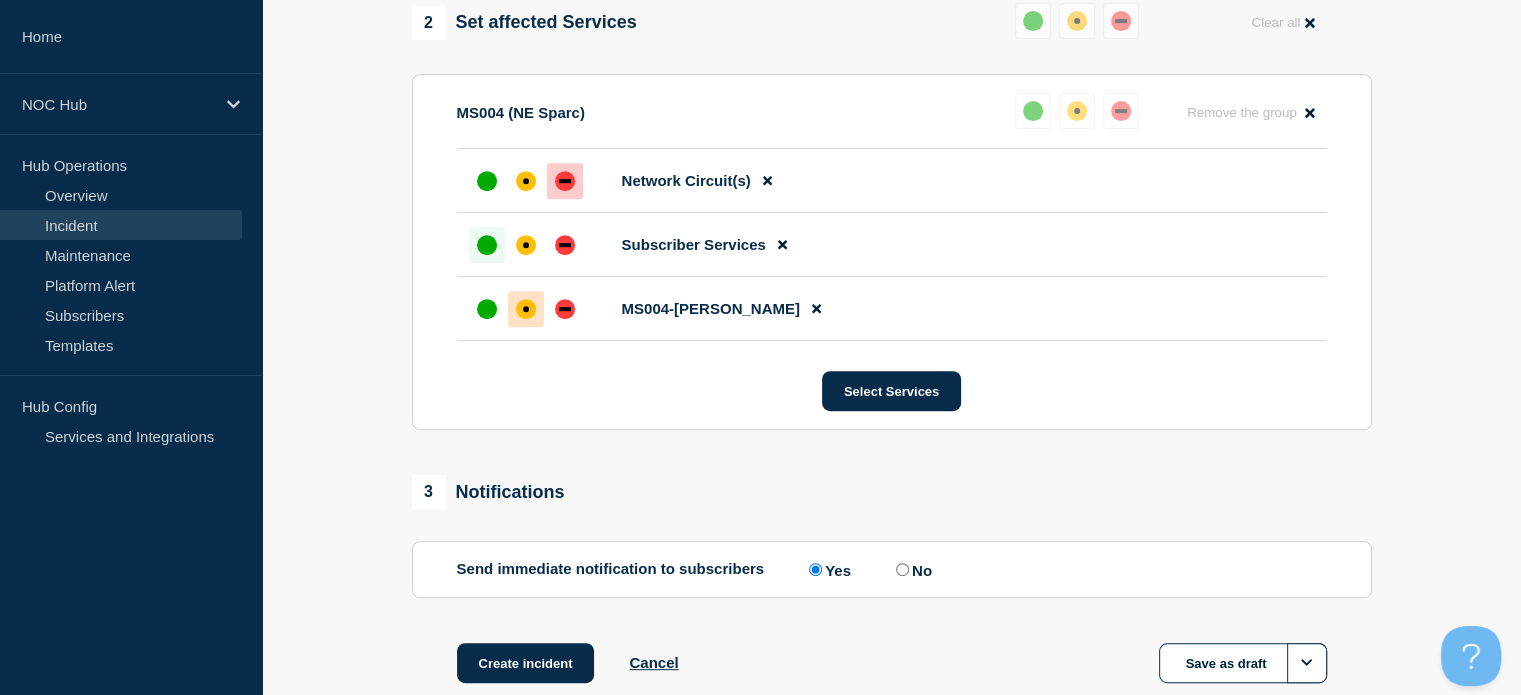 scroll, scrollTop: 945, scrollLeft: 0, axis: vertical 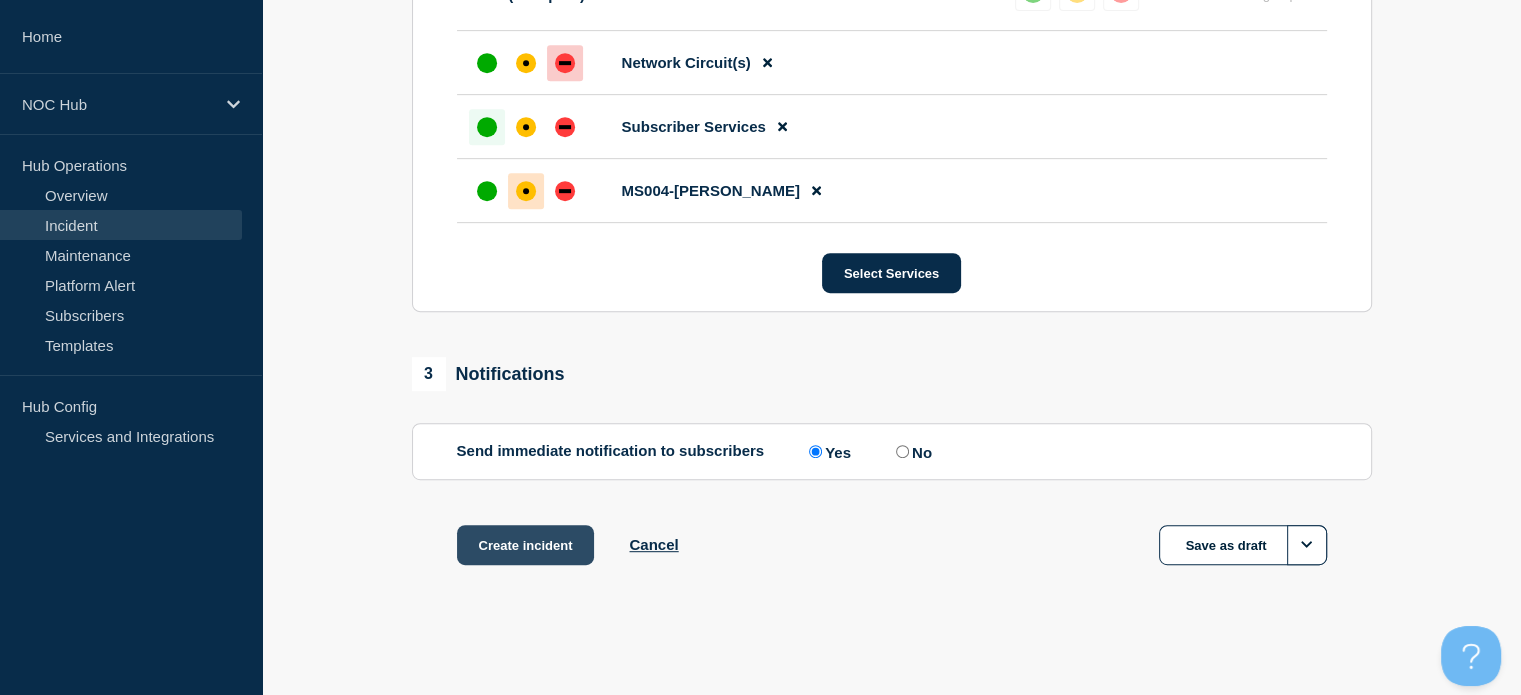 click on "Create incident" at bounding box center (526, 545) 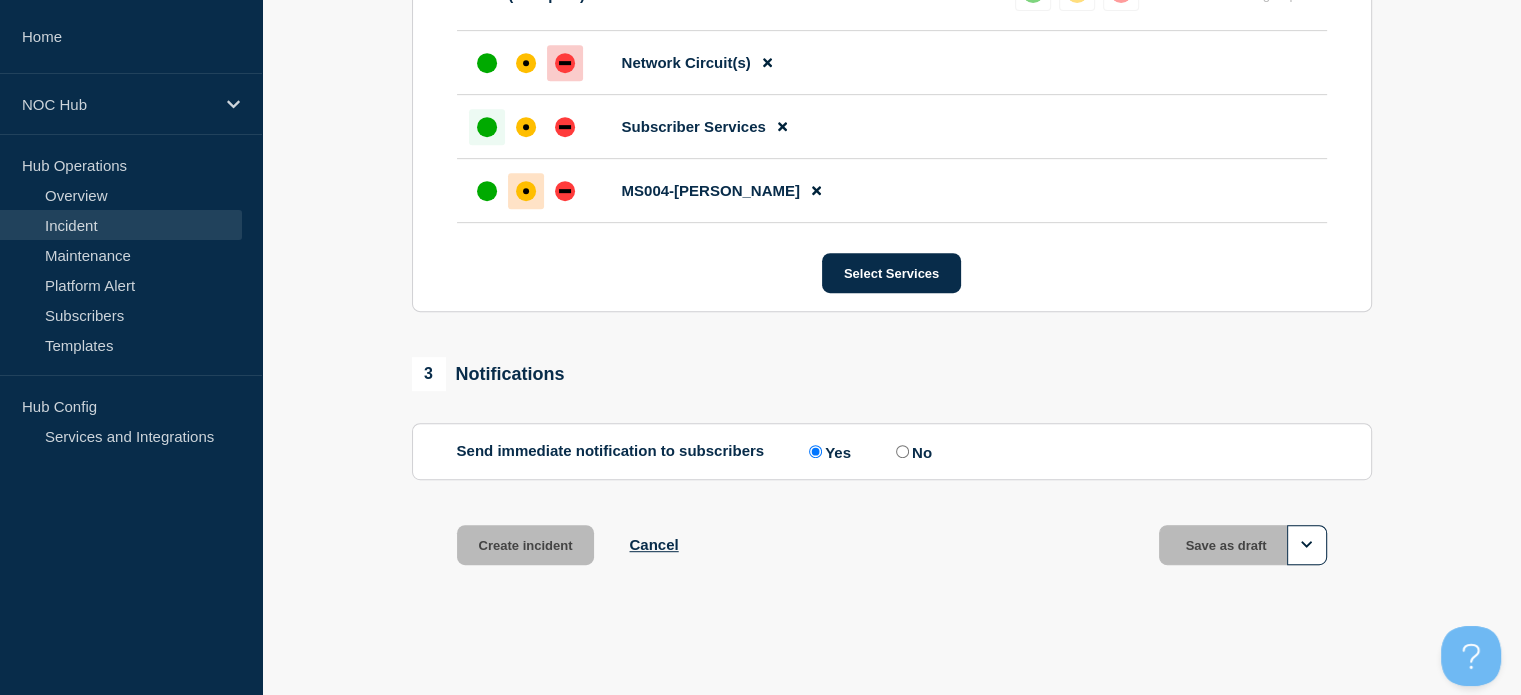 scroll, scrollTop: 0, scrollLeft: 0, axis: both 